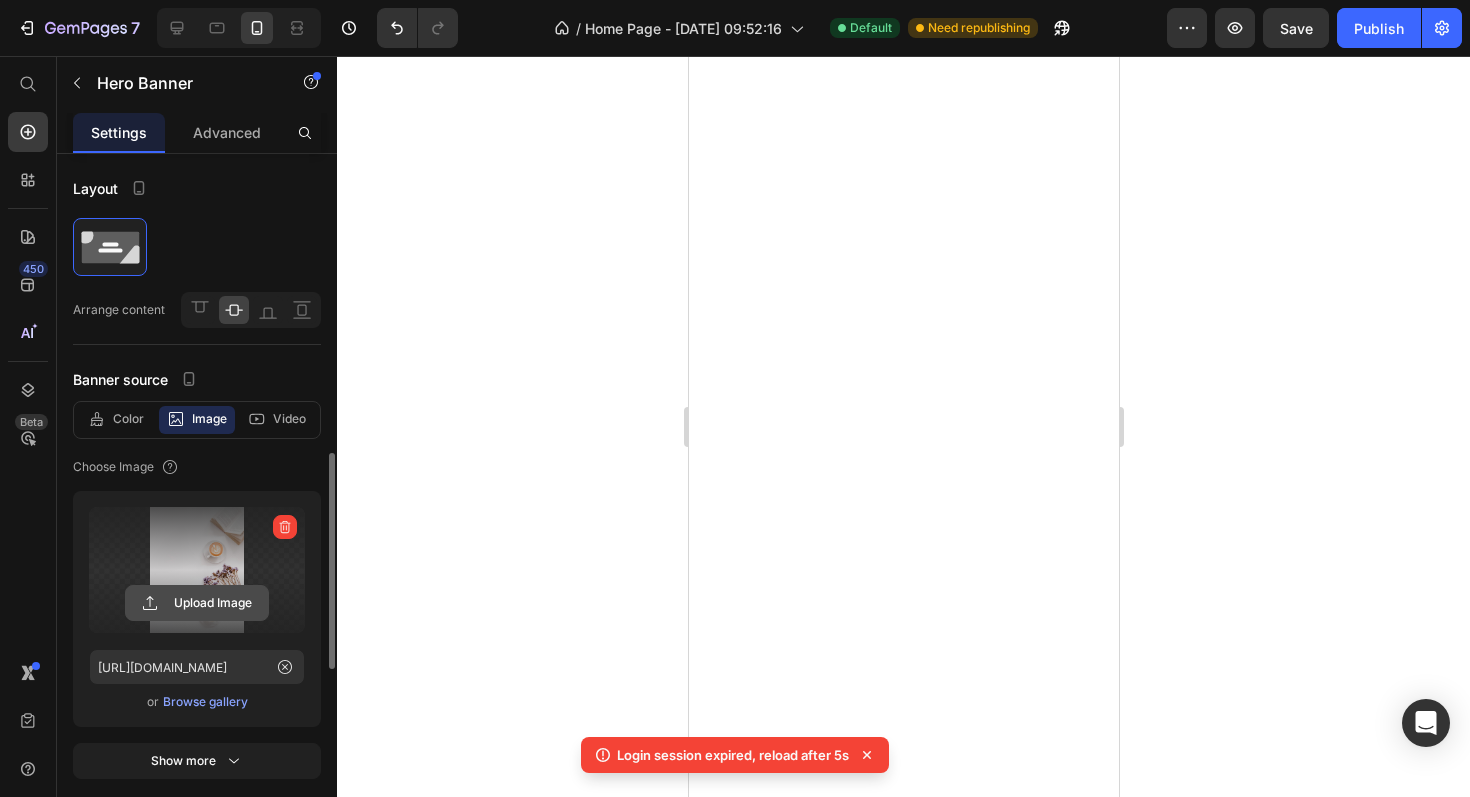scroll, scrollTop: 0, scrollLeft: 0, axis: both 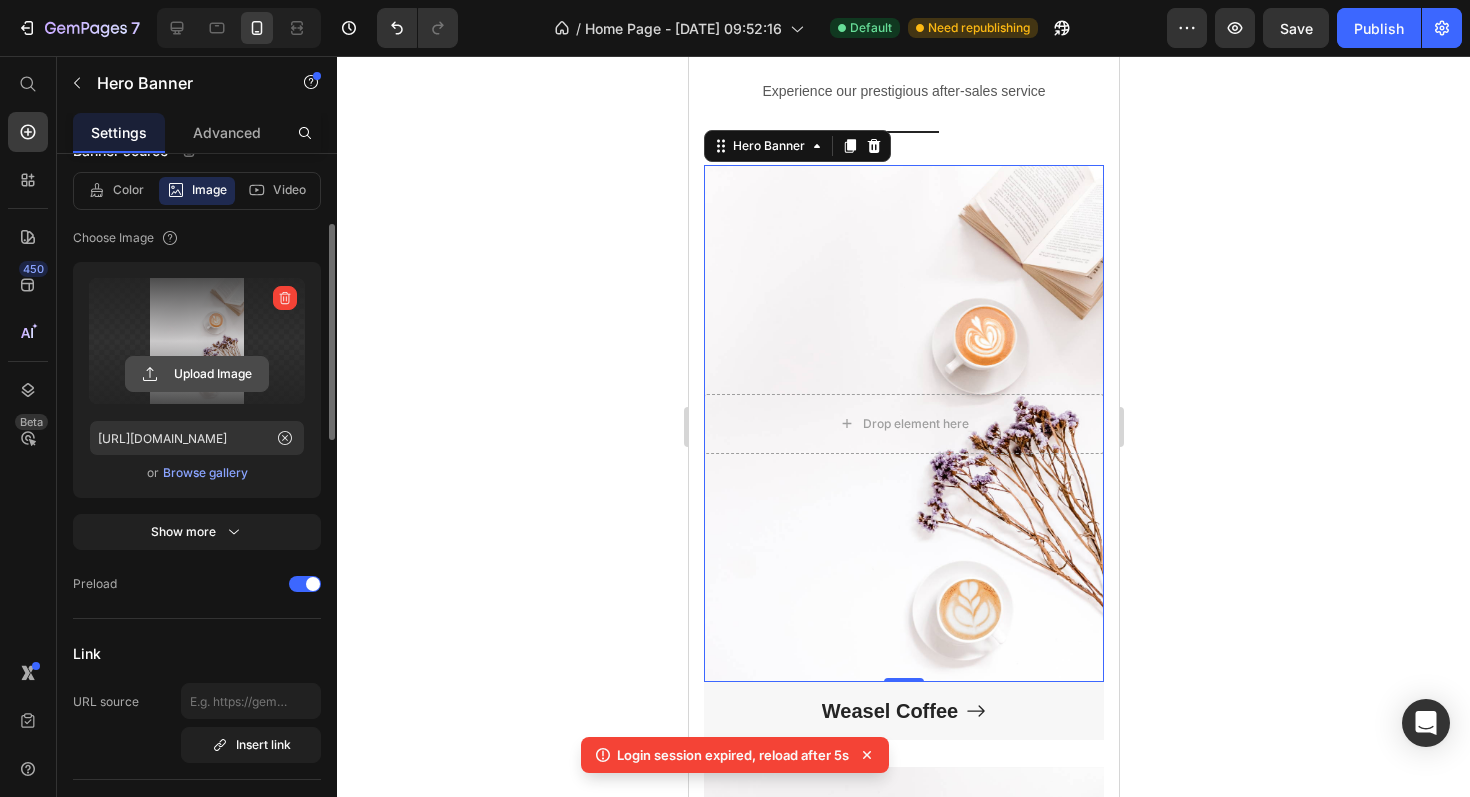 click 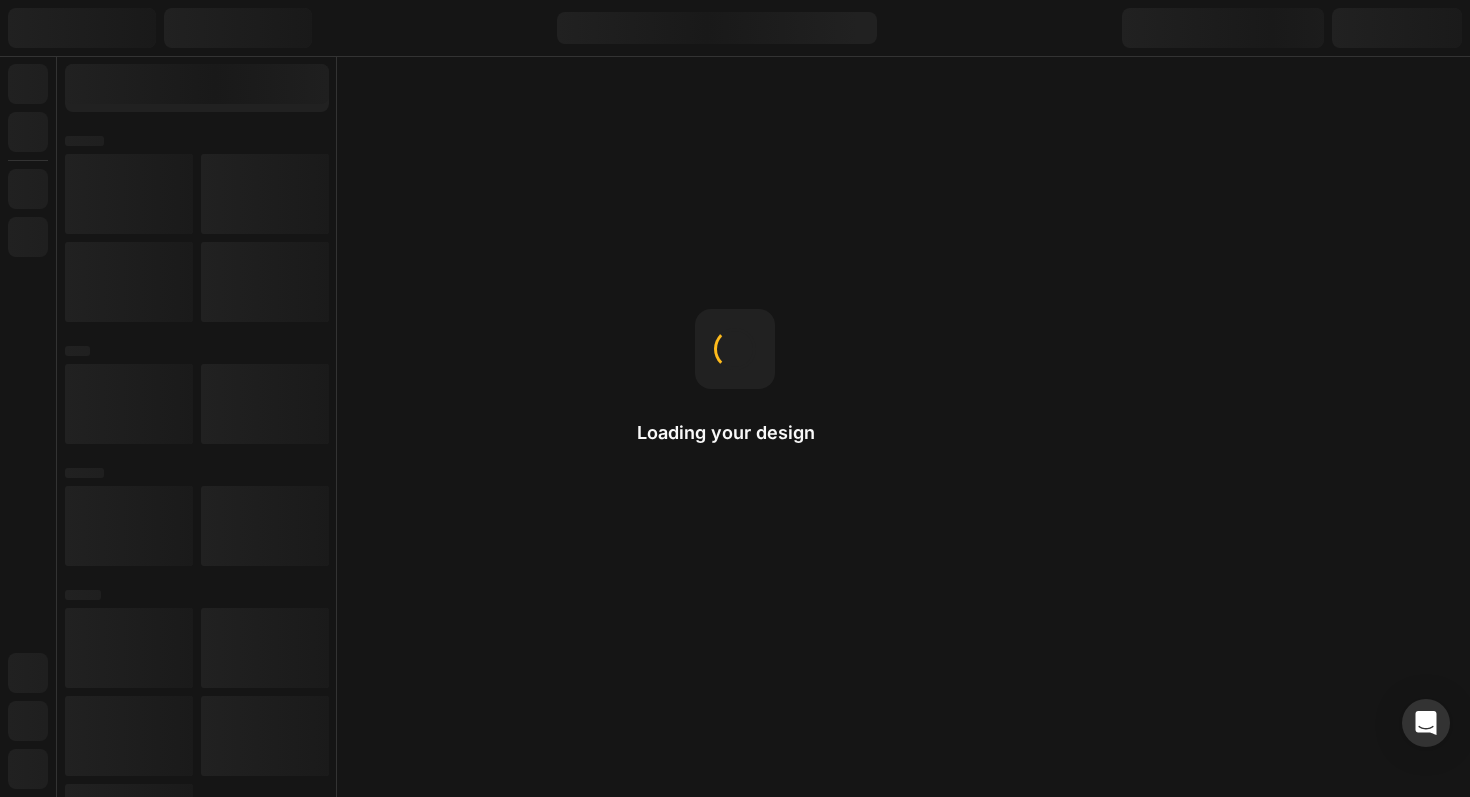 scroll, scrollTop: 0, scrollLeft: 0, axis: both 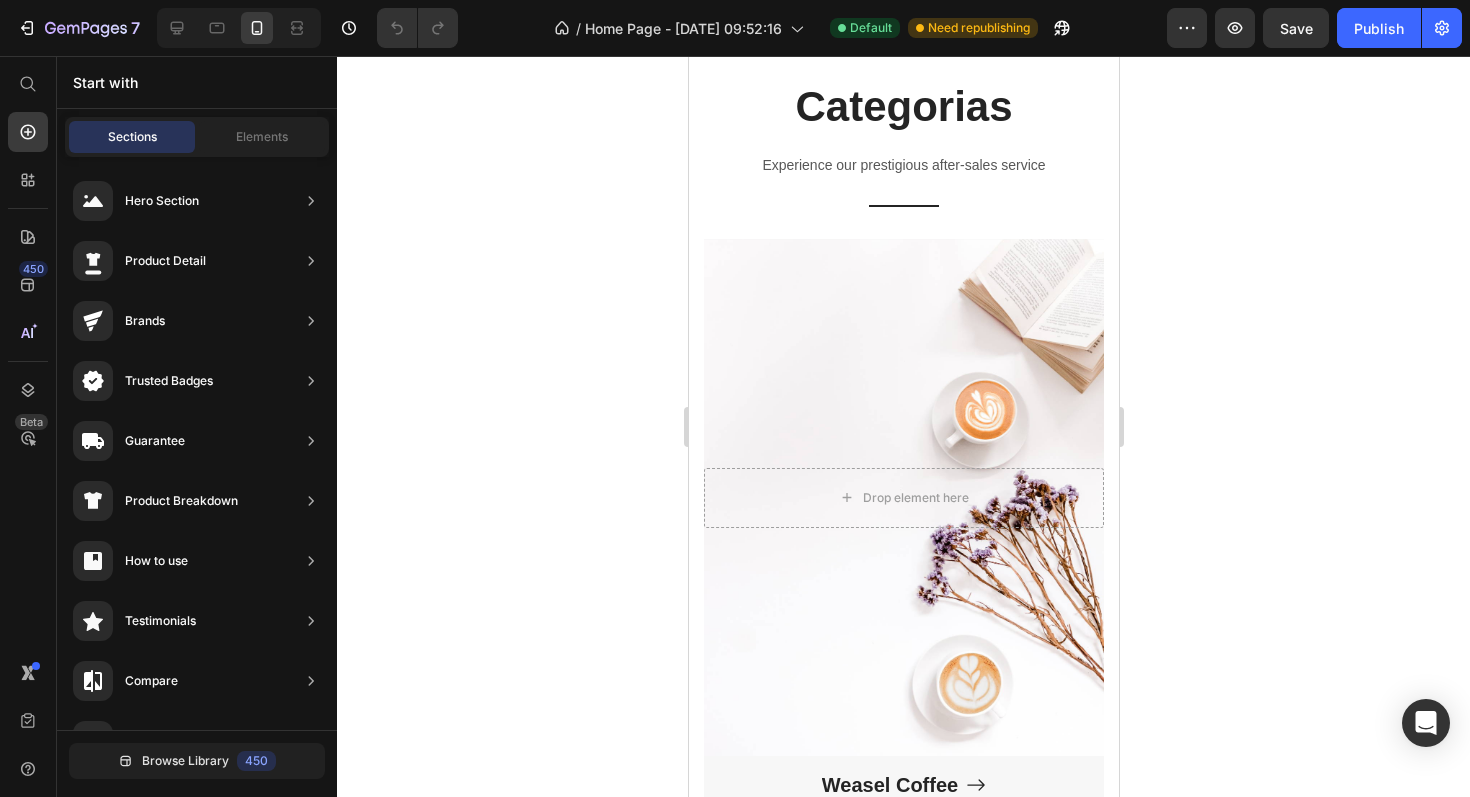 click at bounding box center [903, 497] 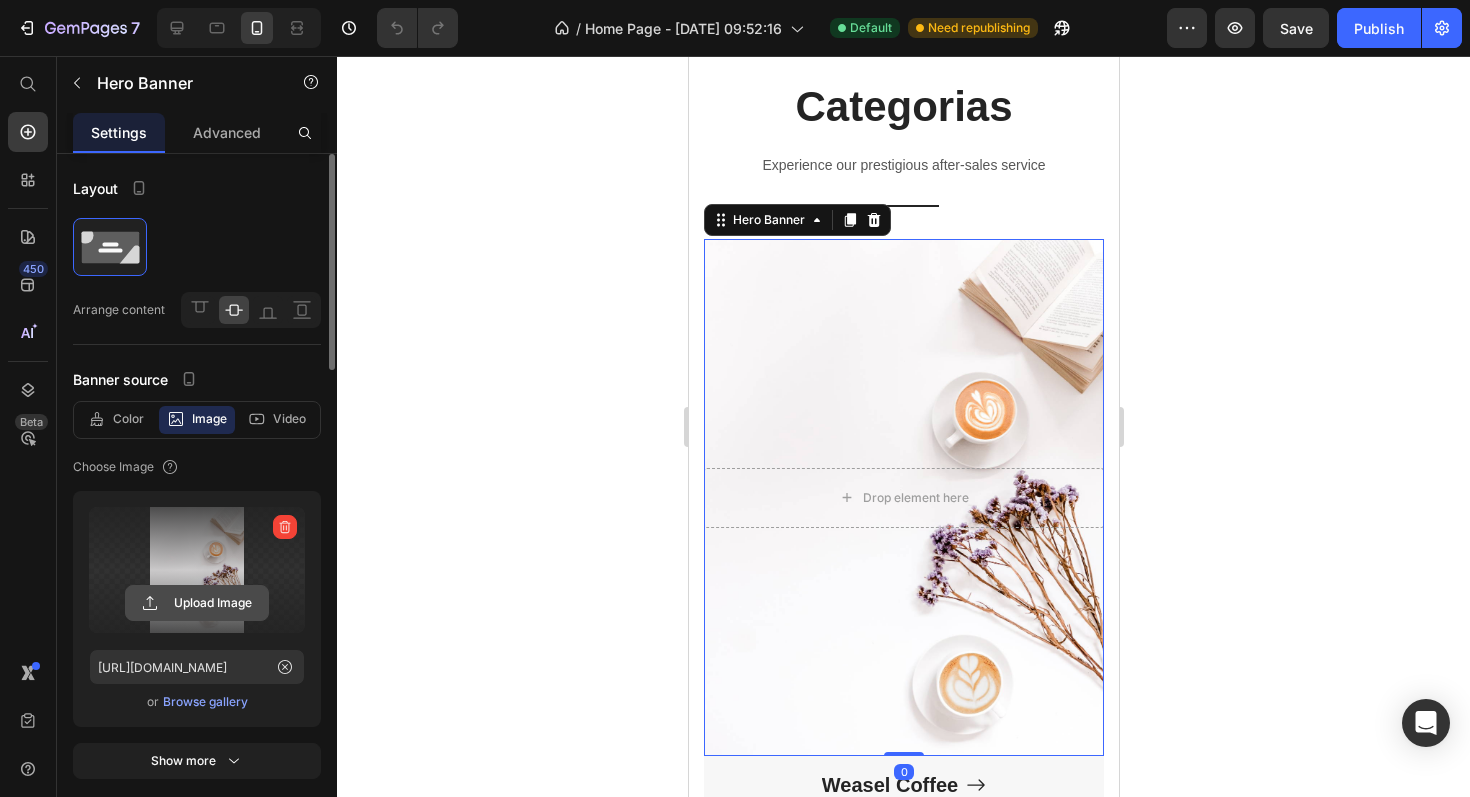 click 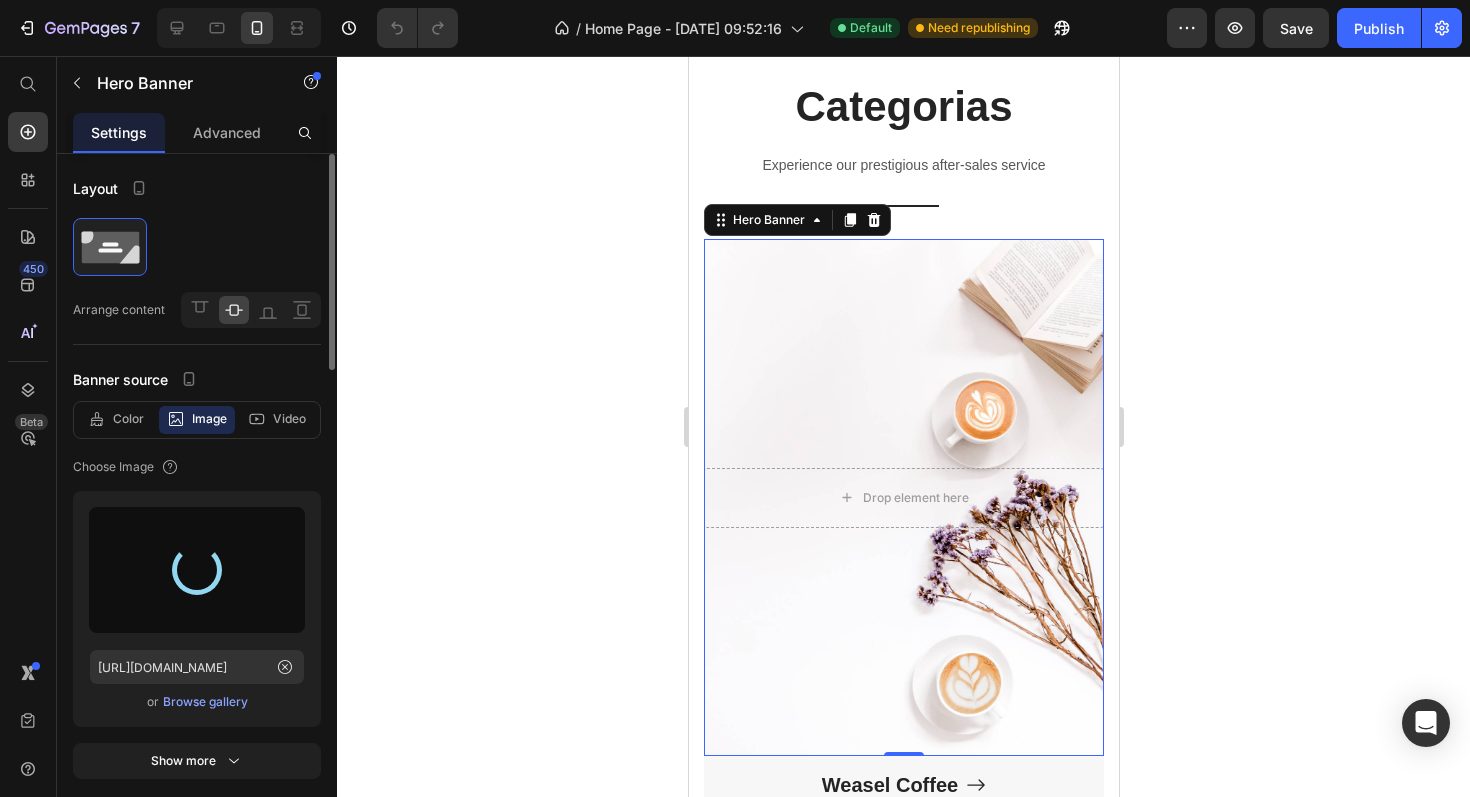 type on "[URL][DOMAIN_NAME]" 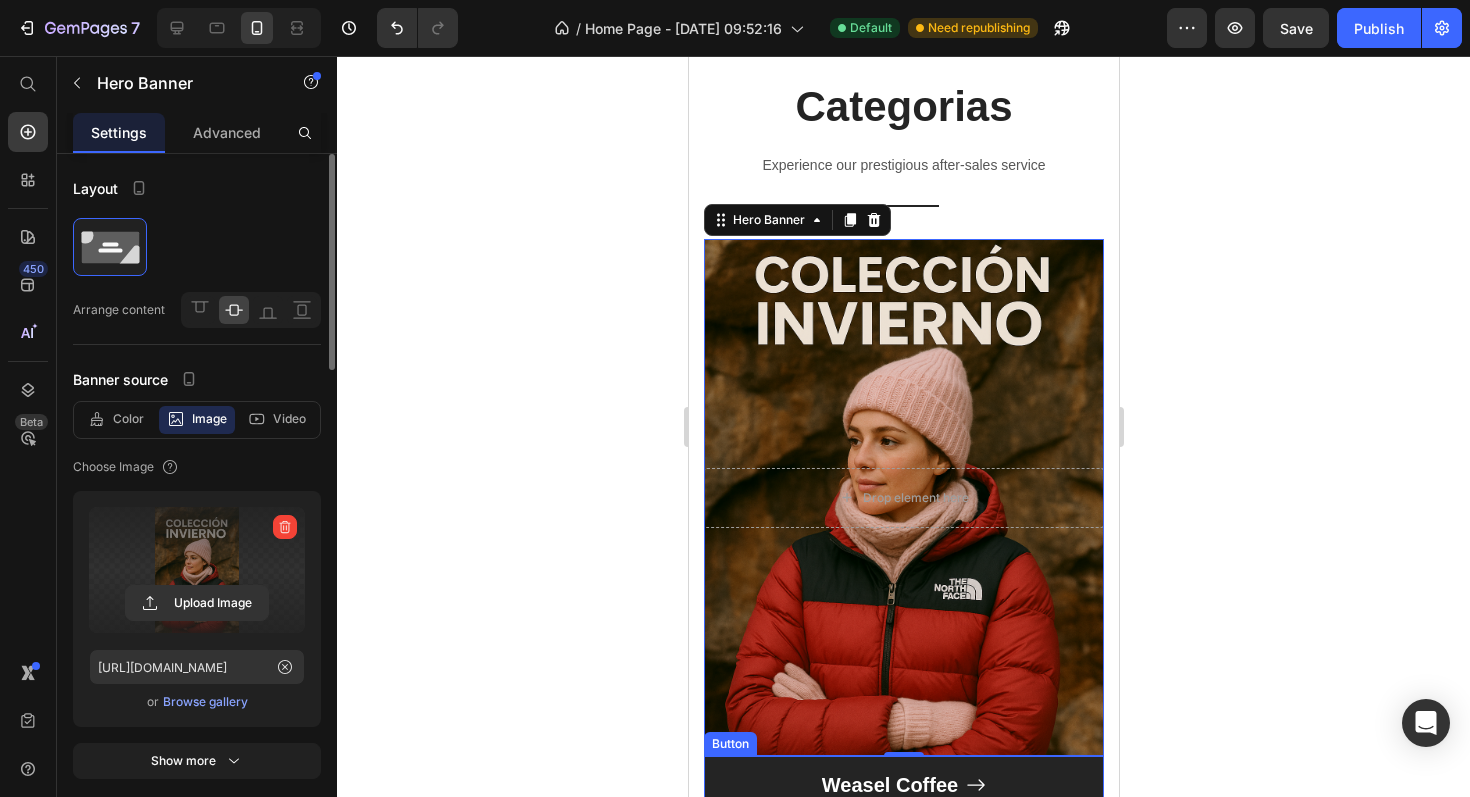 click on "Weasel Coffee" at bounding box center (903, 785) 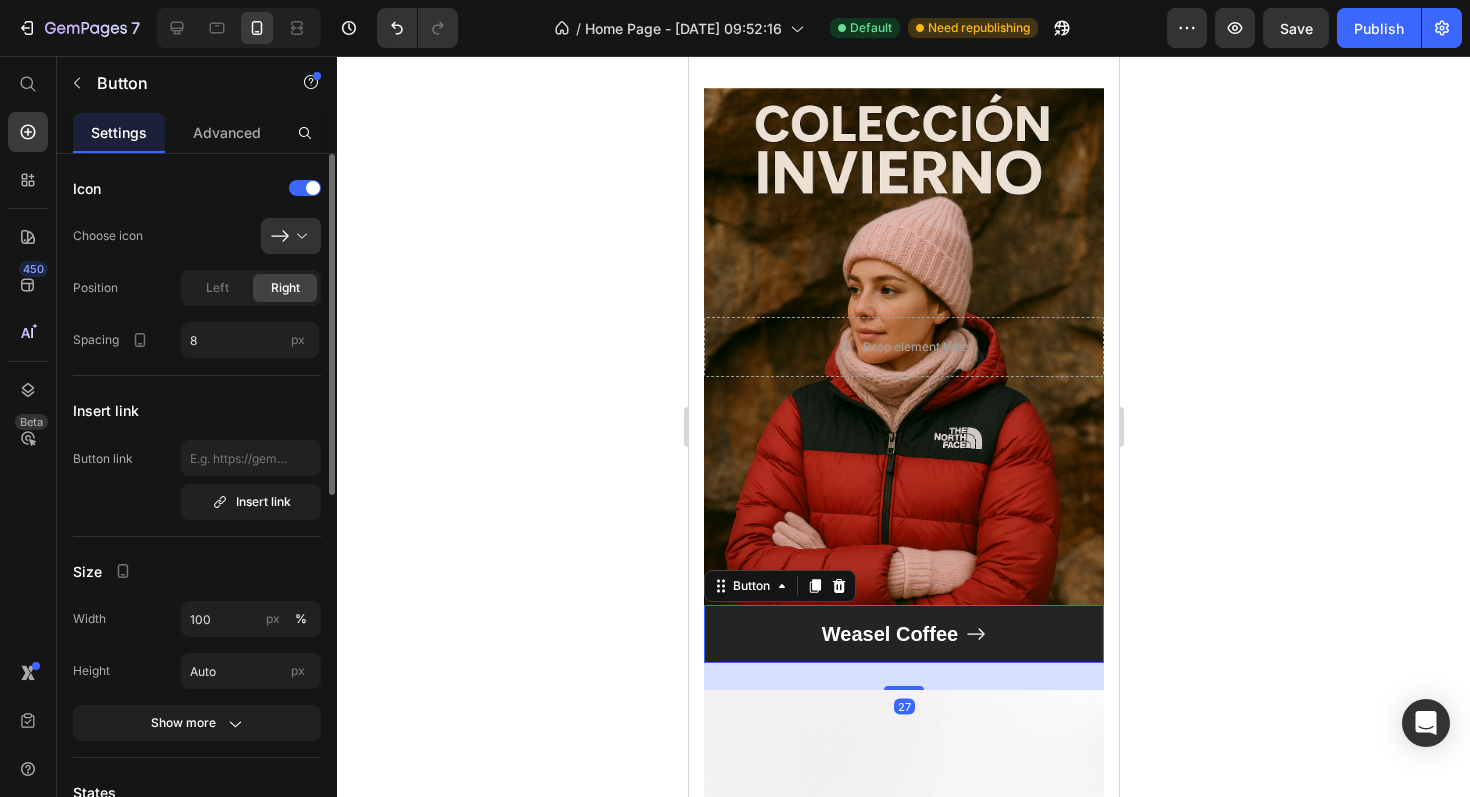 scroll, scrollTop: 1638, scrollLeft: 0, axis: vertical 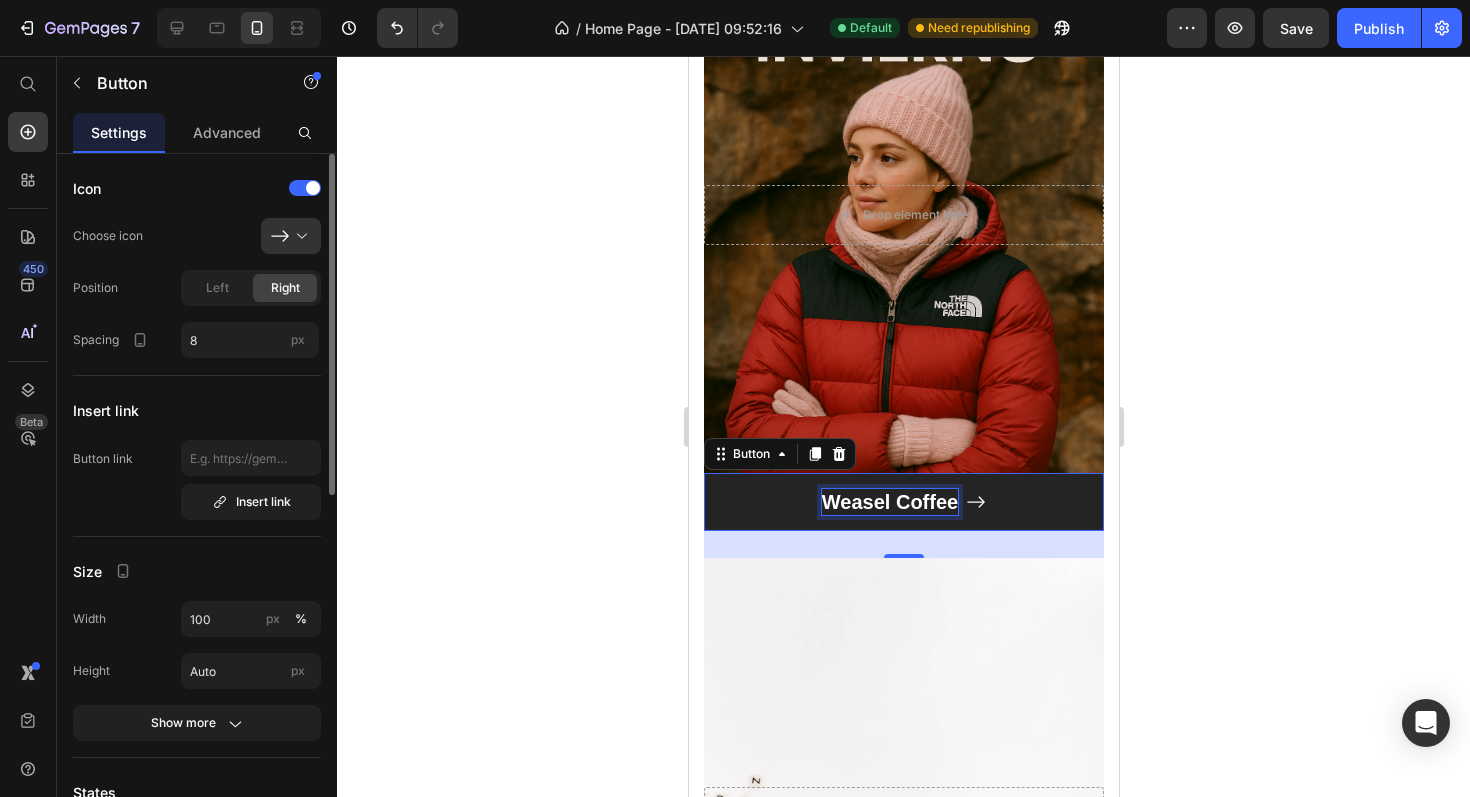 click on "Weasel Coffee" at bounding box center [889, 502] 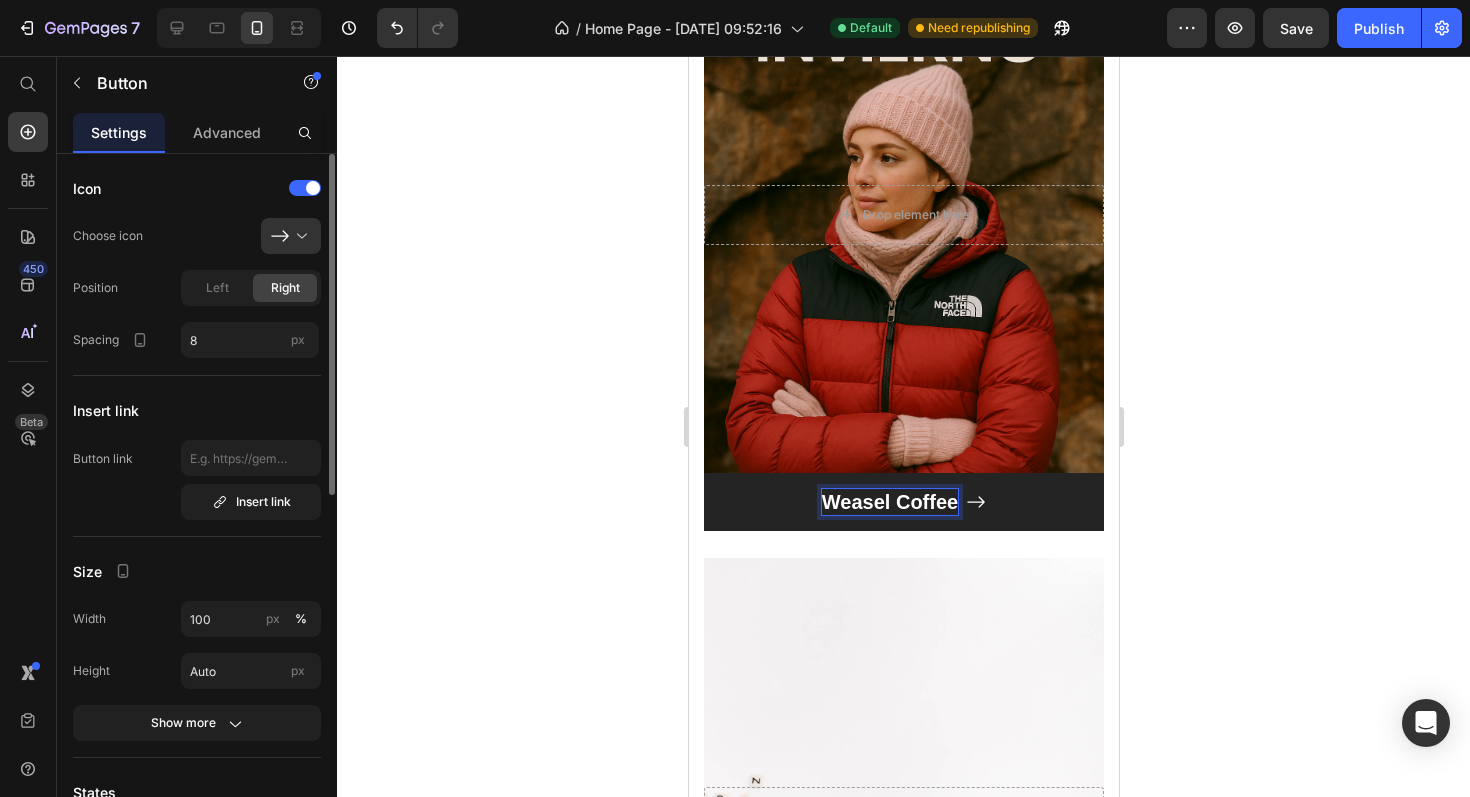 click on "Weasel Coffee" at bounding box center (889, 502) 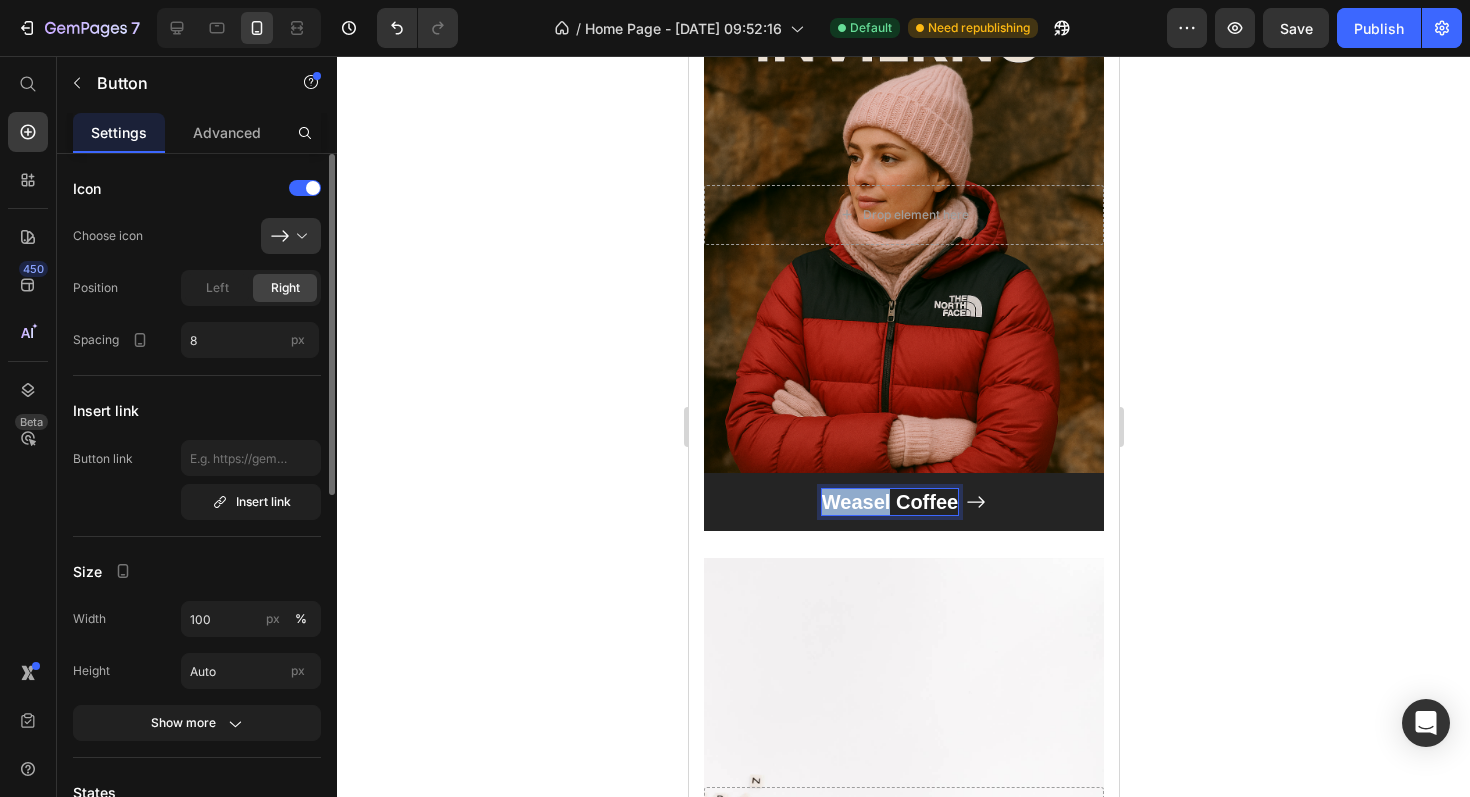 click on "Weasel Coffee" at bounding box center (889, 502) 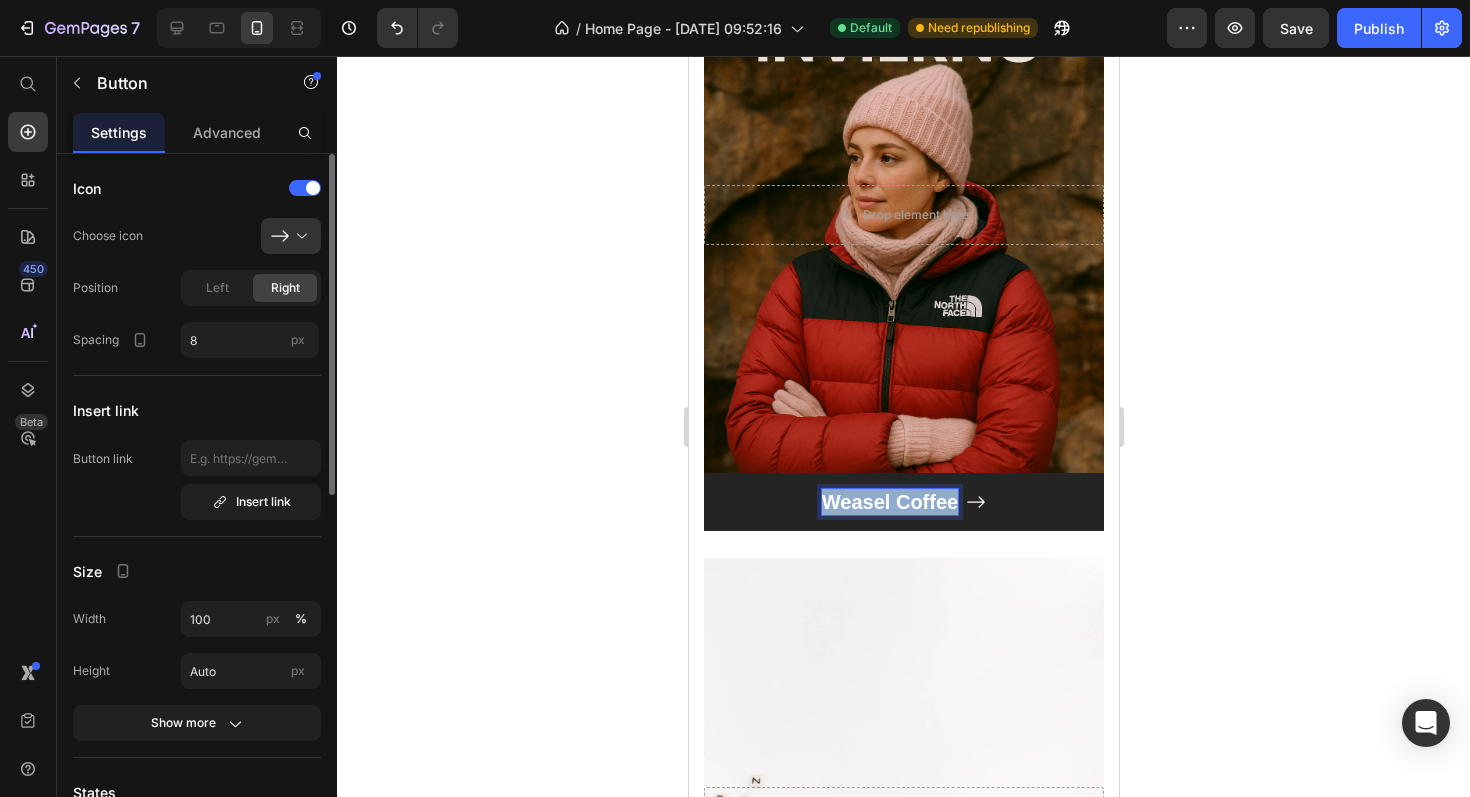 click on "Weasel Coffee" at bounding box center [889, 502] 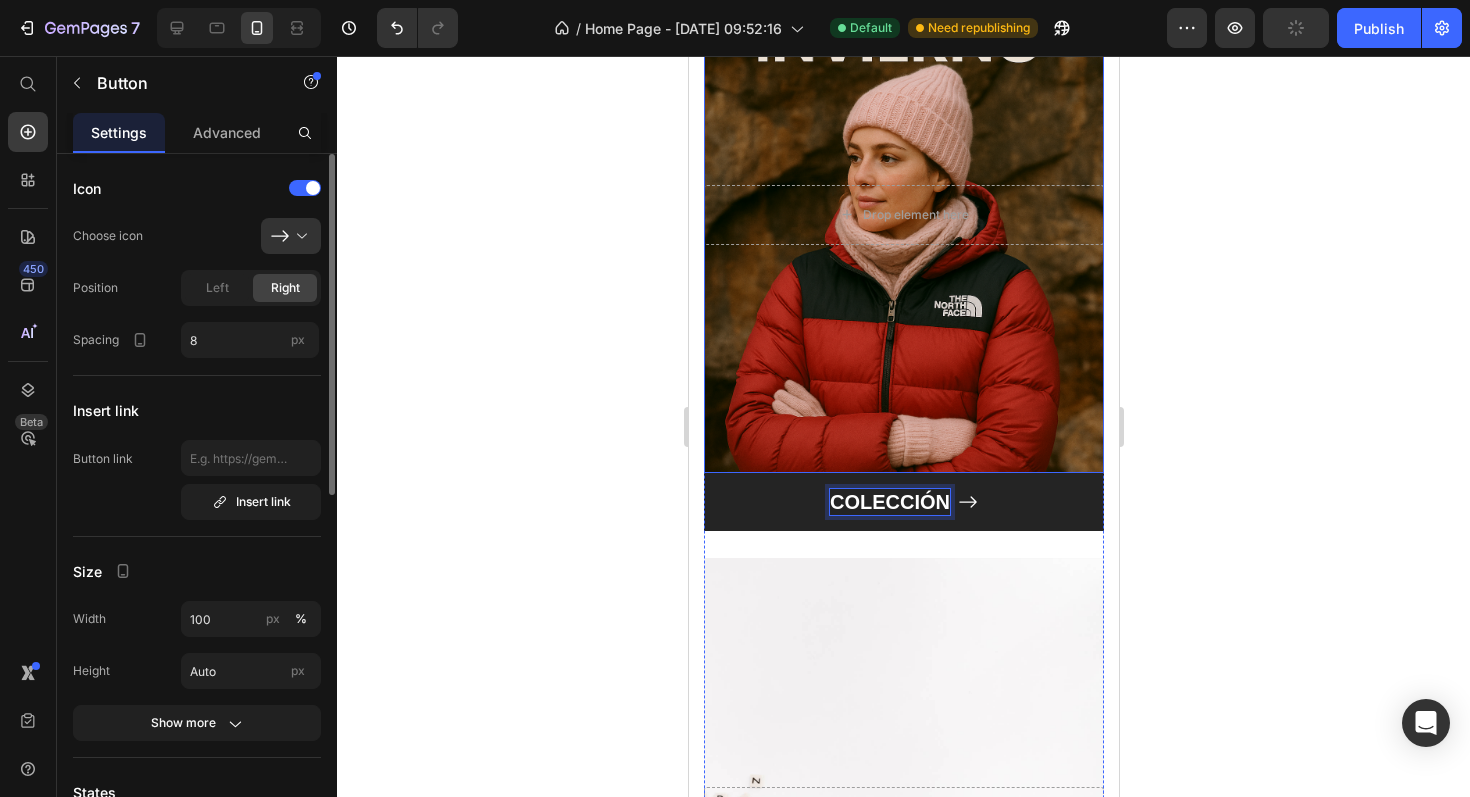 click on "COLECCIÓN" at bounding box center [903, 502] 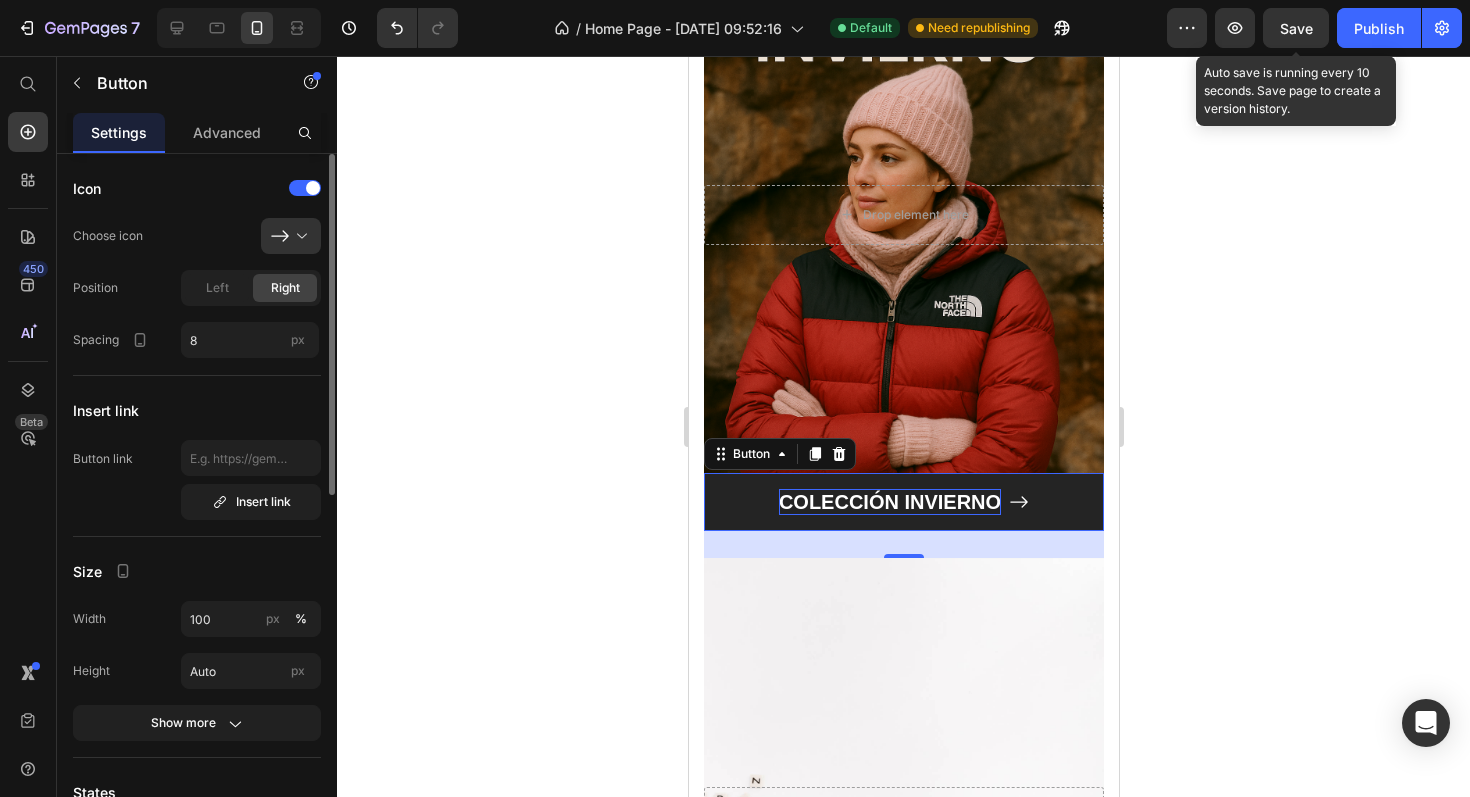 click 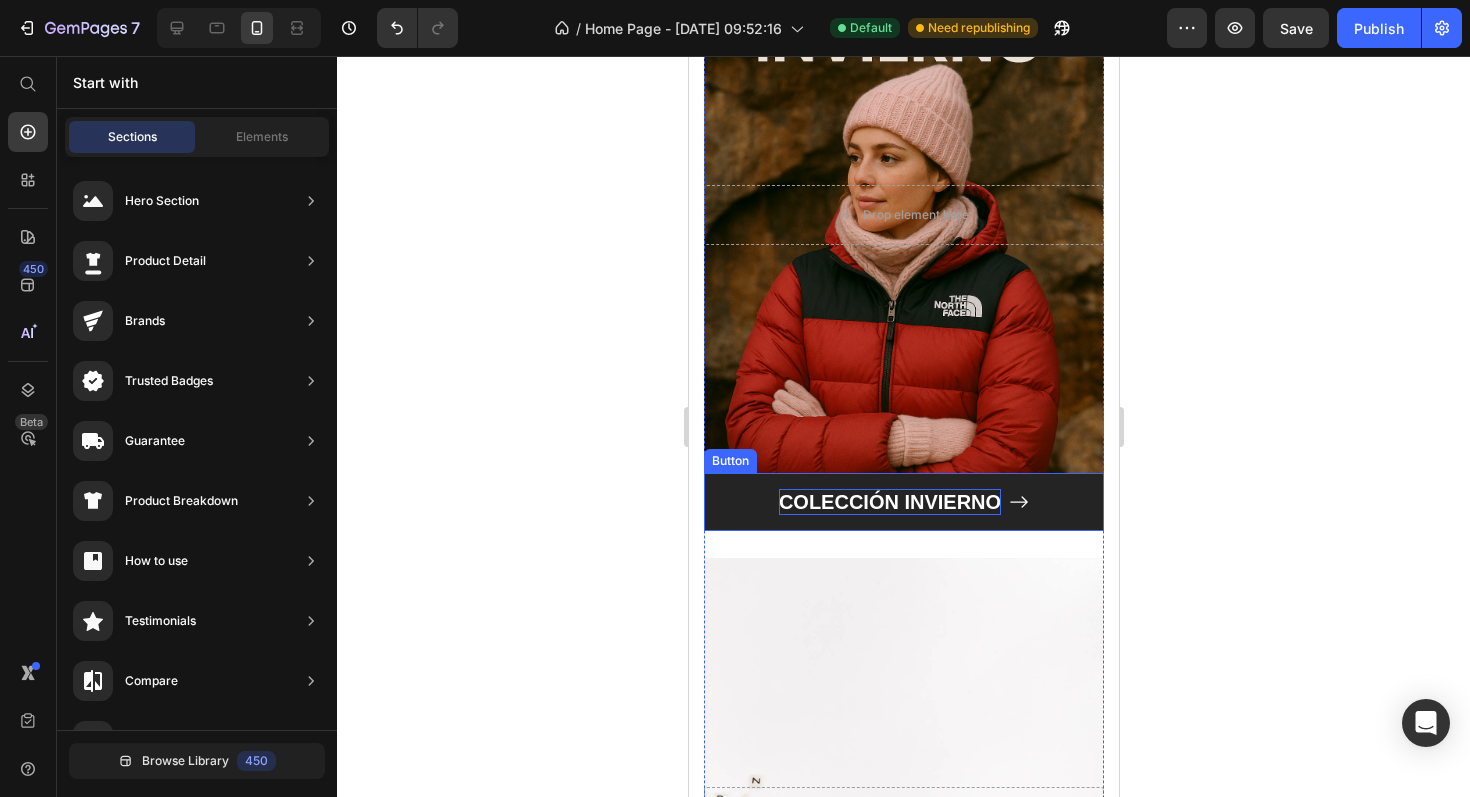 click on "COLECCIÓN INVIERNO" at bounding box center (903, 502) 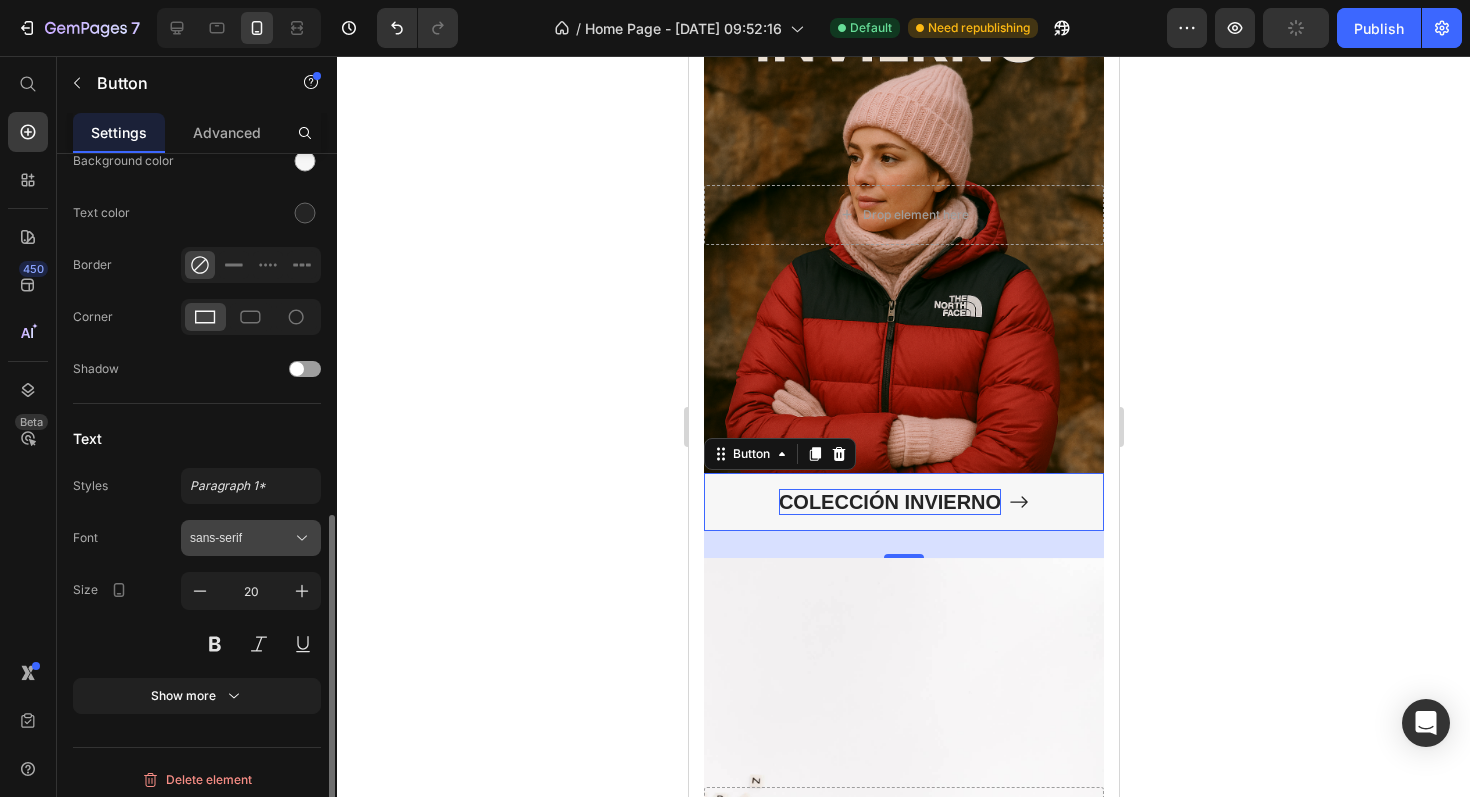 scroll, scrollTop: 733, scrollLeft: 0, axis: vertical 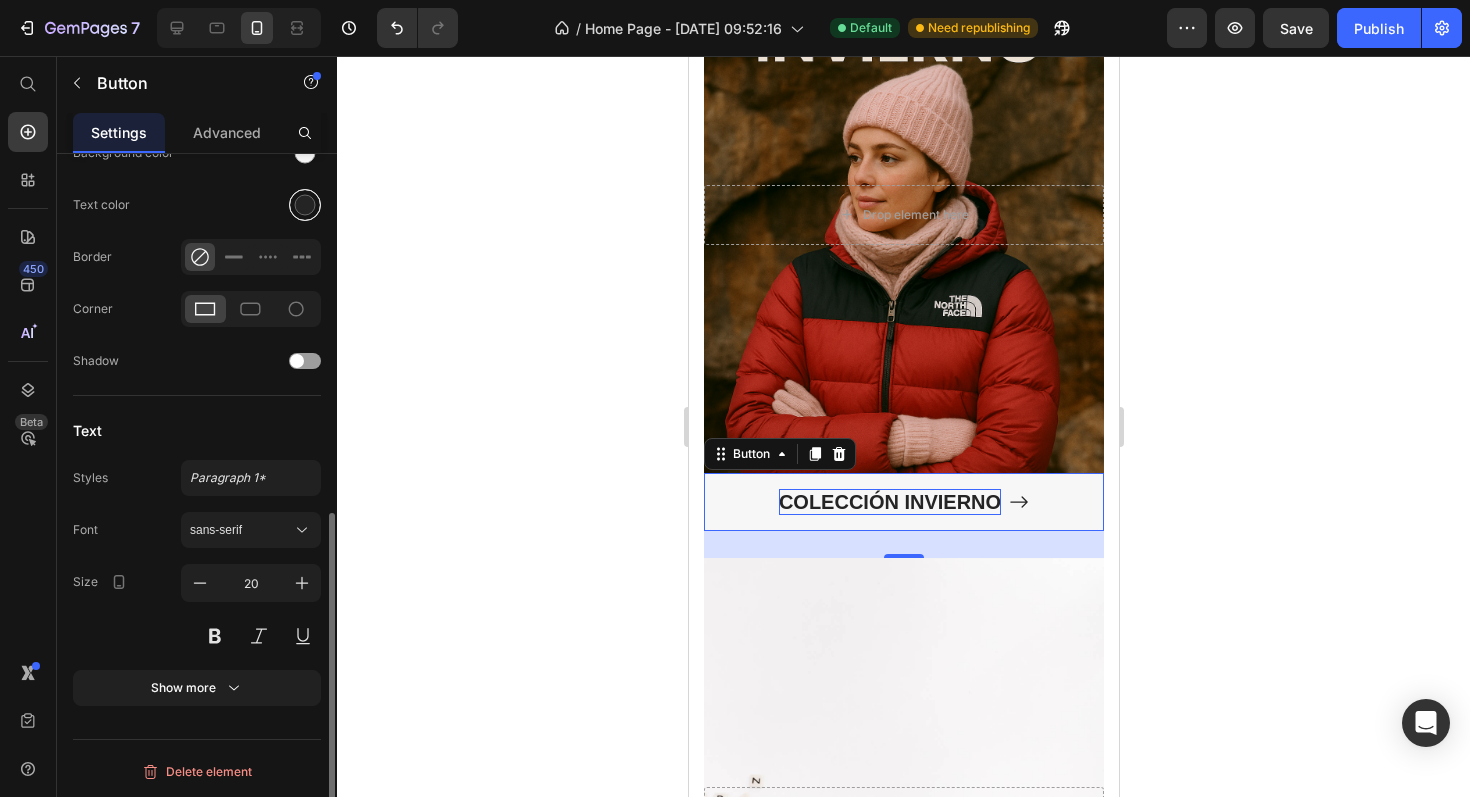click at bounding box center [305, 205] 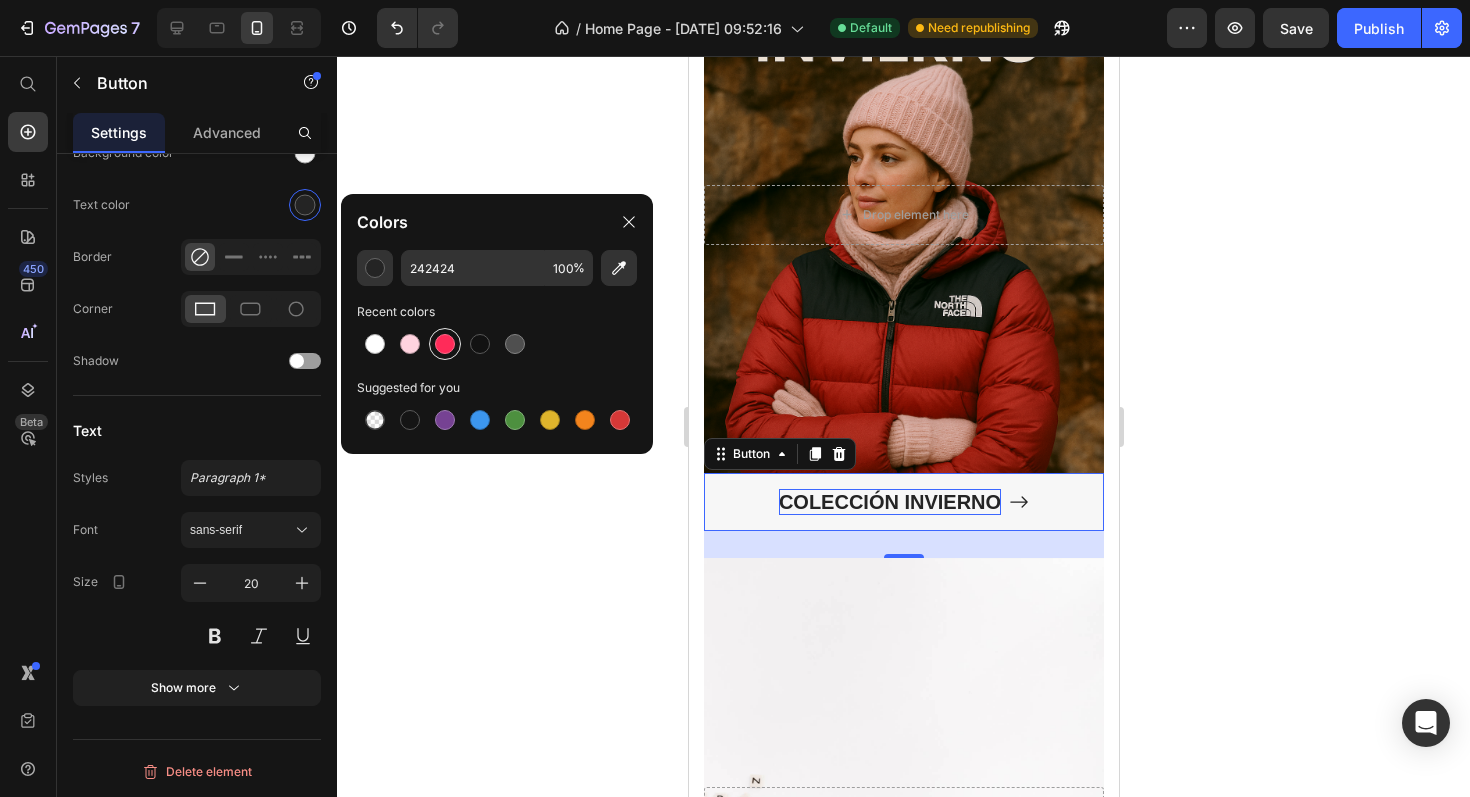 click at bounding box center [445, 344] 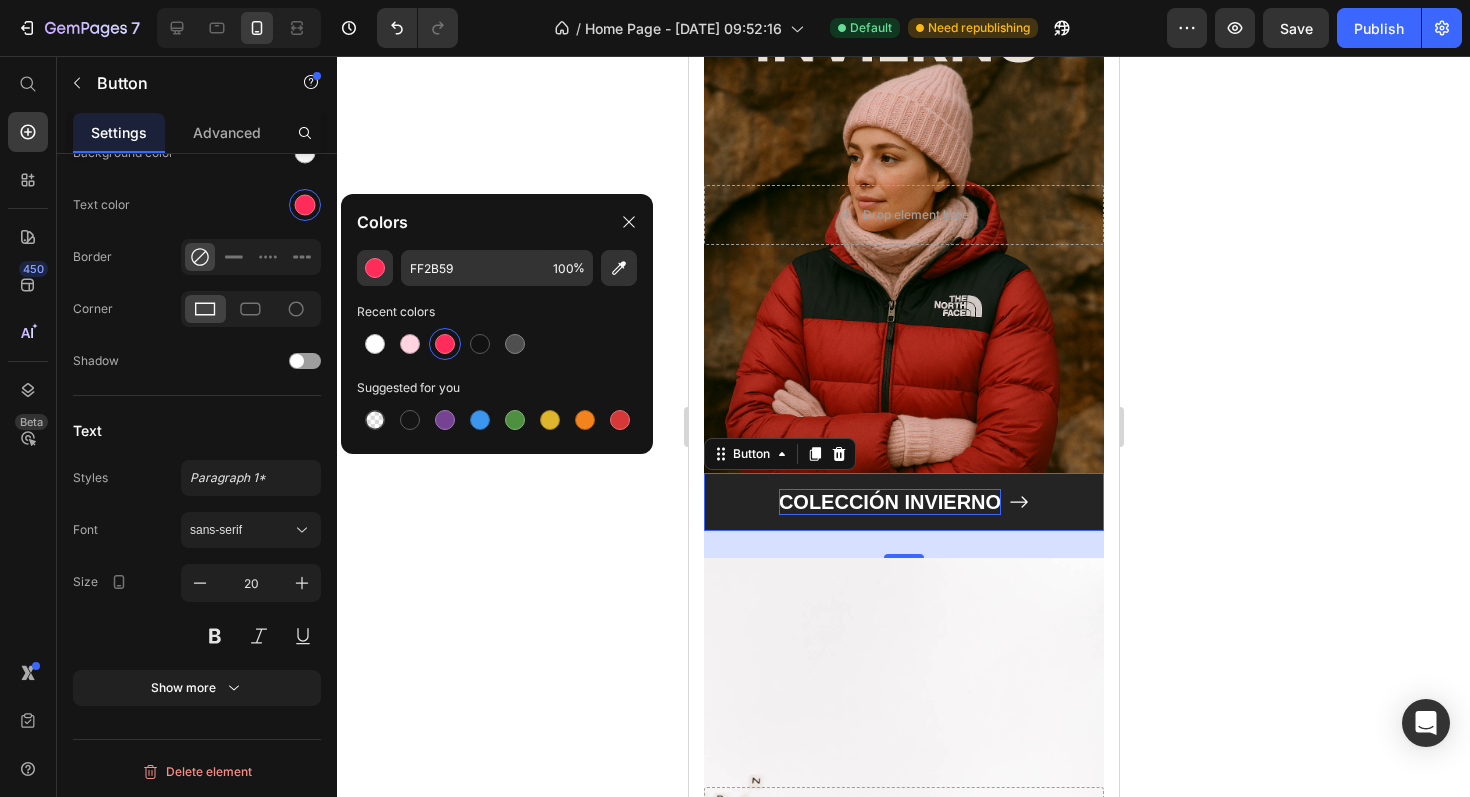 click on "COLECCIÓN INVIERNO" at bounding box center [903, 502] 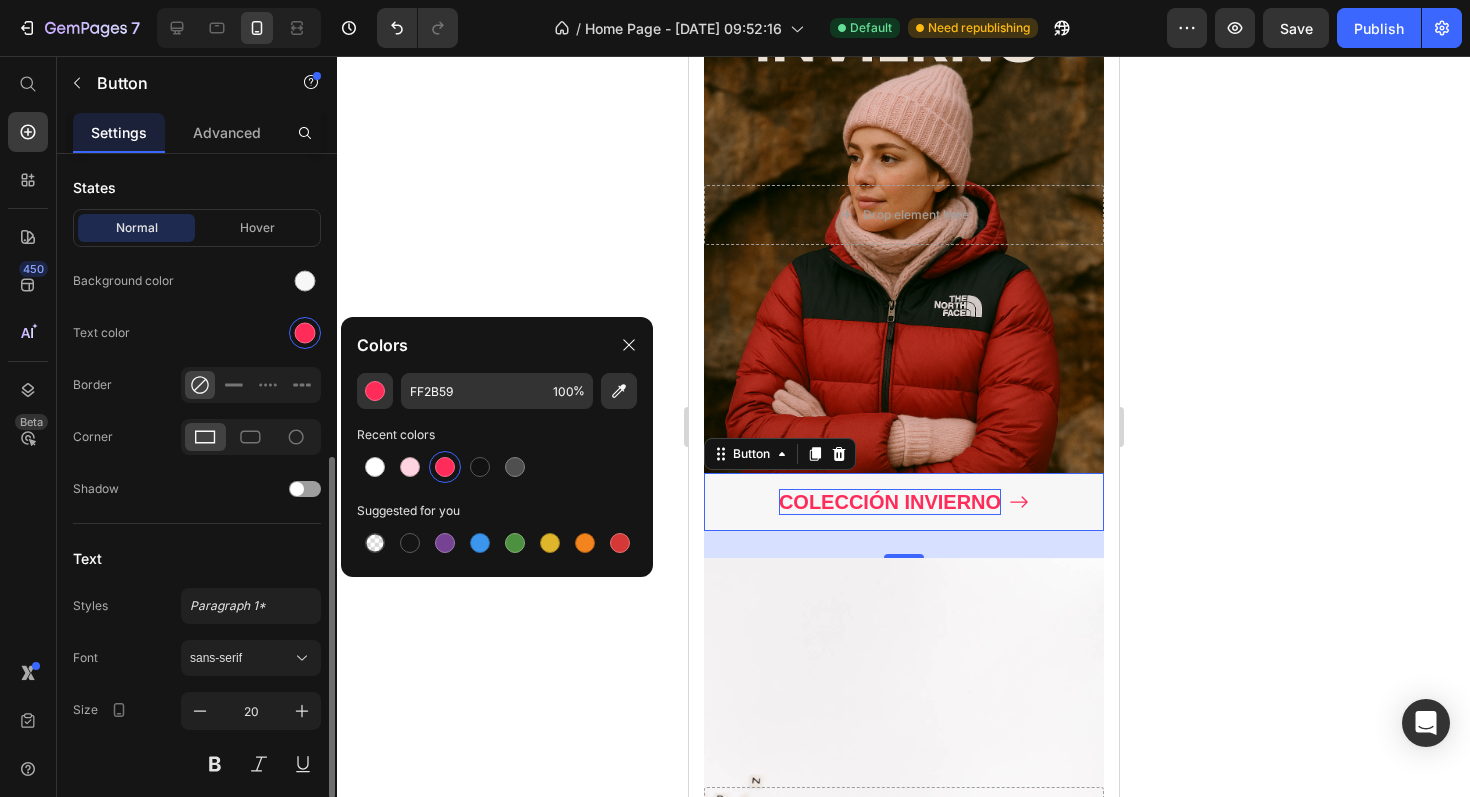 scroll, scrollTop: 597, scrollLeft: 0, axis: vertical 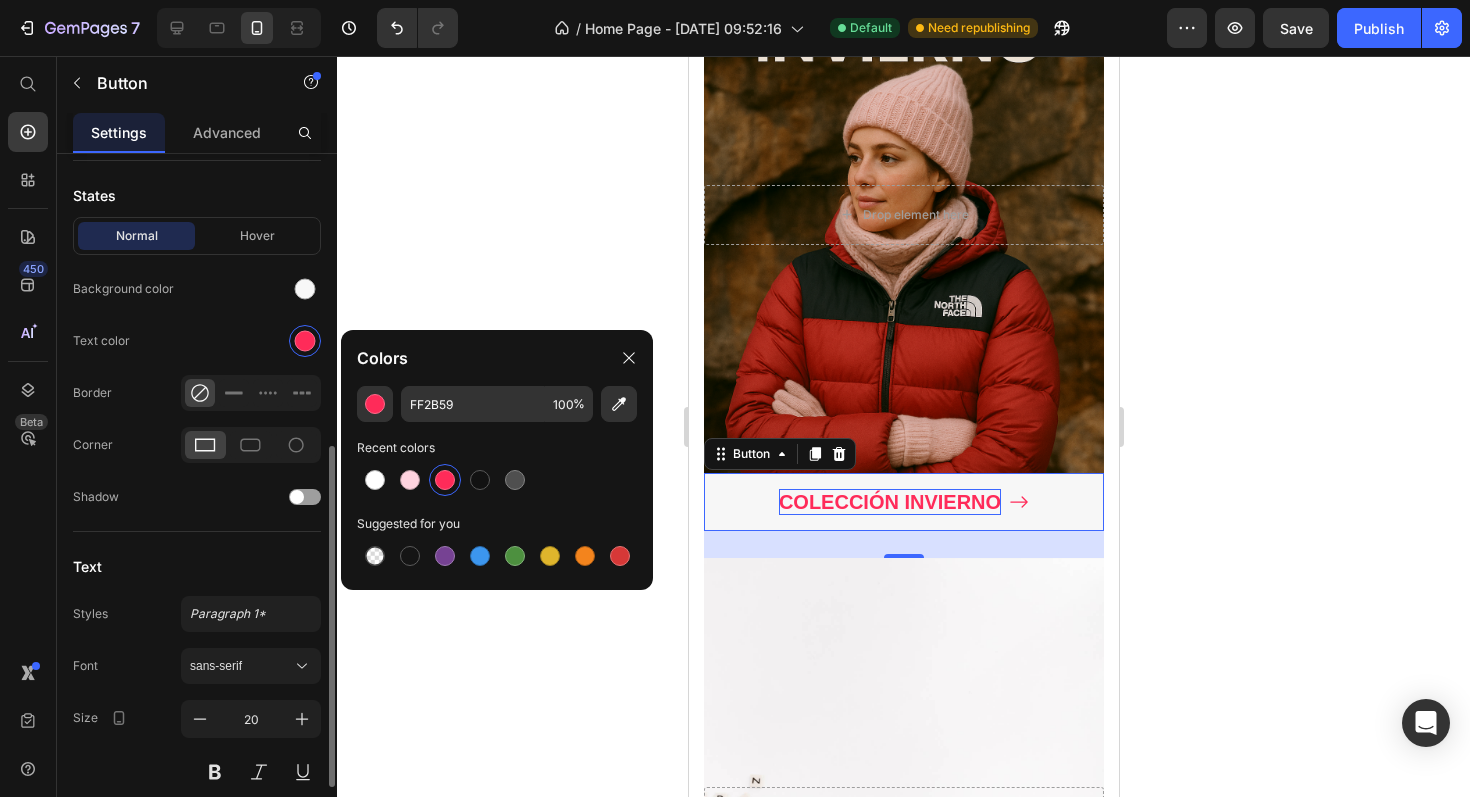click on "Hover" at bounding box center [257, 236] 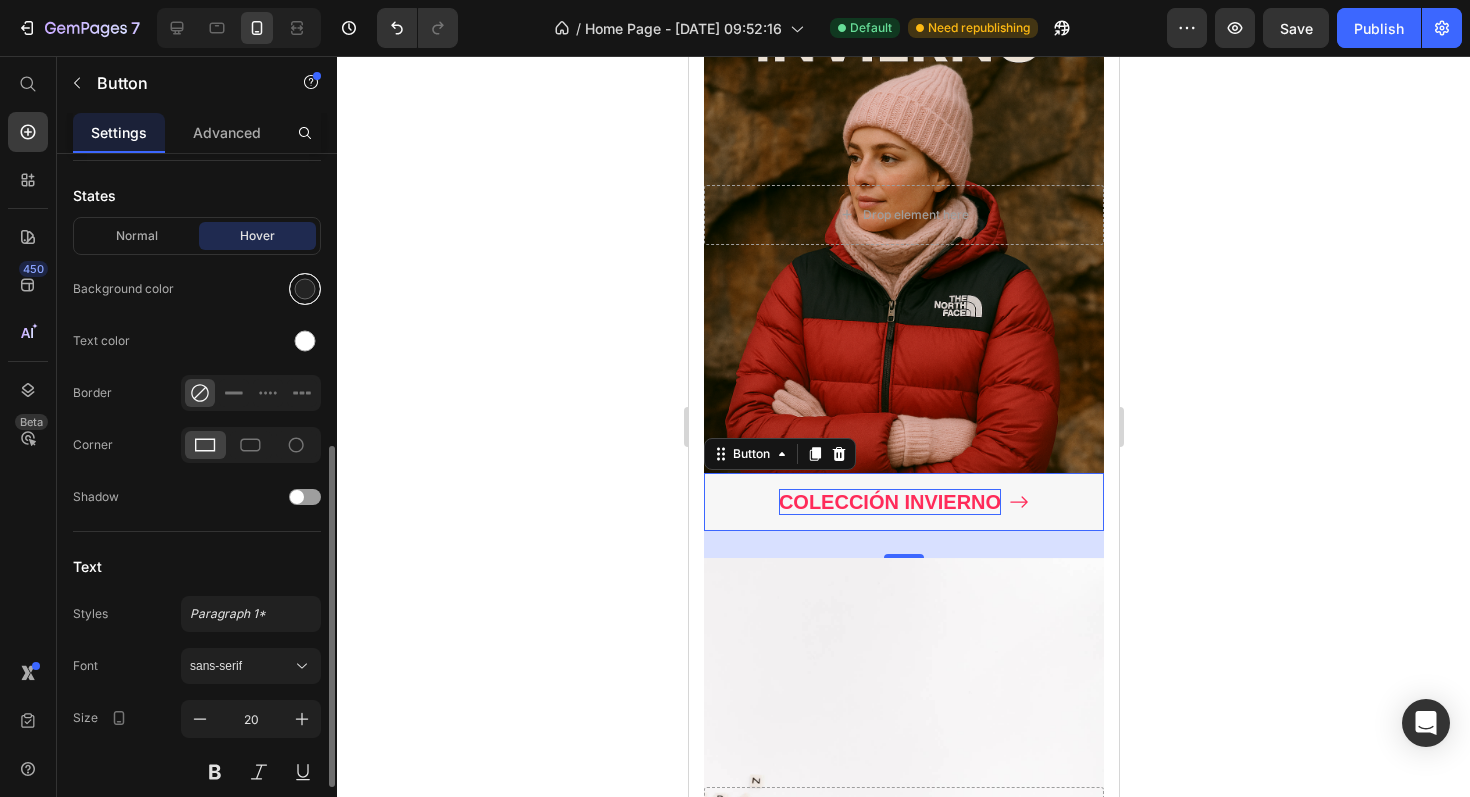 click at bounding box center [305, 289] 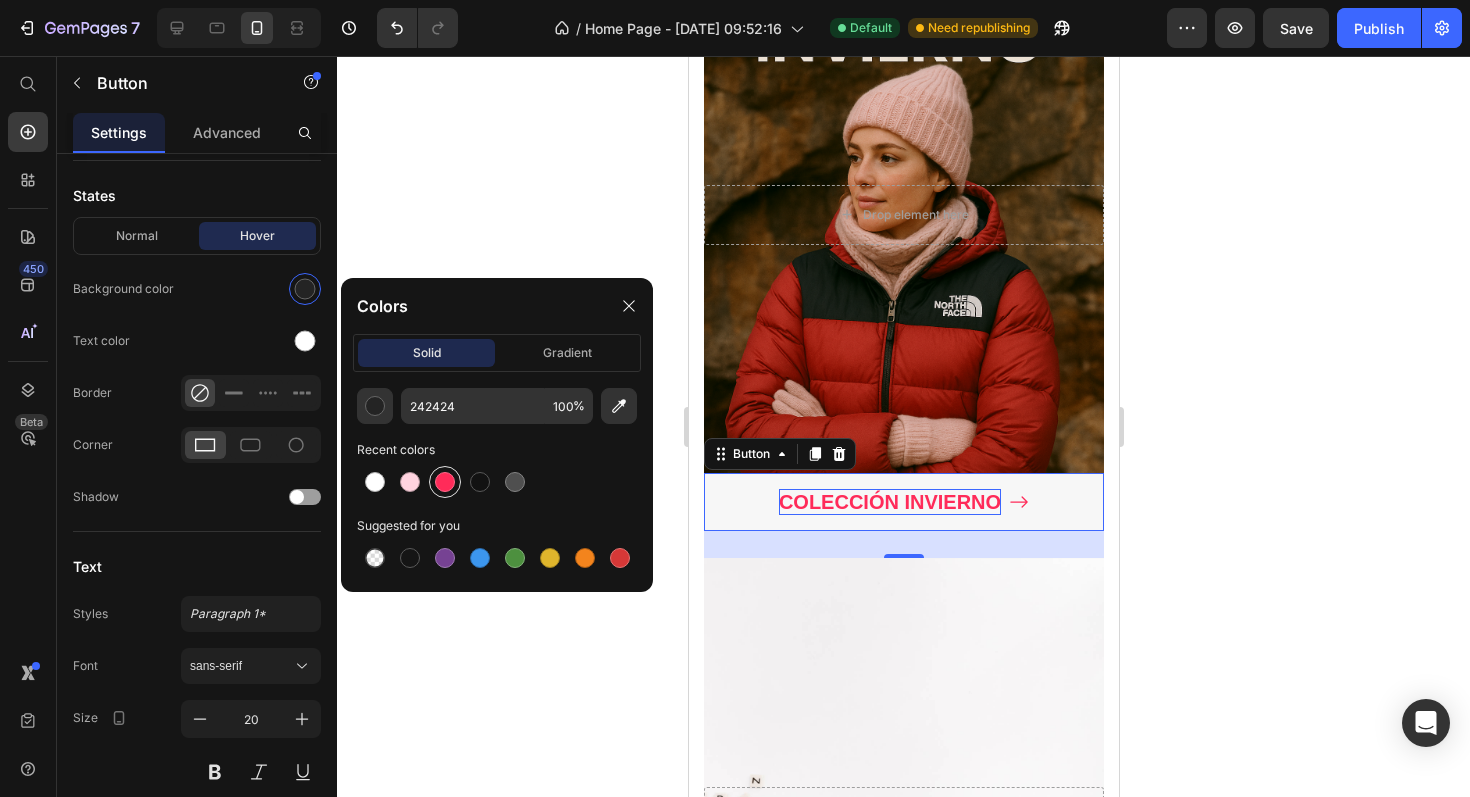 click at bounding box center (445, 482) 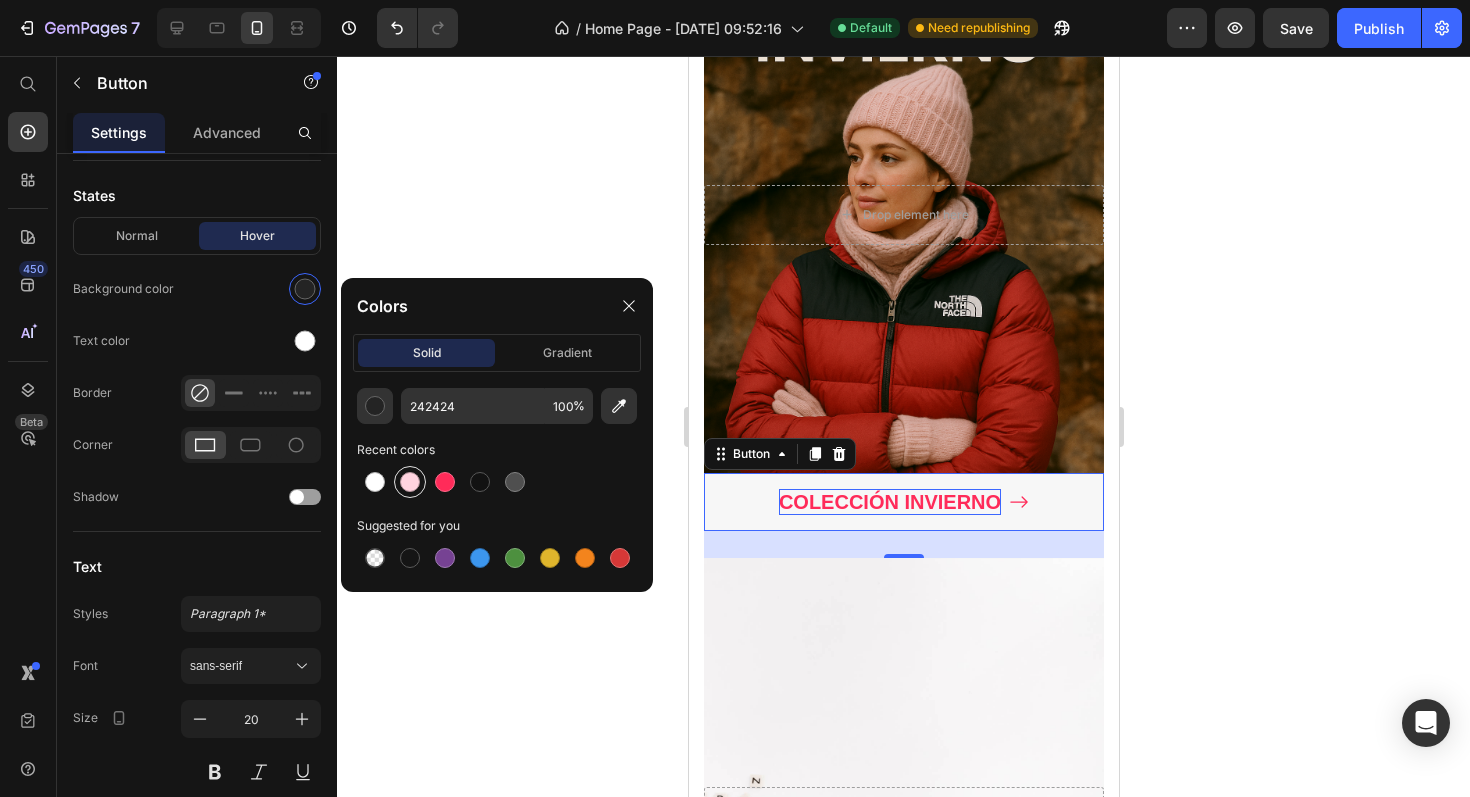 type on "FF2B59" 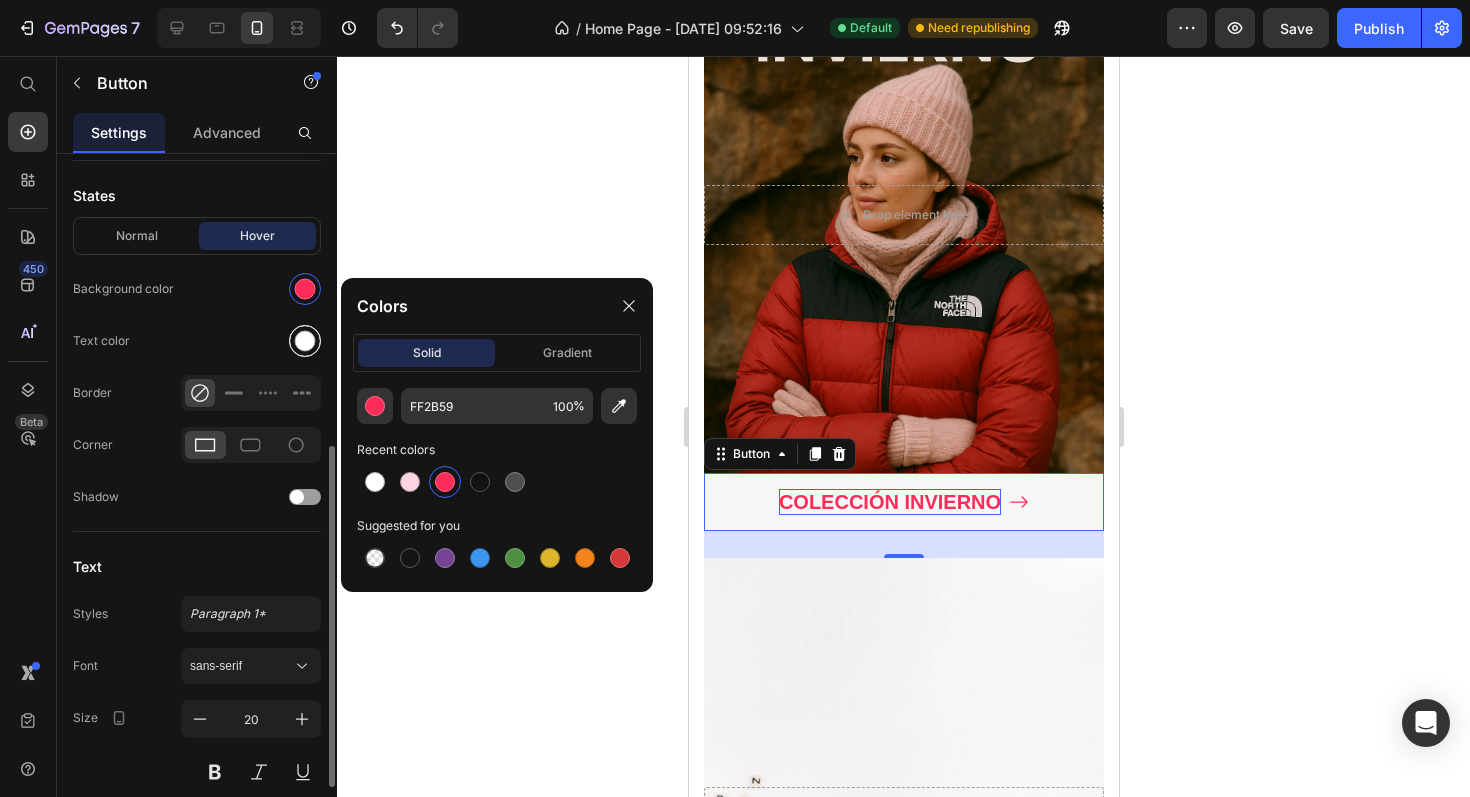 click at bounding box center (305, 341) 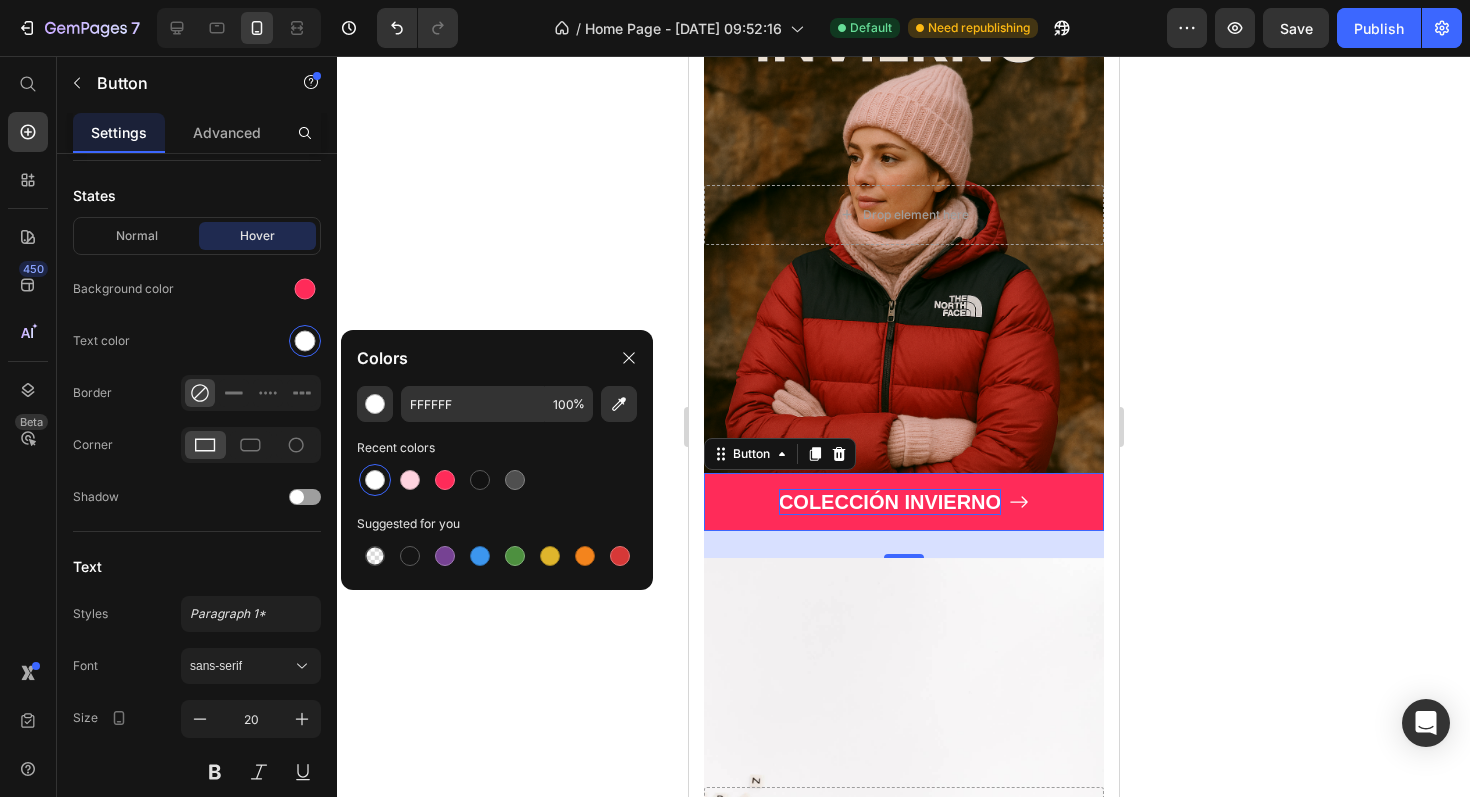 click on "COLECCIÓN INVIERNO" at bounding box center [903, 502] 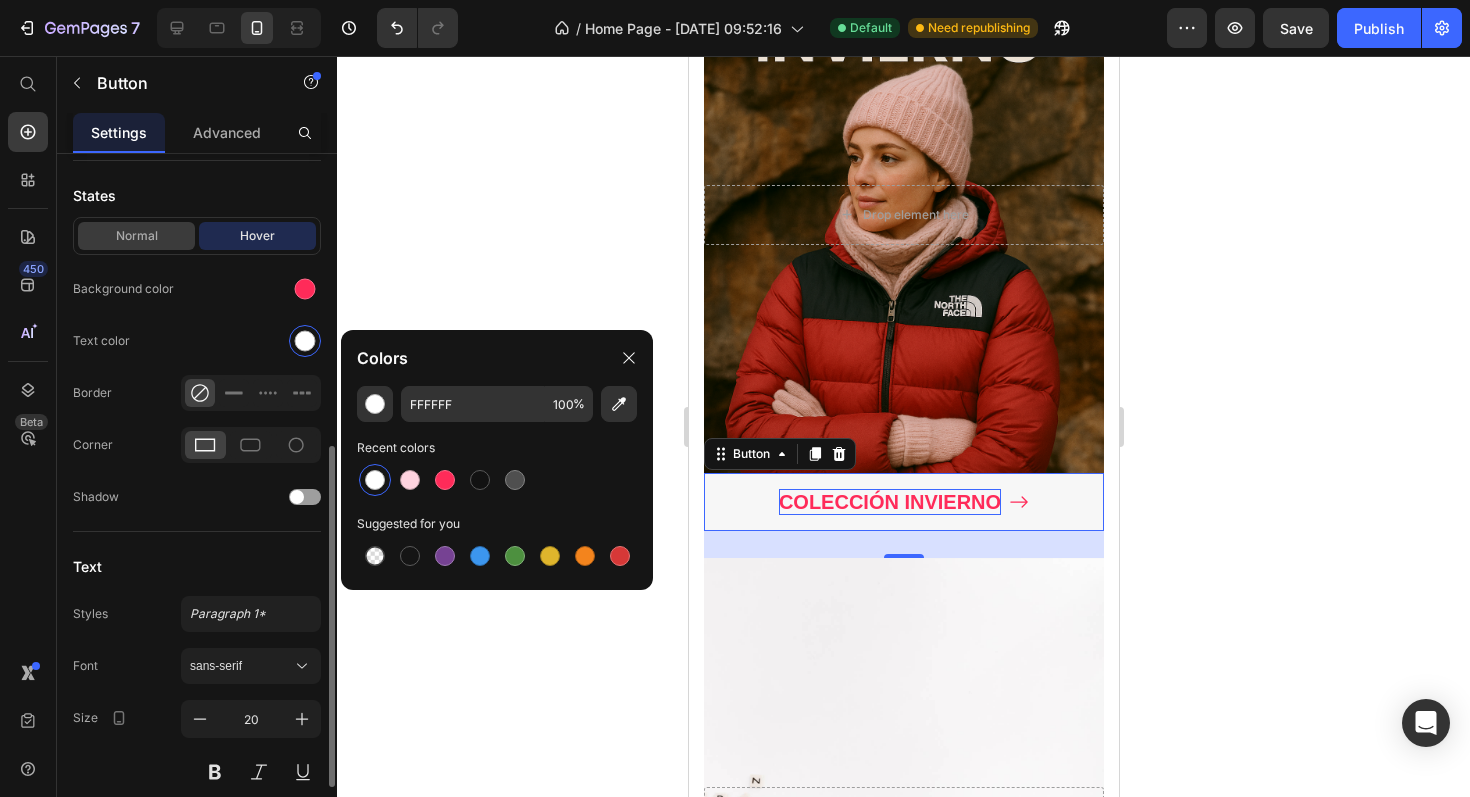 click on "Normal" at bounding box center (136, 236) 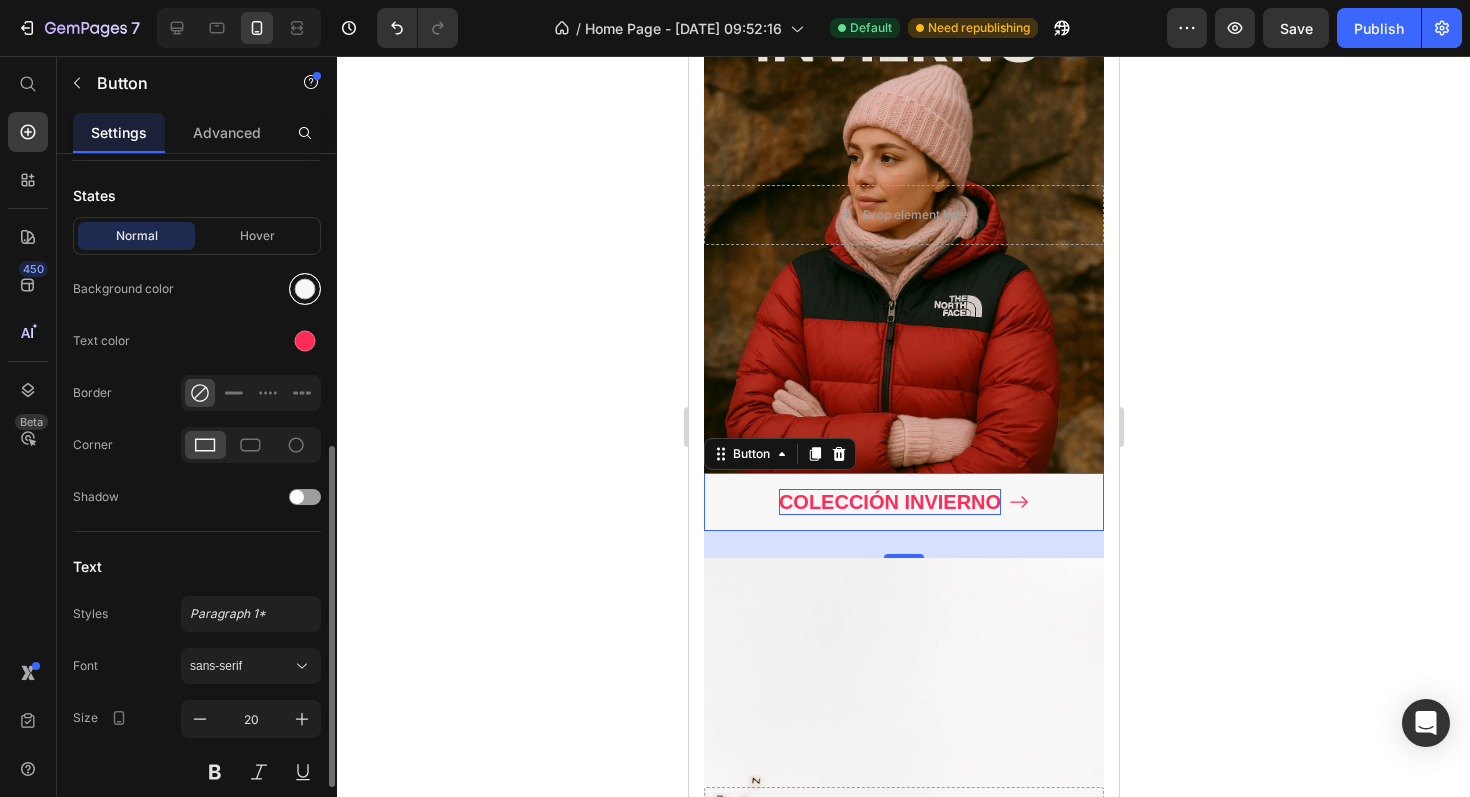 click at bounding box center (305, 289) 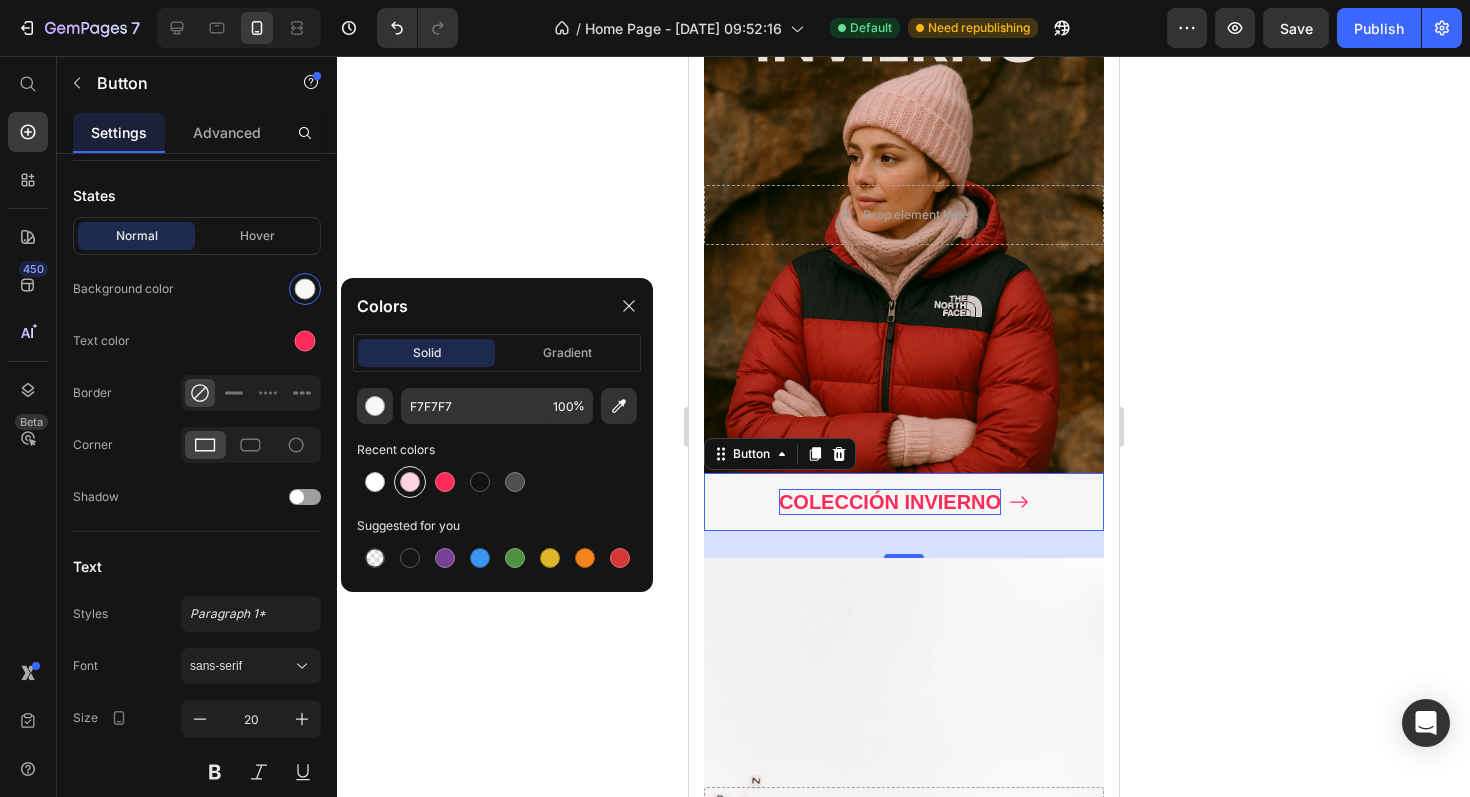 click at bounding box center [410, 482] 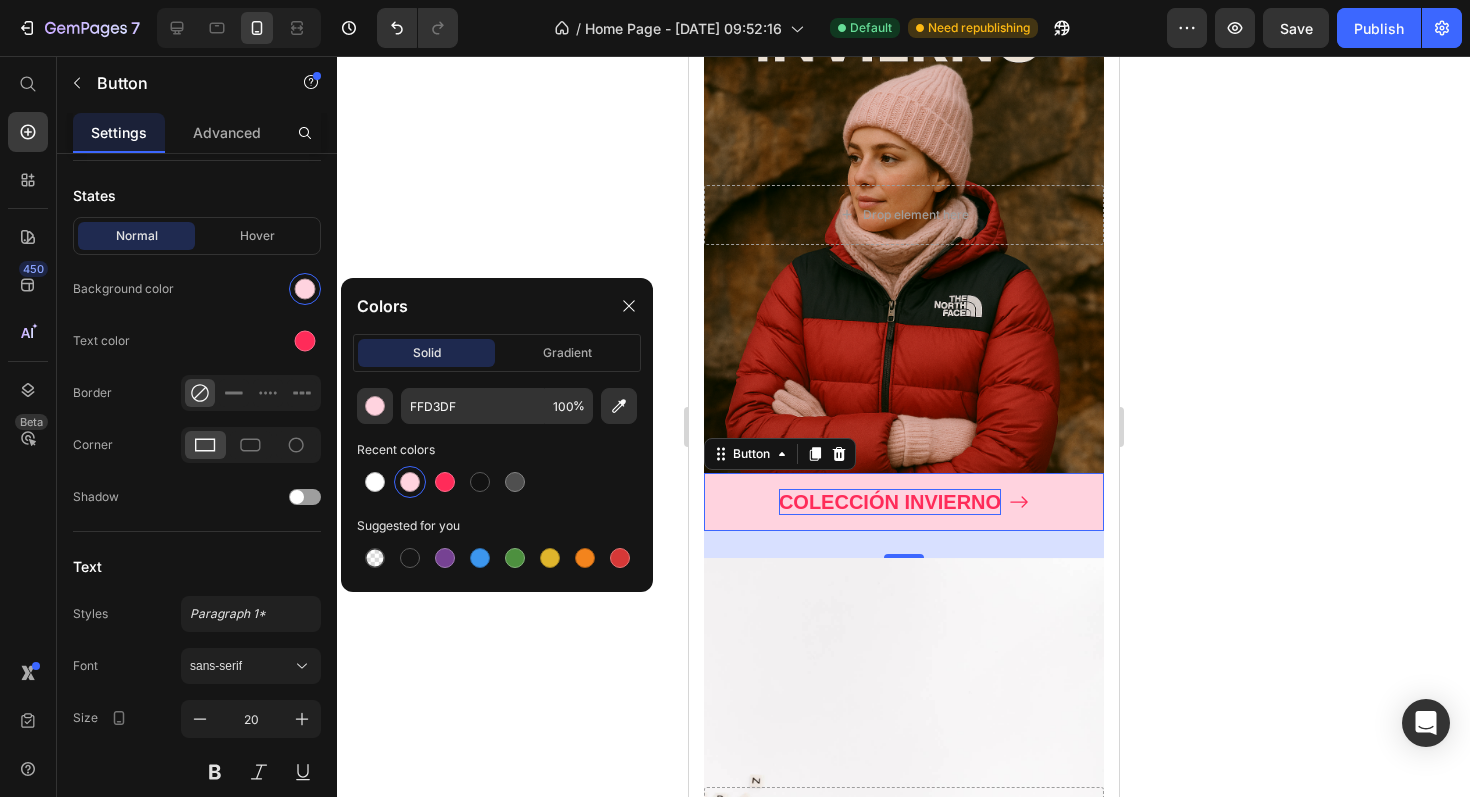 click 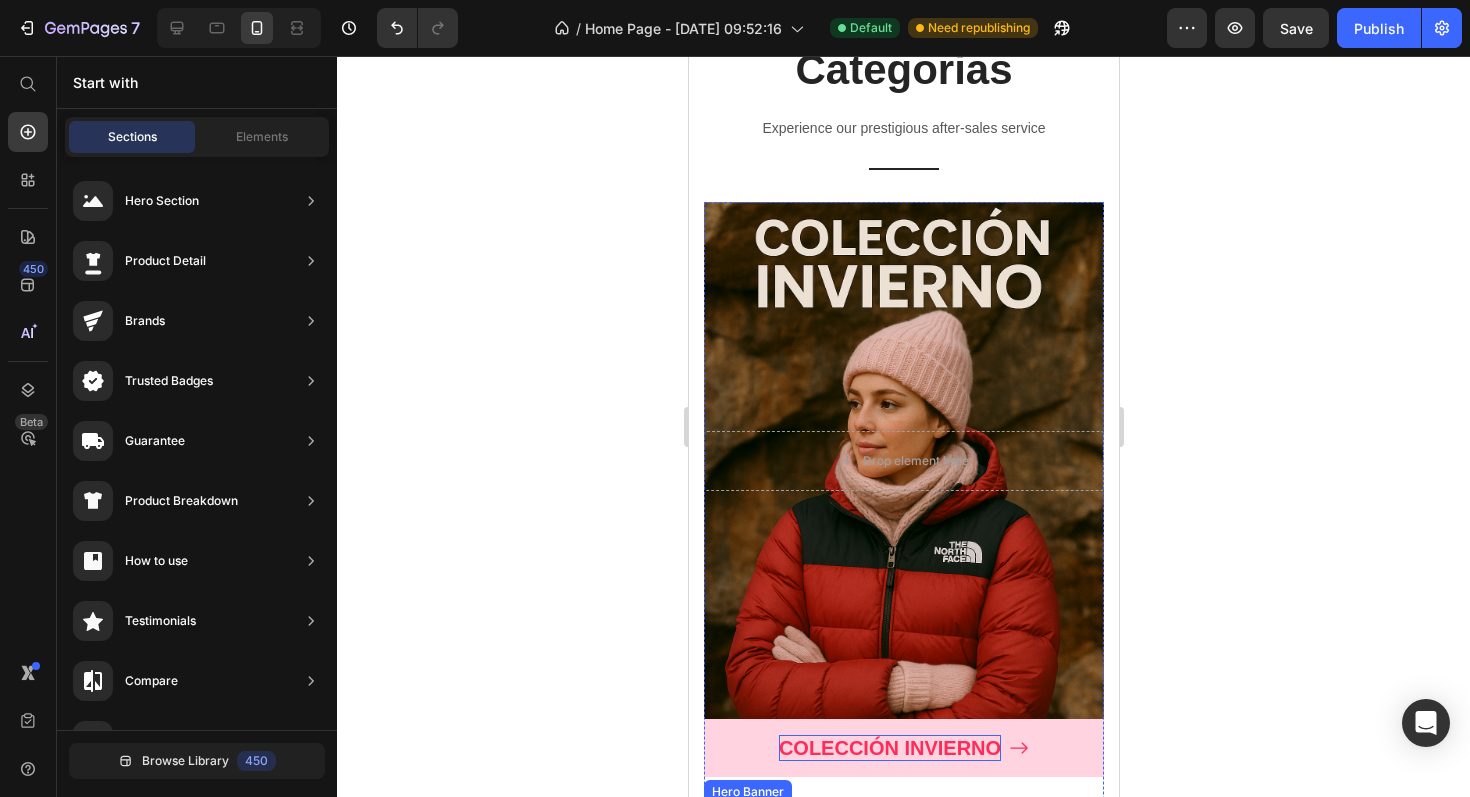 scroll, scrollTop: 1064, scrollLeft: 0, axis: vertical 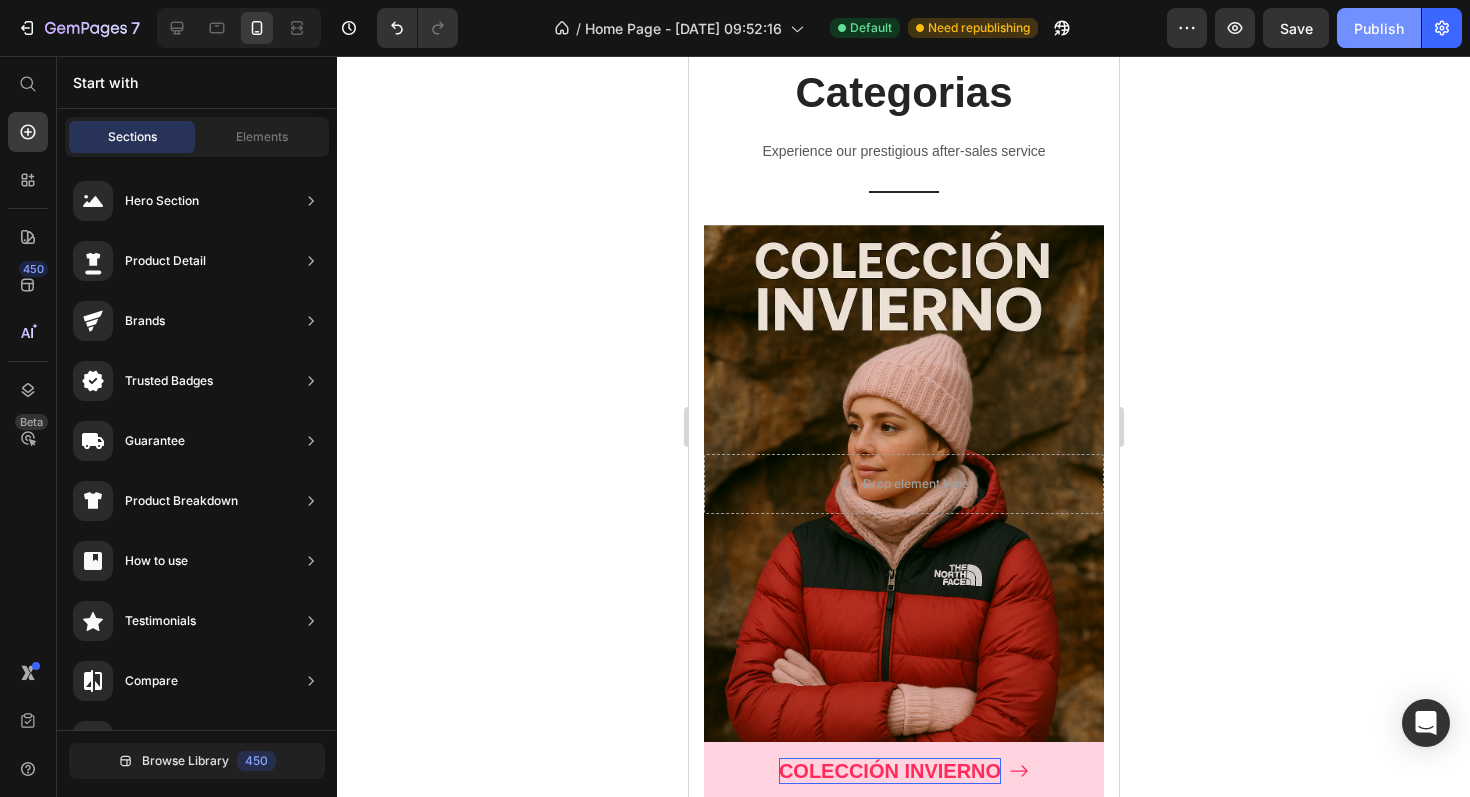 click on "Publish" at bounding box center [1379, 28] 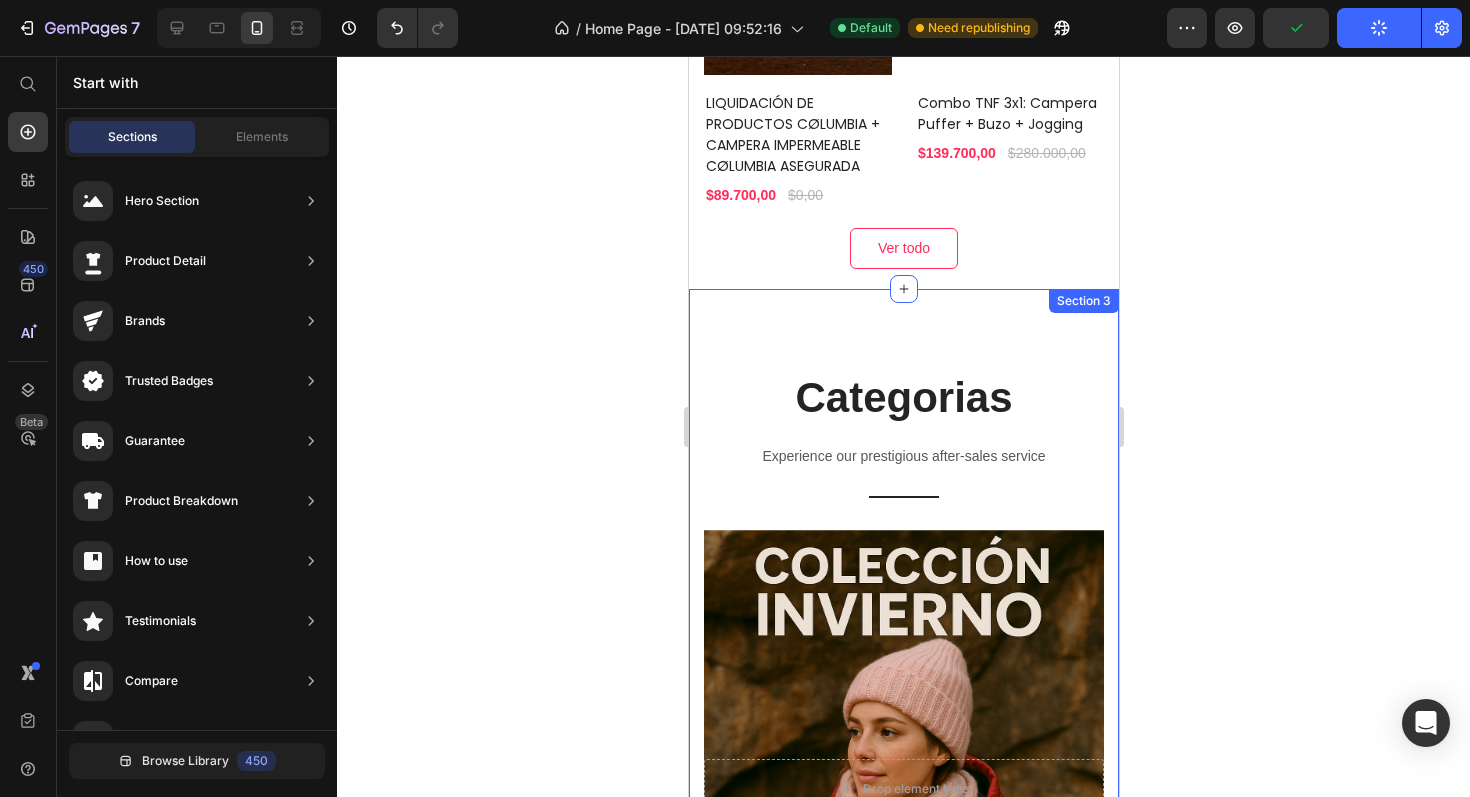 scroll, scrollTop: 1369, scrollLeft: 0, axis: vertical 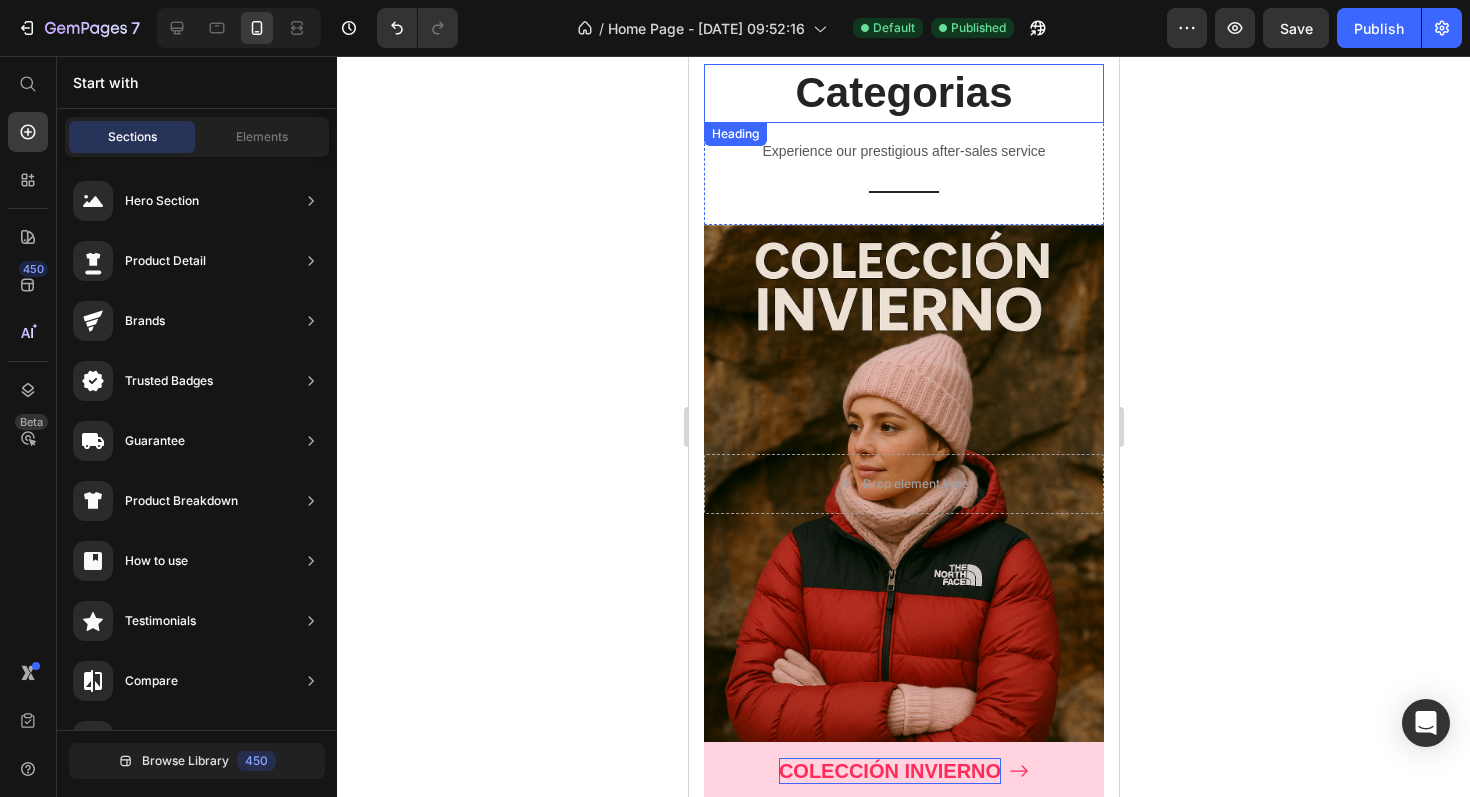 click on "Categorias" at bounding box center (903, 93) 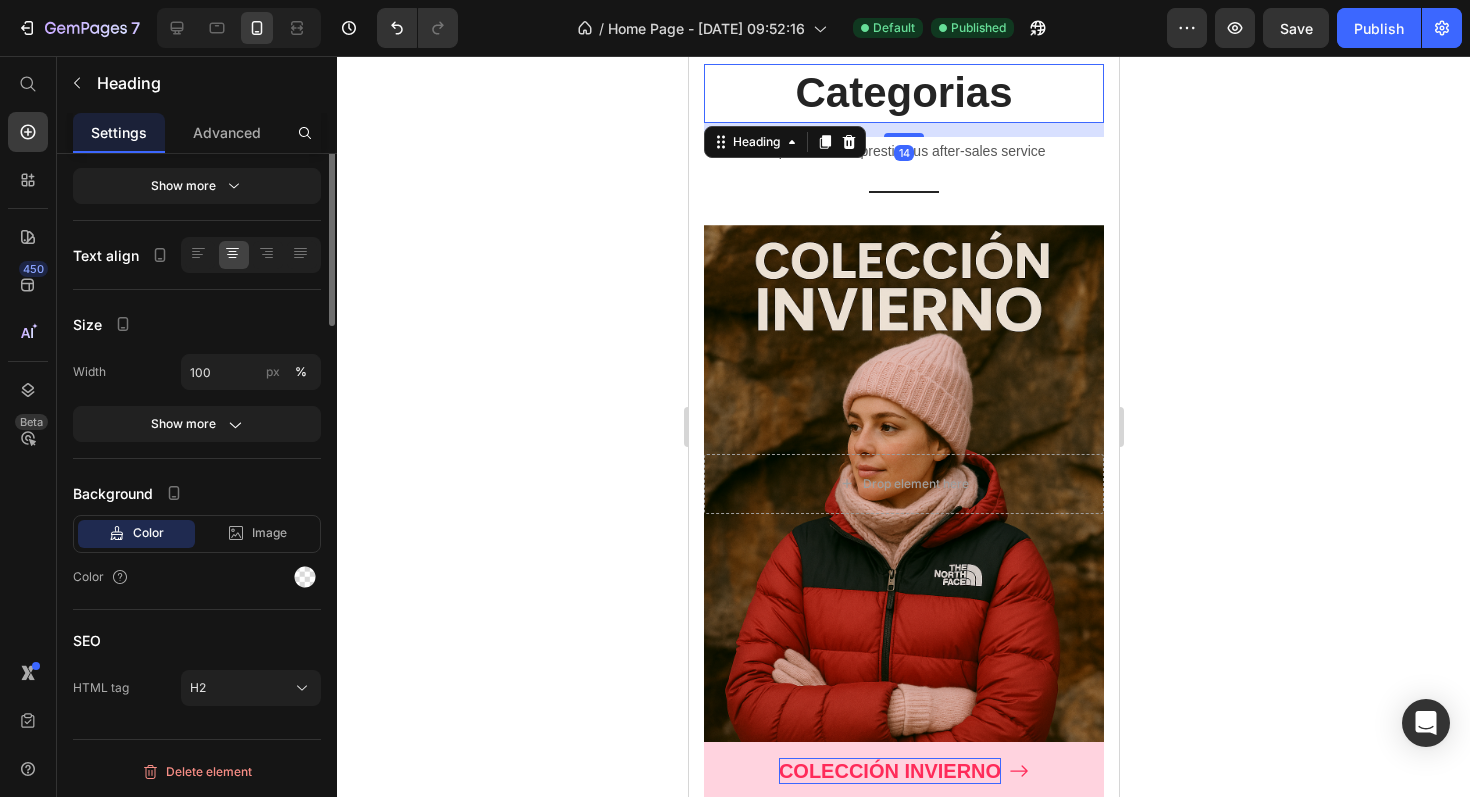 scroll, scrollTop: 0, scrollLeft: 0, axis: both 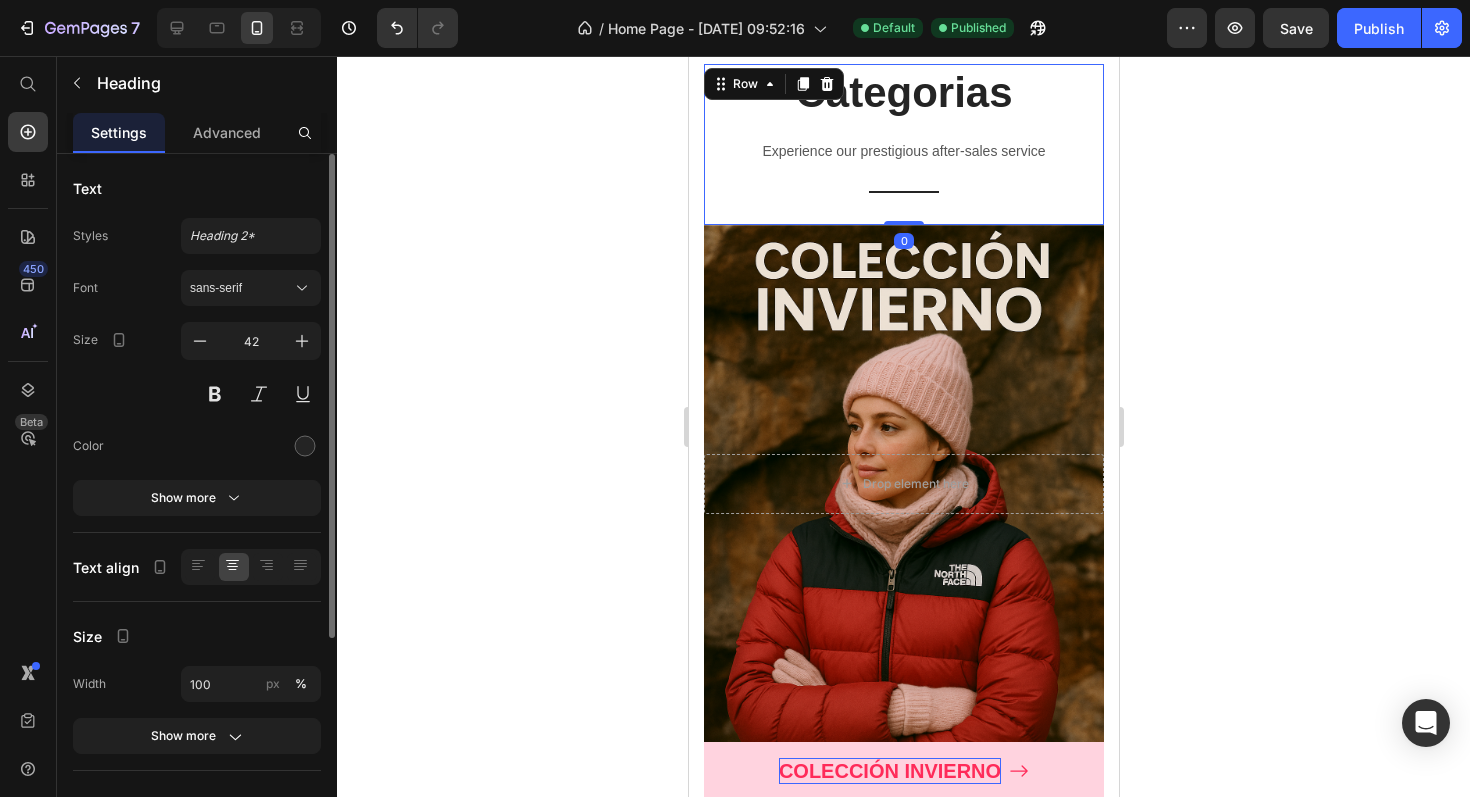 click on "Categorias Heading Experience our prestigious after-sales service Text block                Title Line" at bounding box center [903, 144] 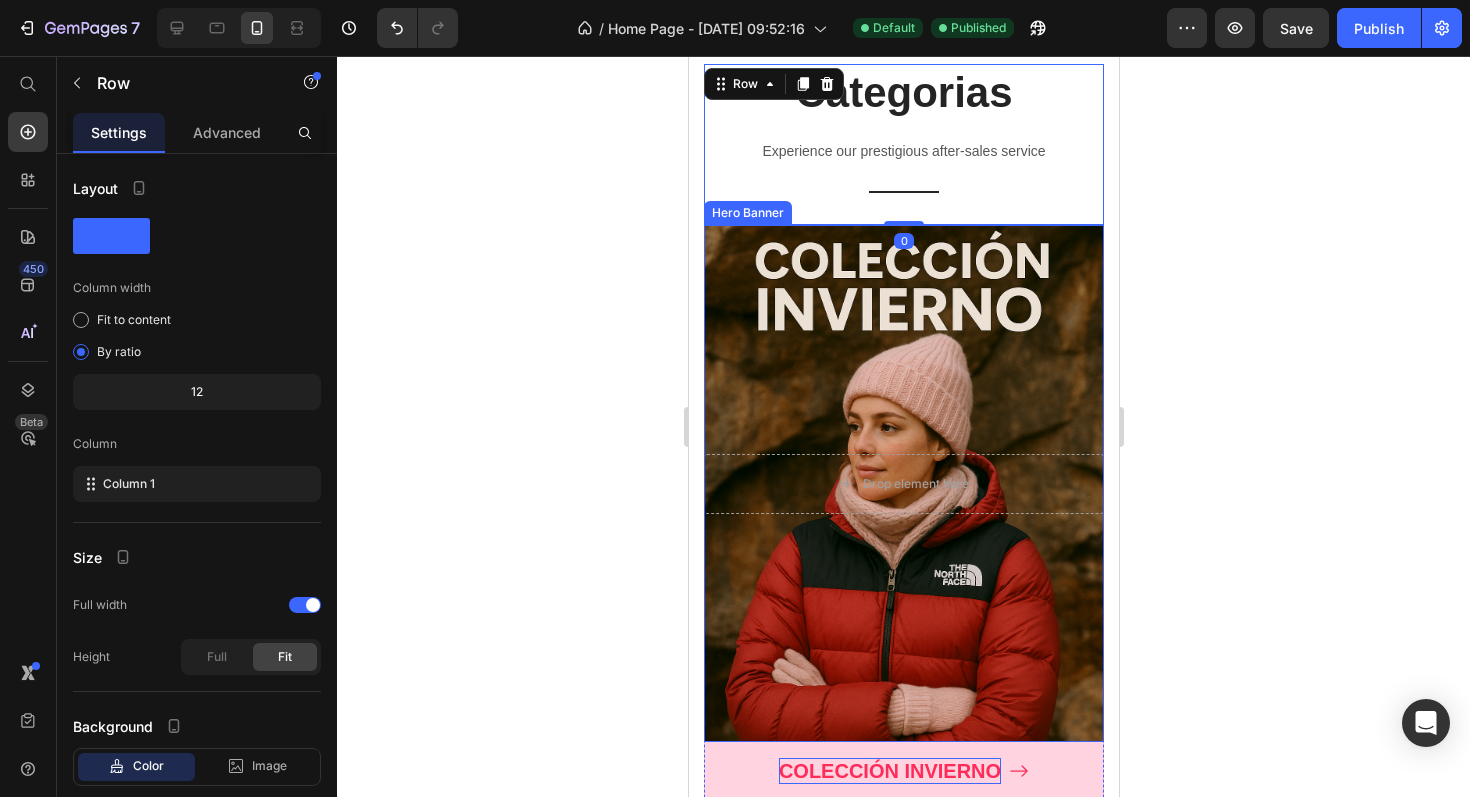 click at bounding box center [903, 483] 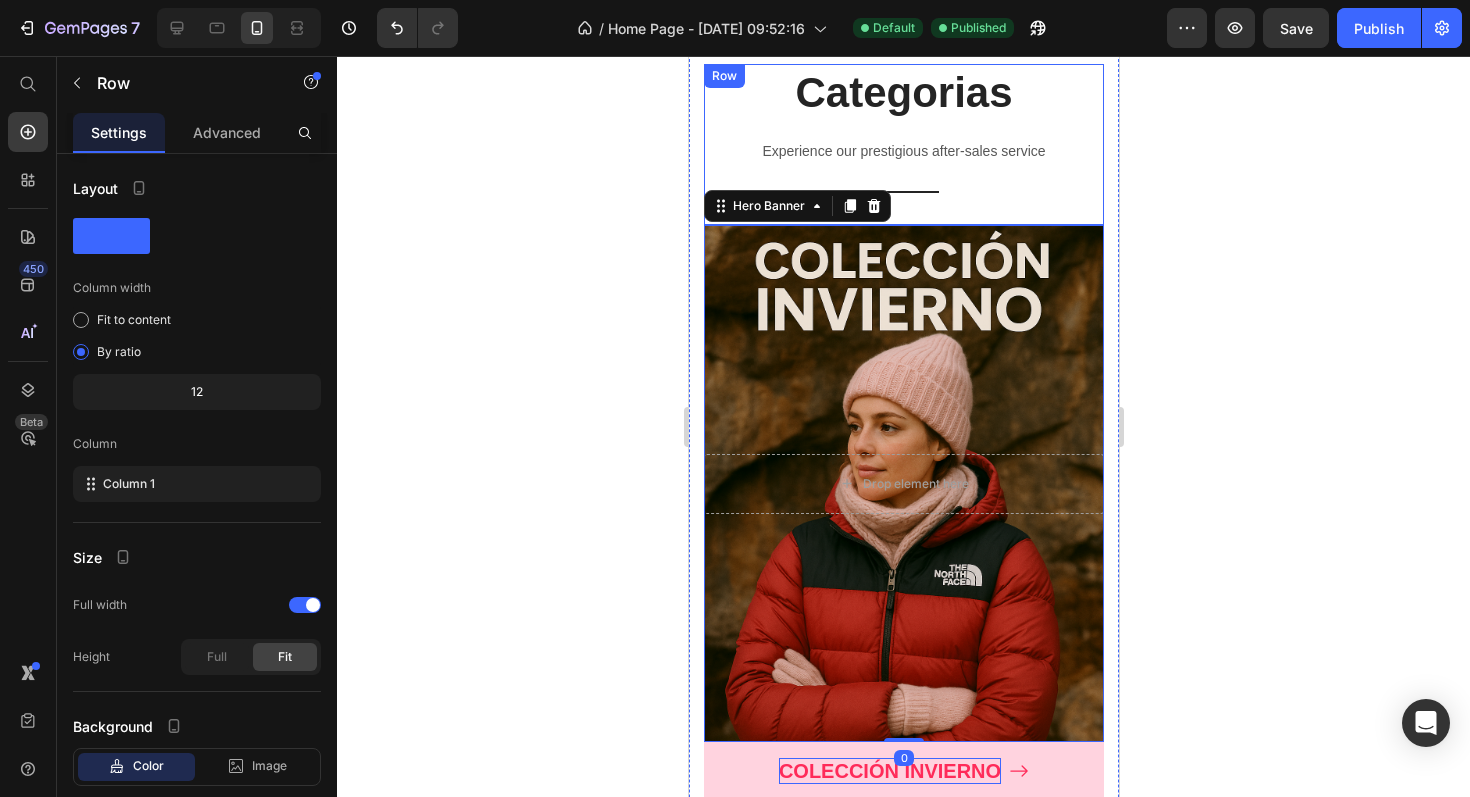 click on "Categorias Heading Experience our prestigious after-sales service Text block                Title Line" at bounding box center [903, 144] 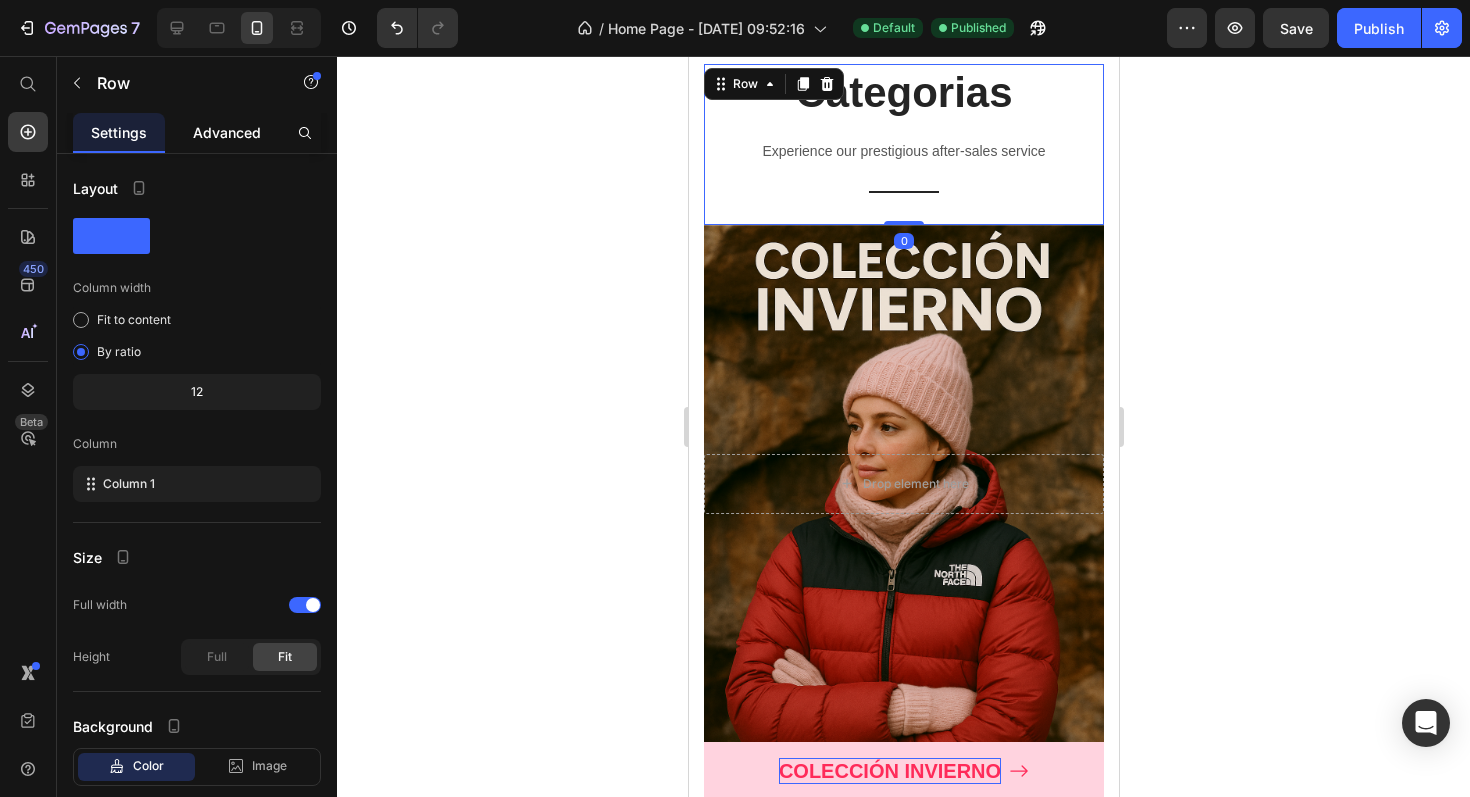 click on "Advanced" at bounding box center (227, 132) 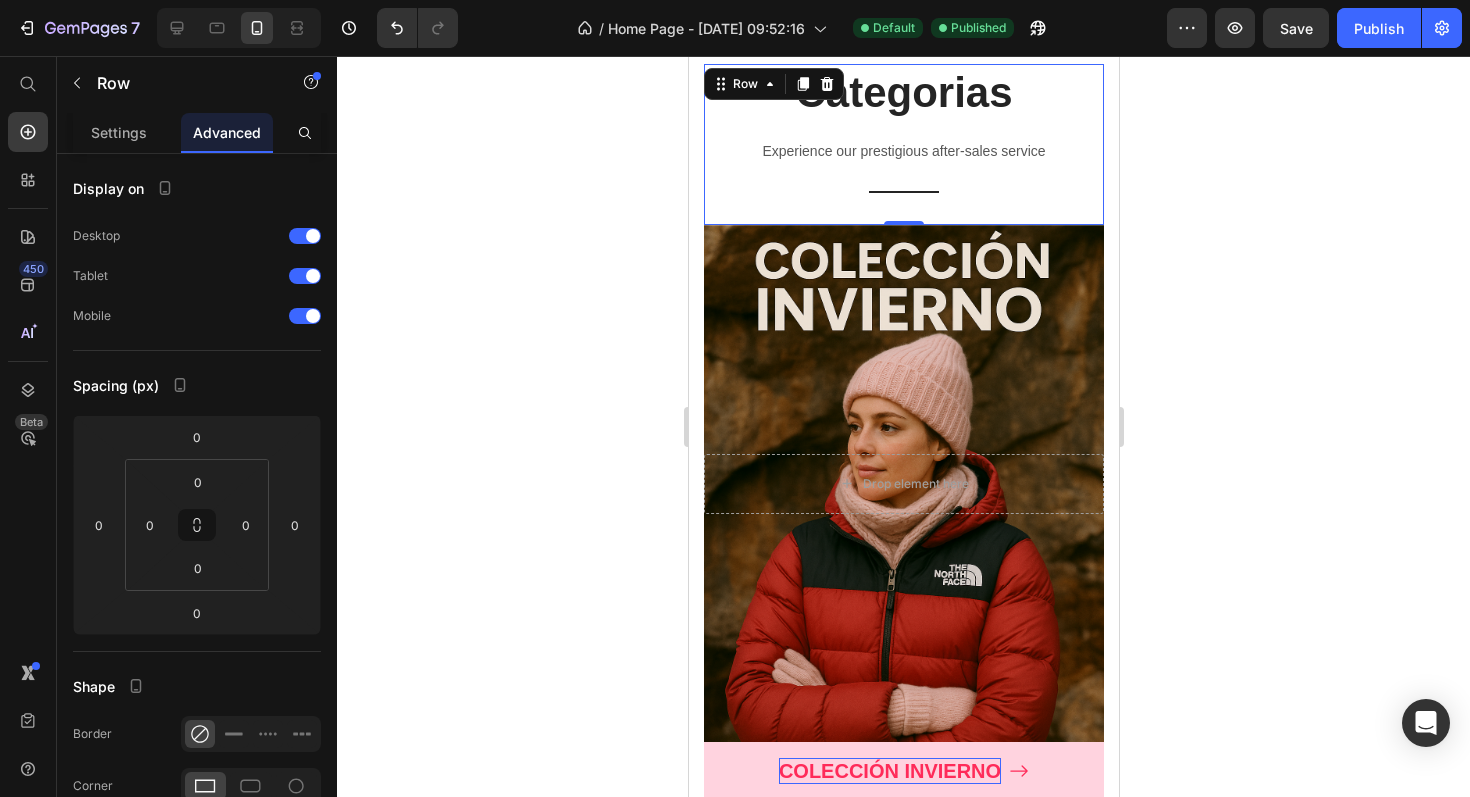 click on "Categorias Heading Experience our prestigious after-sales service Text block                Title Line" at bounding box center [903, 144] 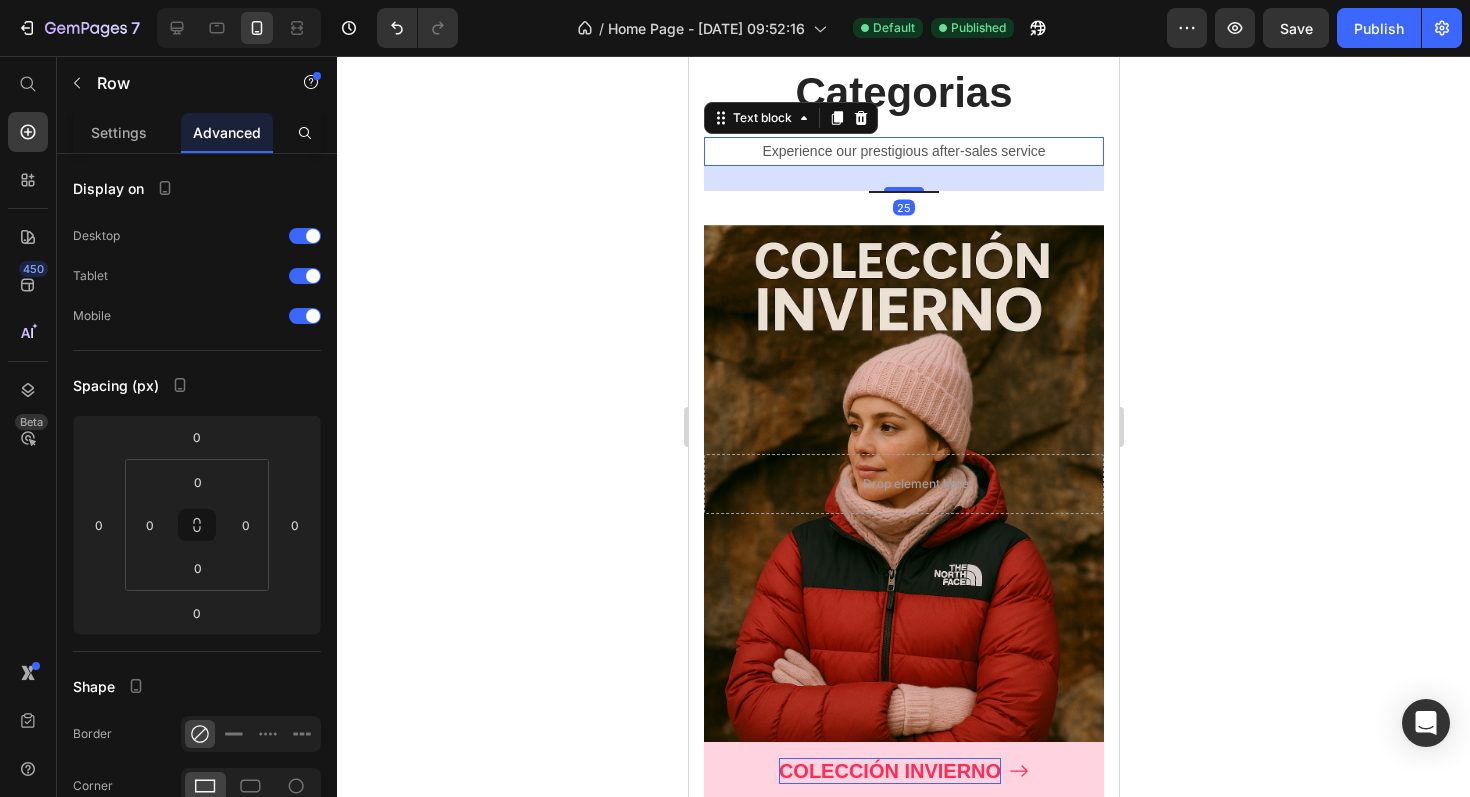 click on "Experience our prestigious after-sales service" at bounding box center (903, 151) 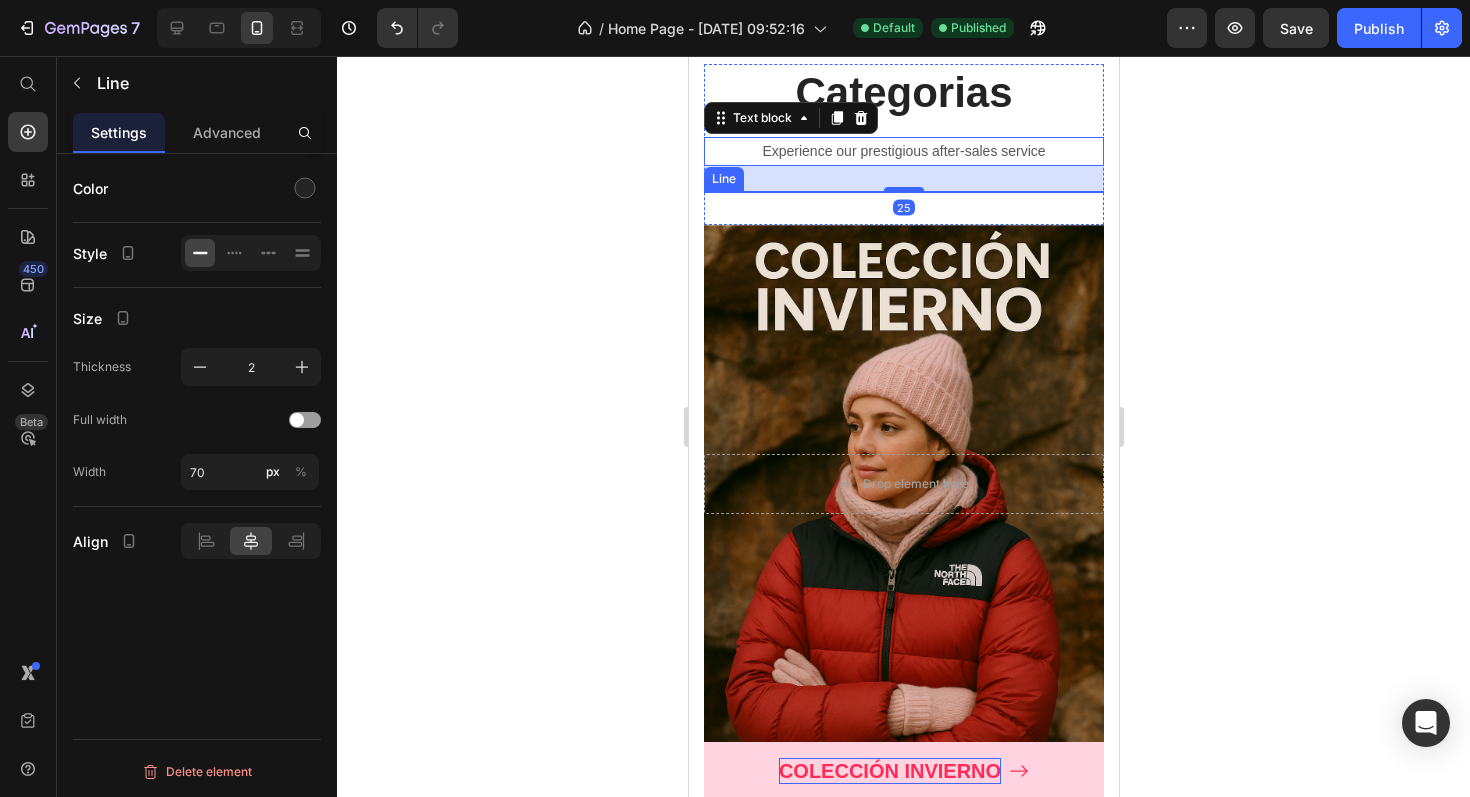 click on "Title Line" at bounding box center [903, 192] 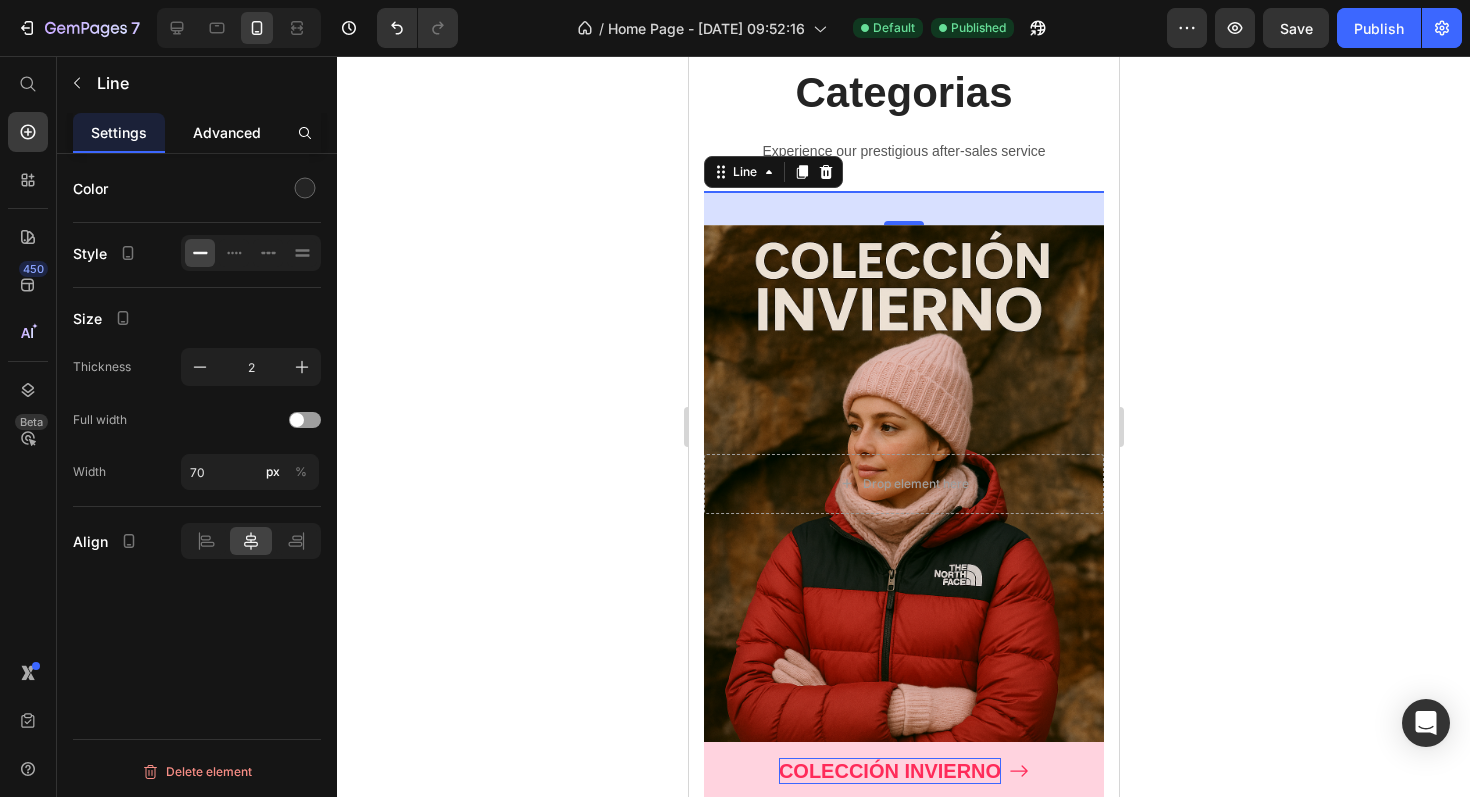 click on "Advanced" at bounding box center (227, 132) 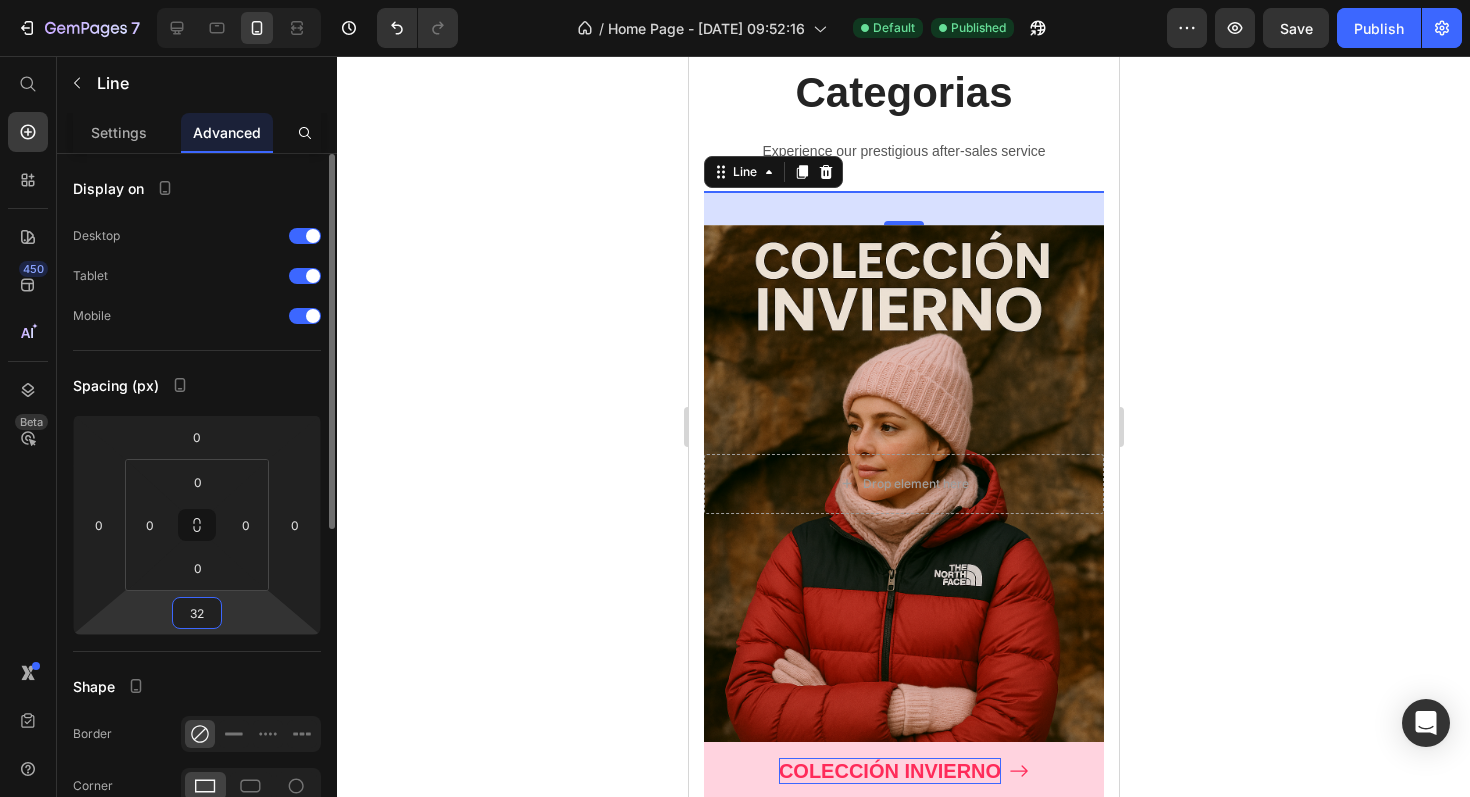 click on "32" at bounding box center (197, 613) 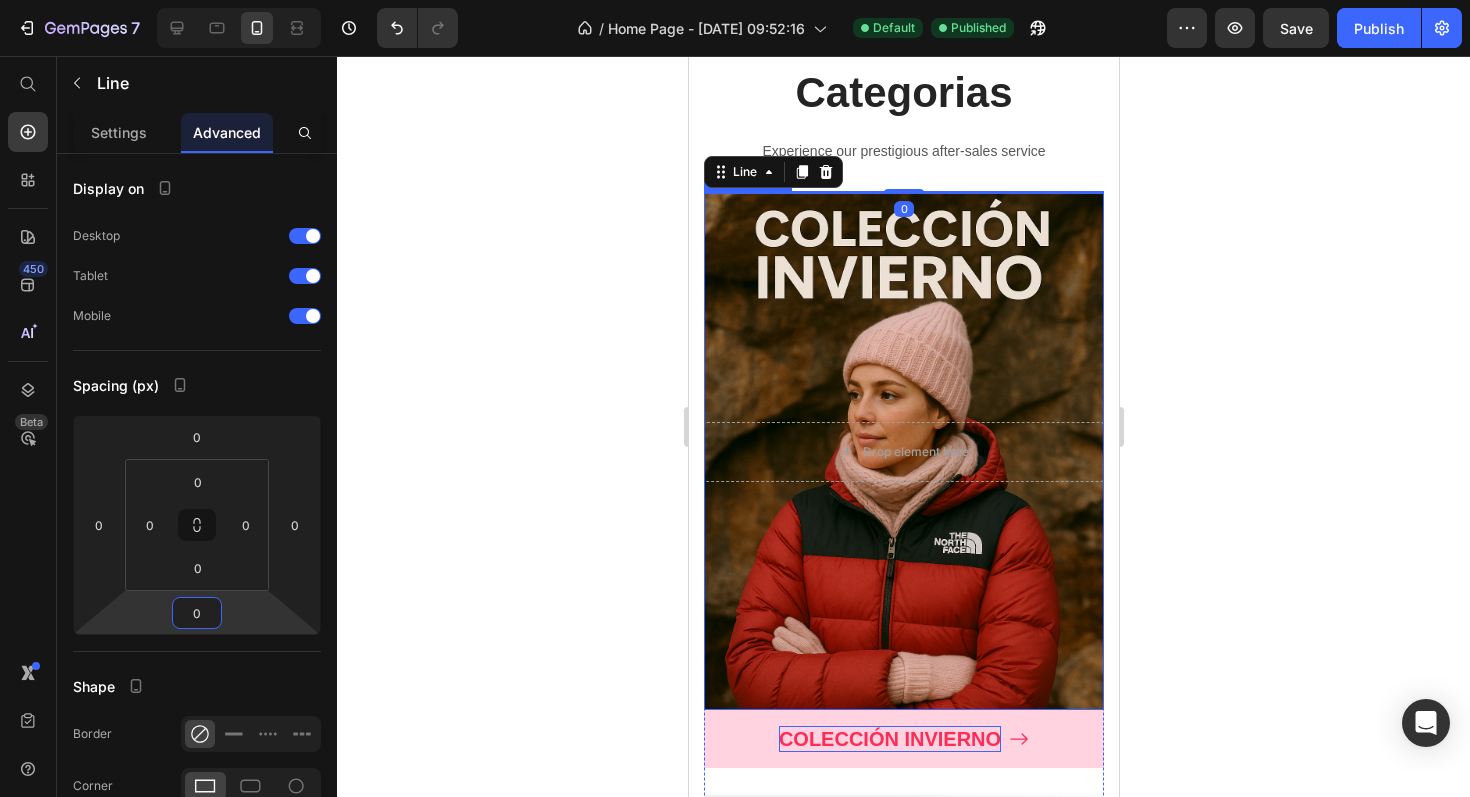 type on "0" 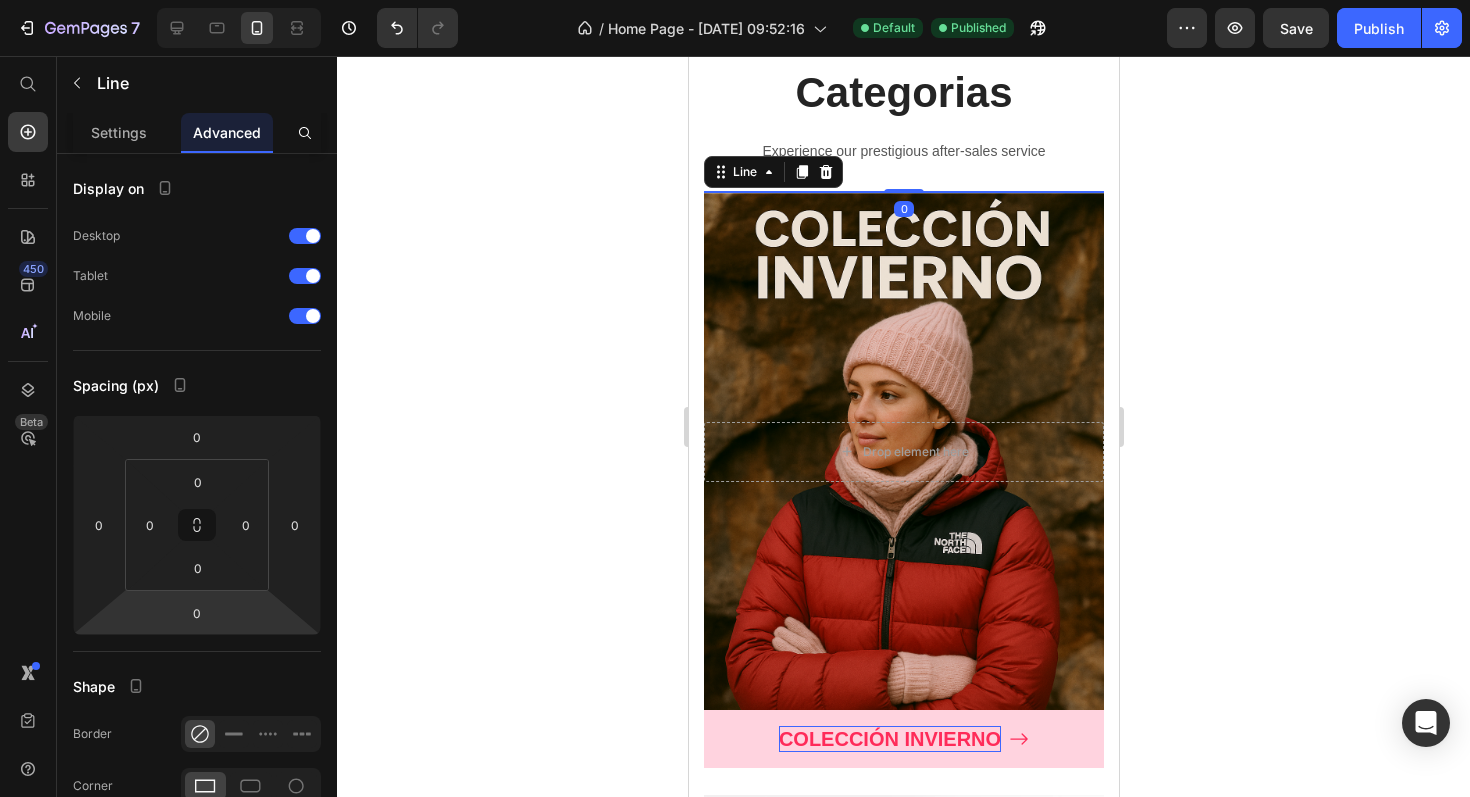 click 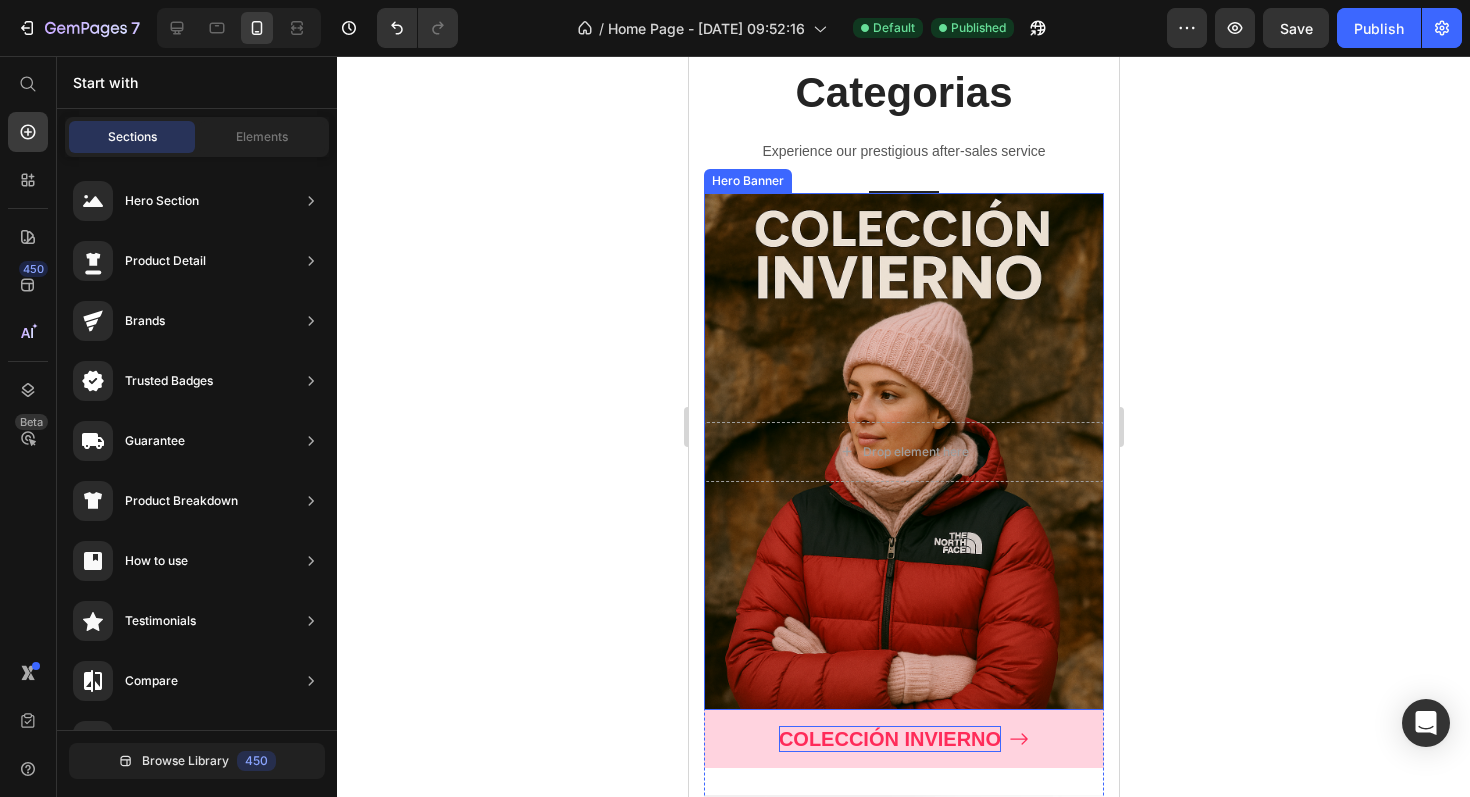 click at bounding box center [903, 451] 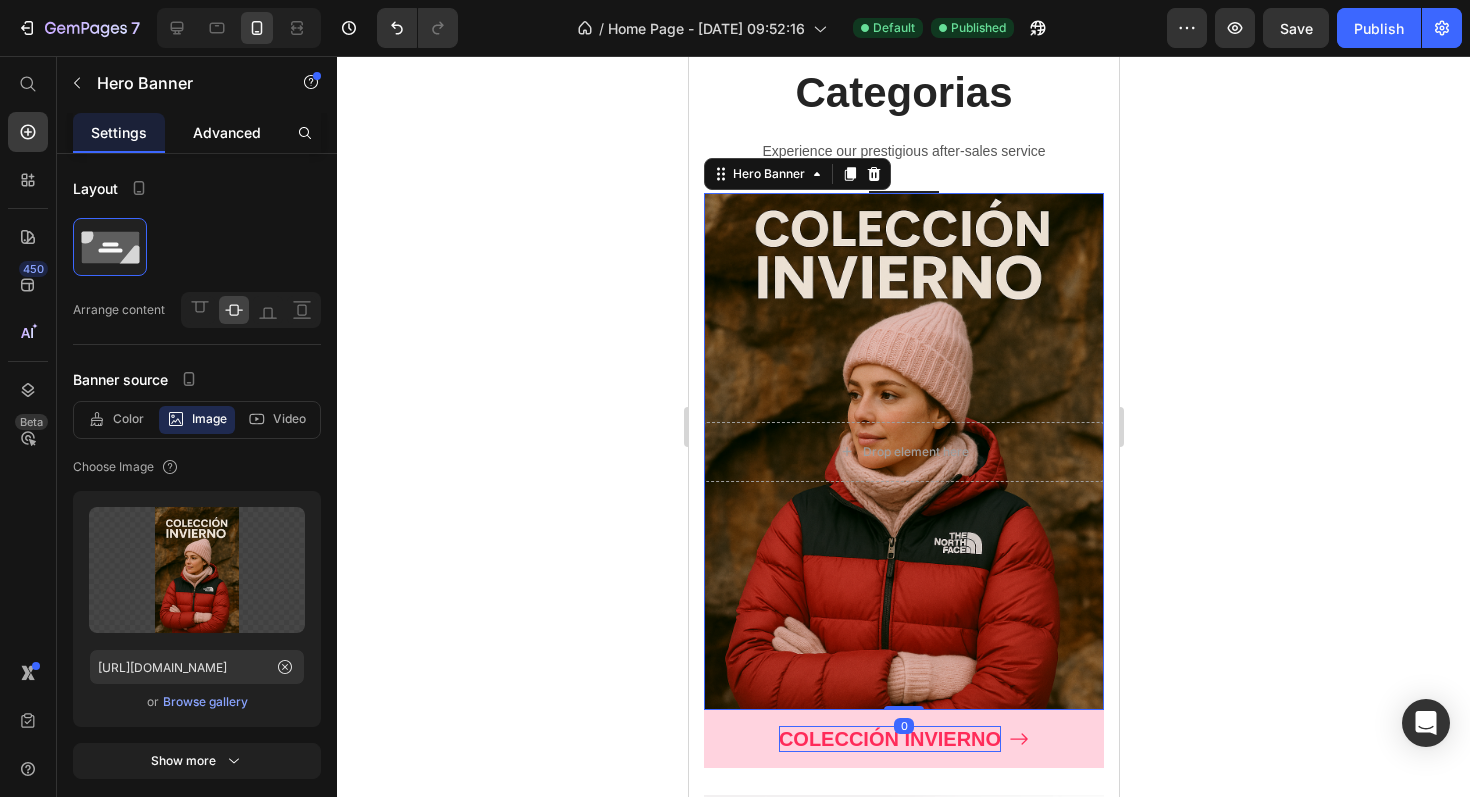 click on "Advanced" at bounding box center [227, 132] 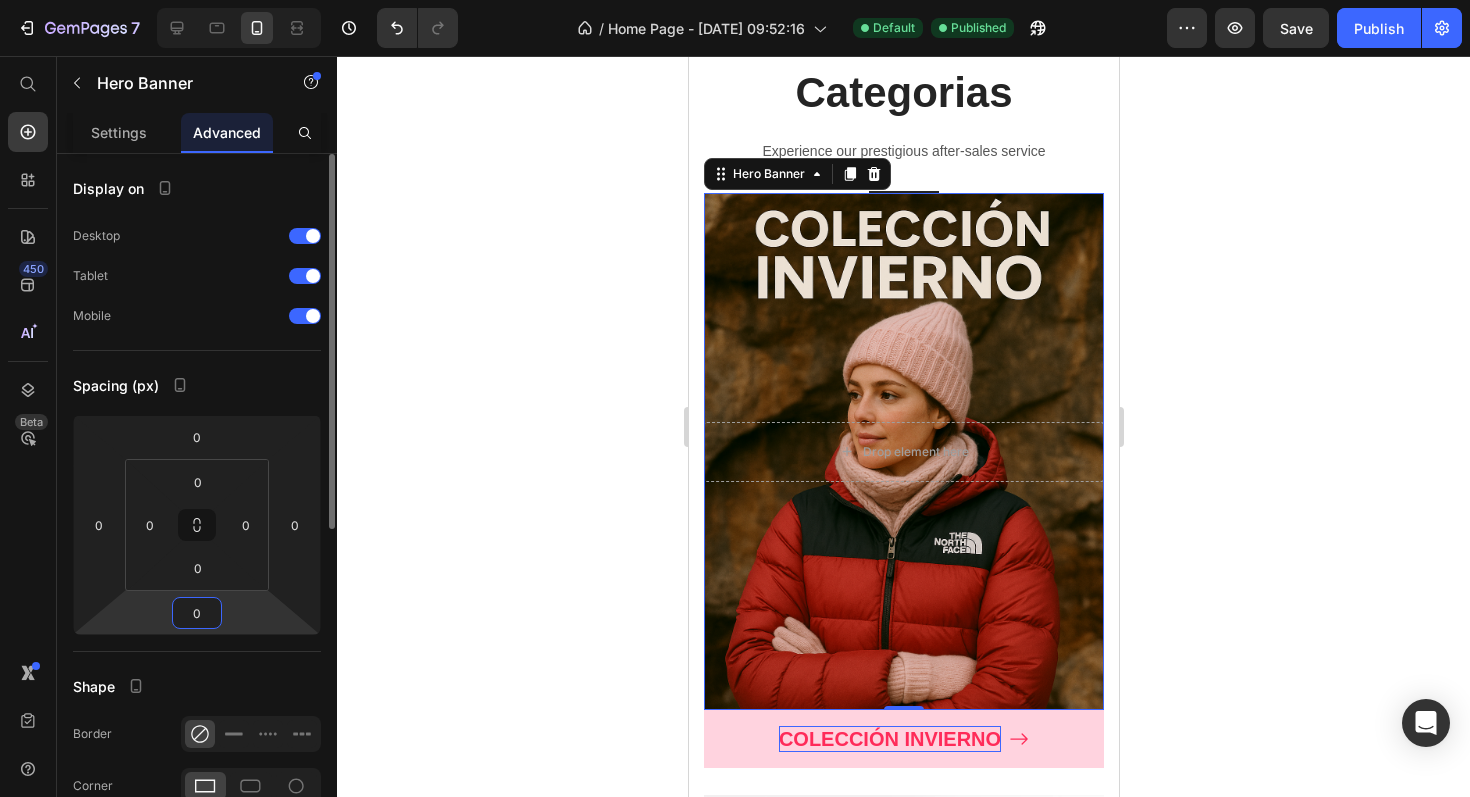click on "0" at bounding box center [197, 613] 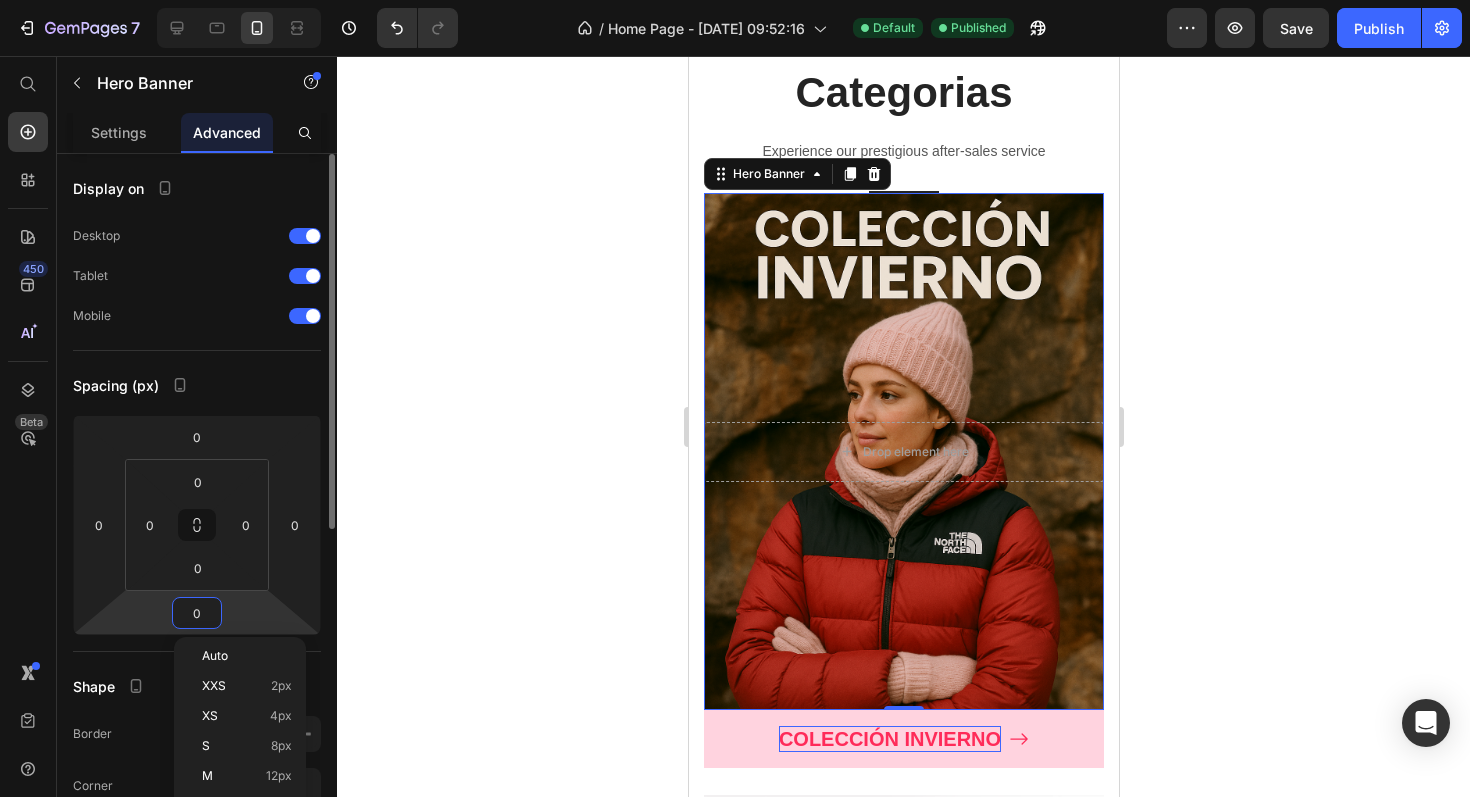 type on "5" 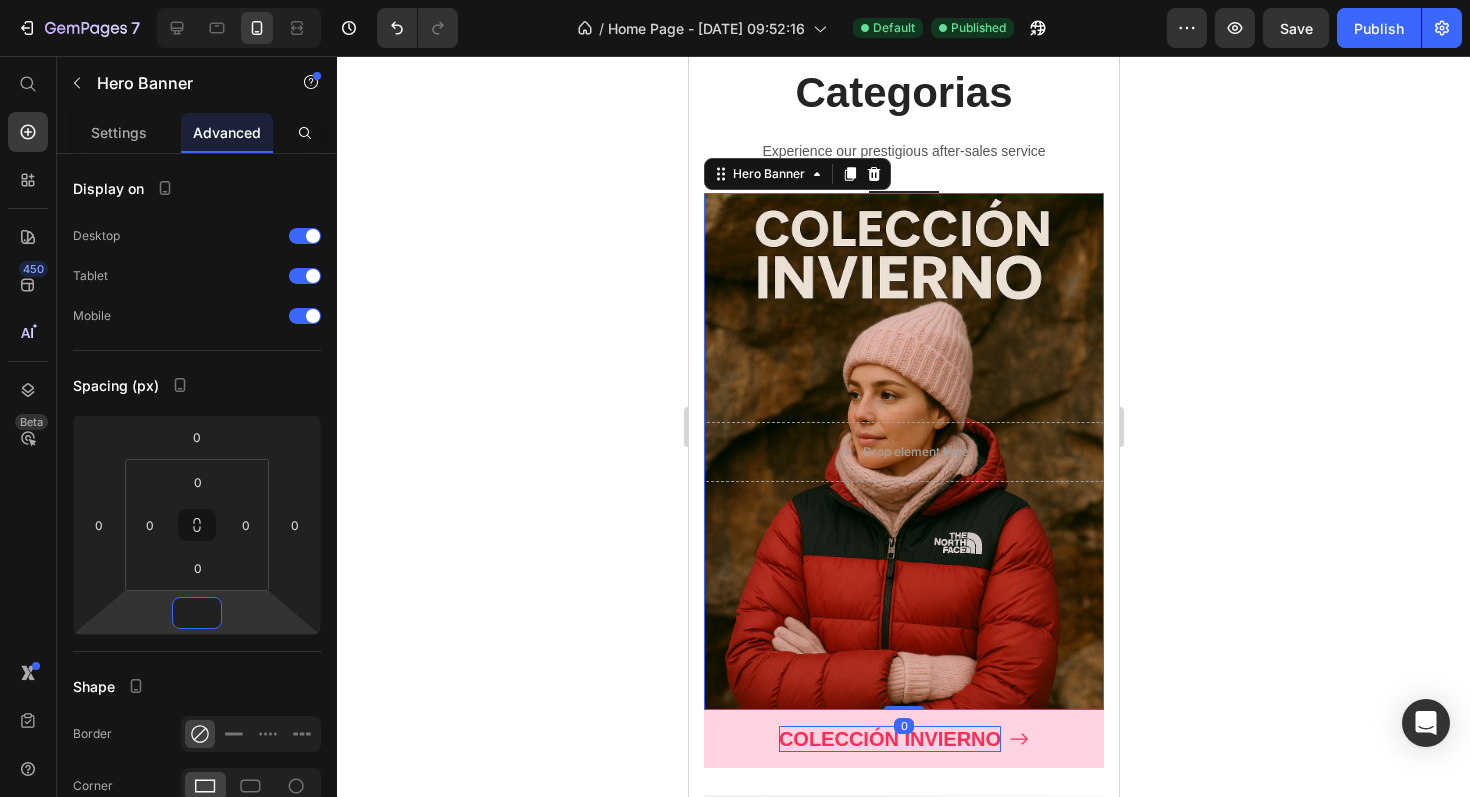type on "0" 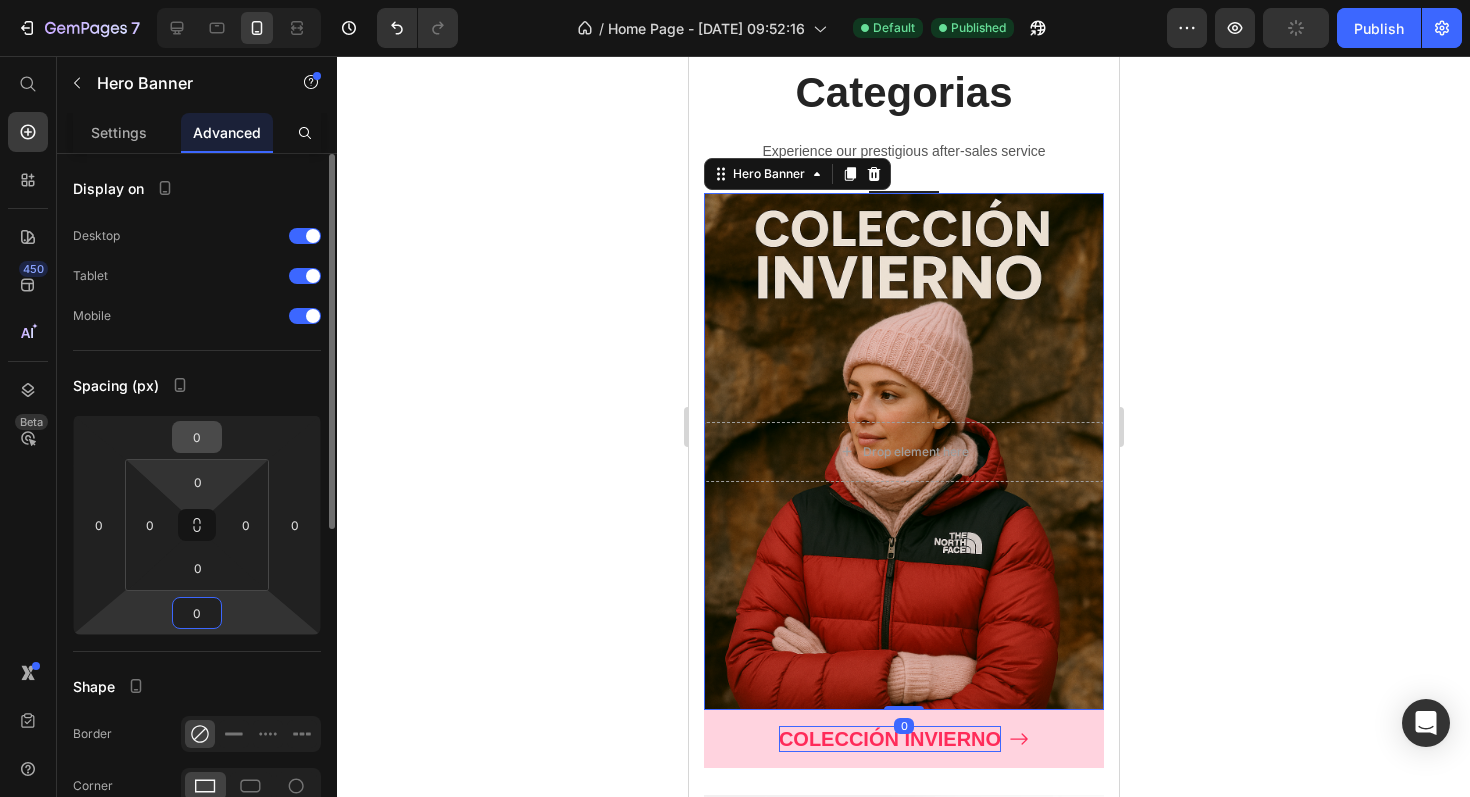 click on "0" at bounding box center [197, 437] 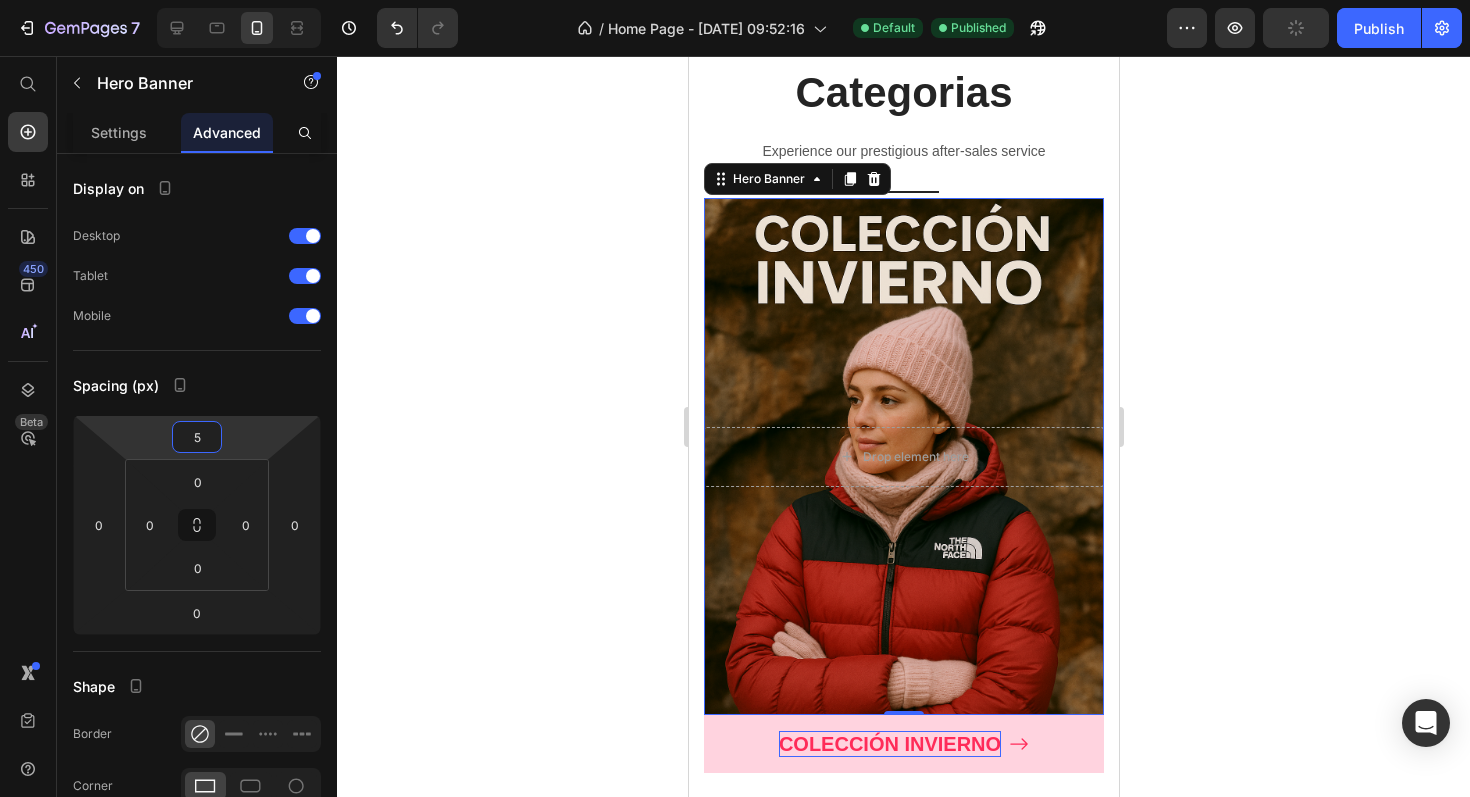 type on "5" 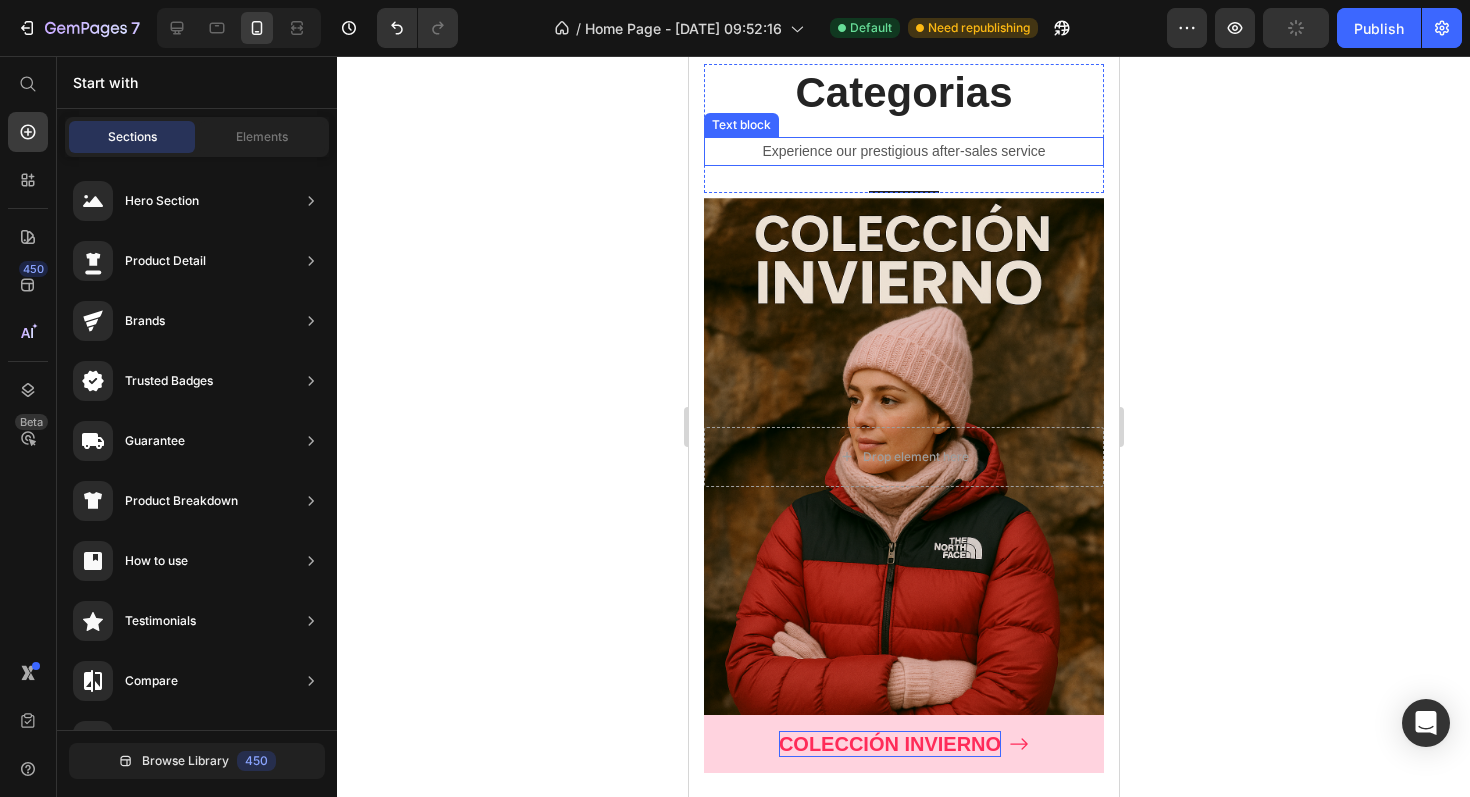 click on "Experience our prestigious after-sales service" at bounding box center (903, 151) 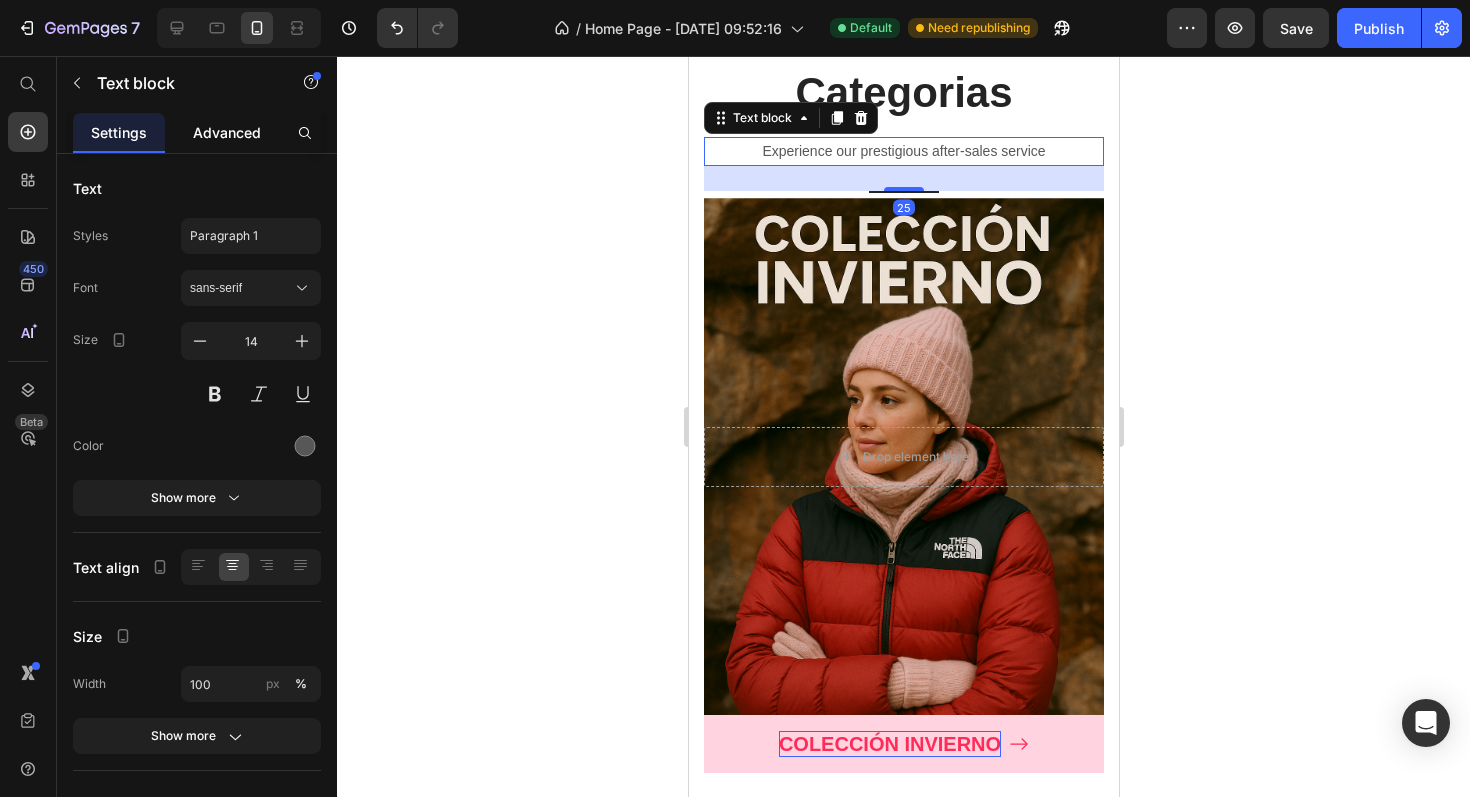click on "Advanced" at bounding box center (227, 132) 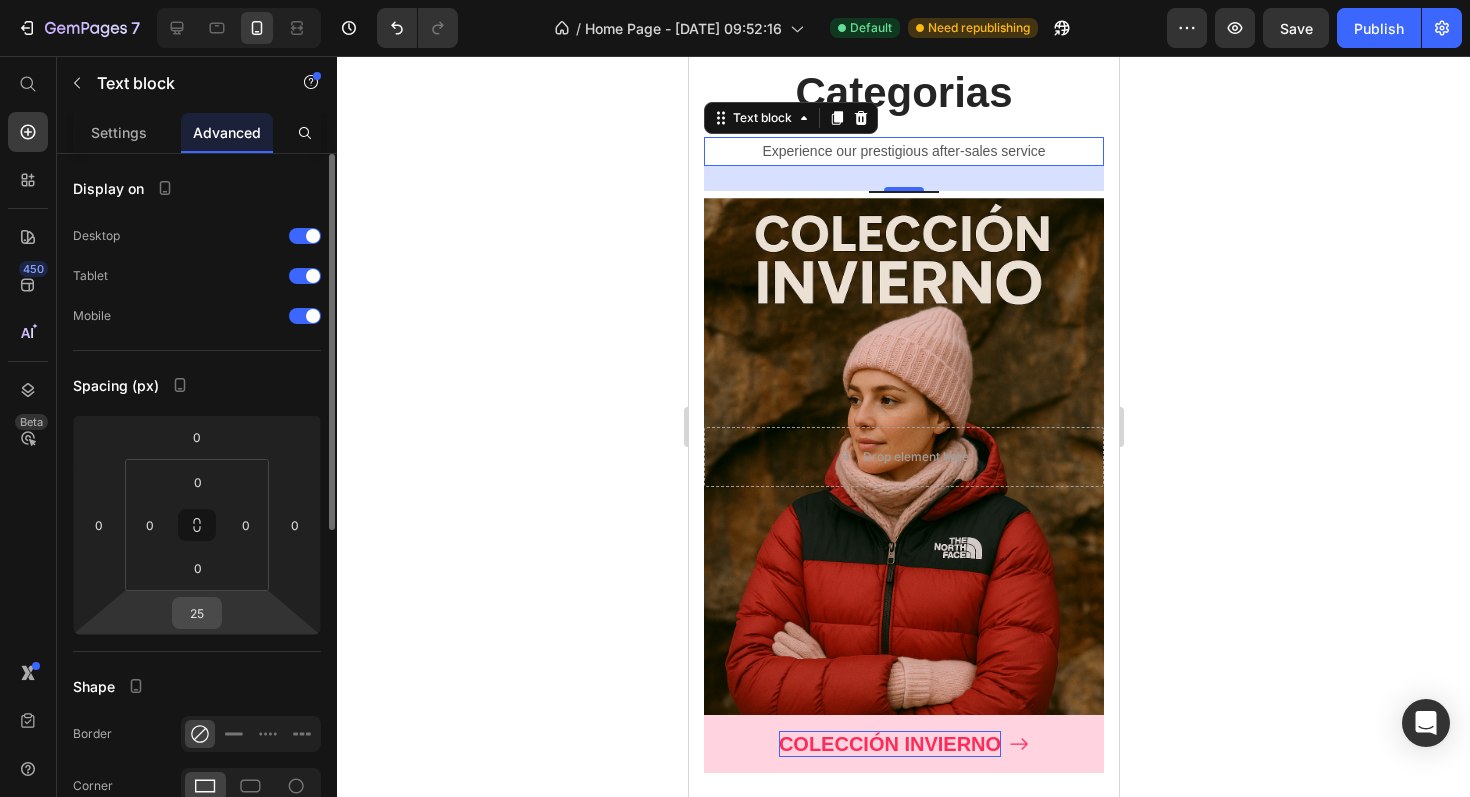 click on "25" at bounding box center (197, 613) 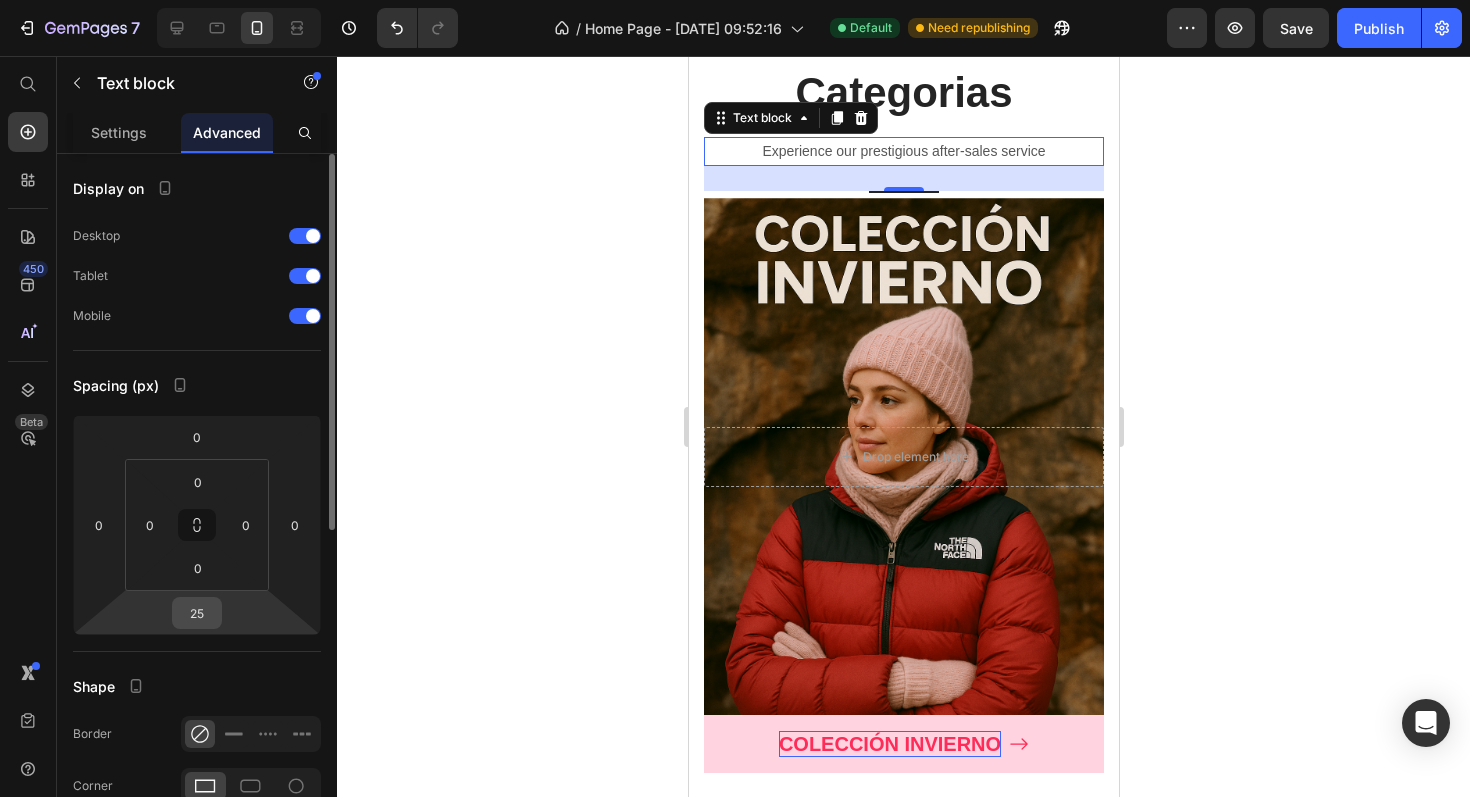 click on "25" at bounding box center [197, 613] 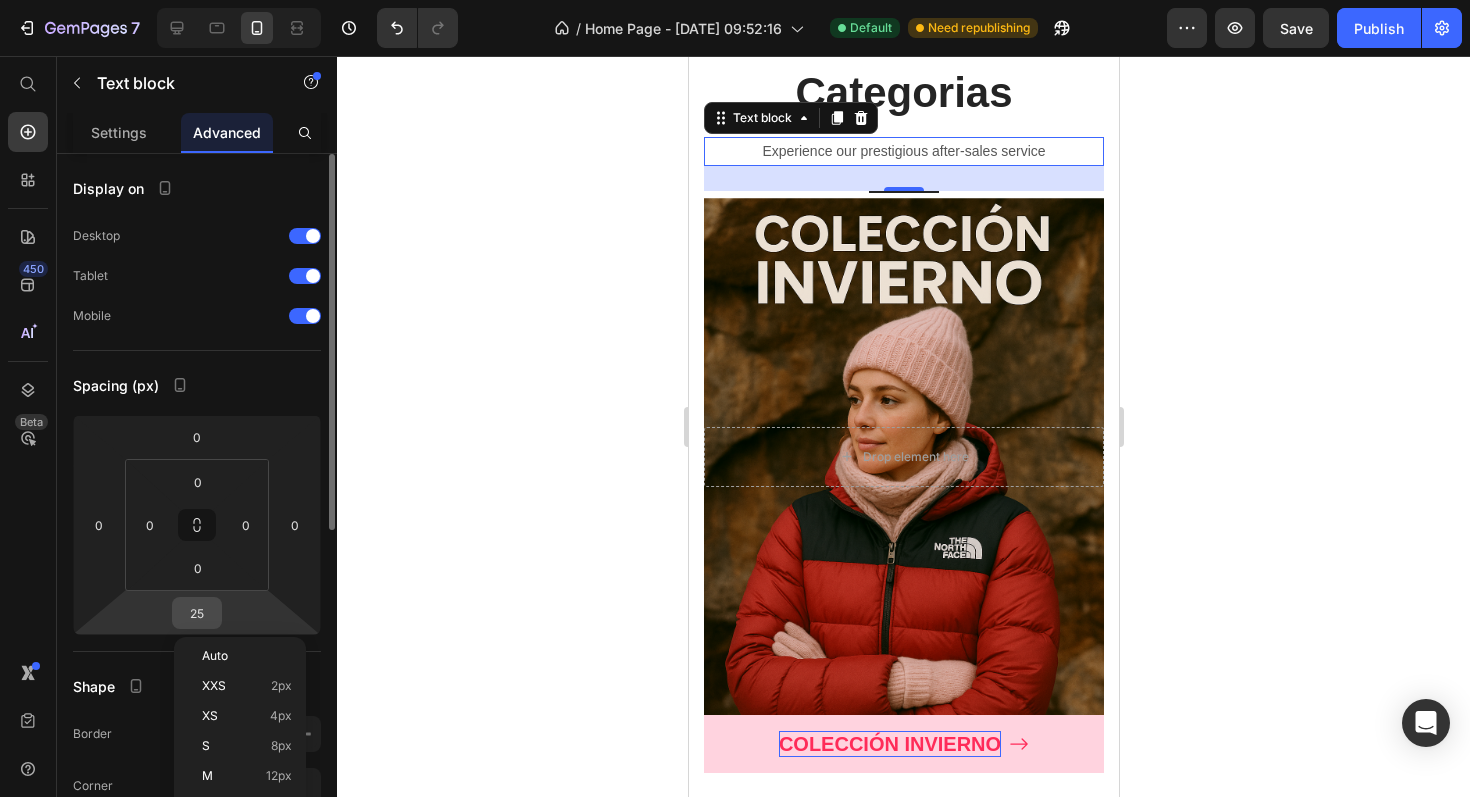click on "25" at bounding box center (197, 613) 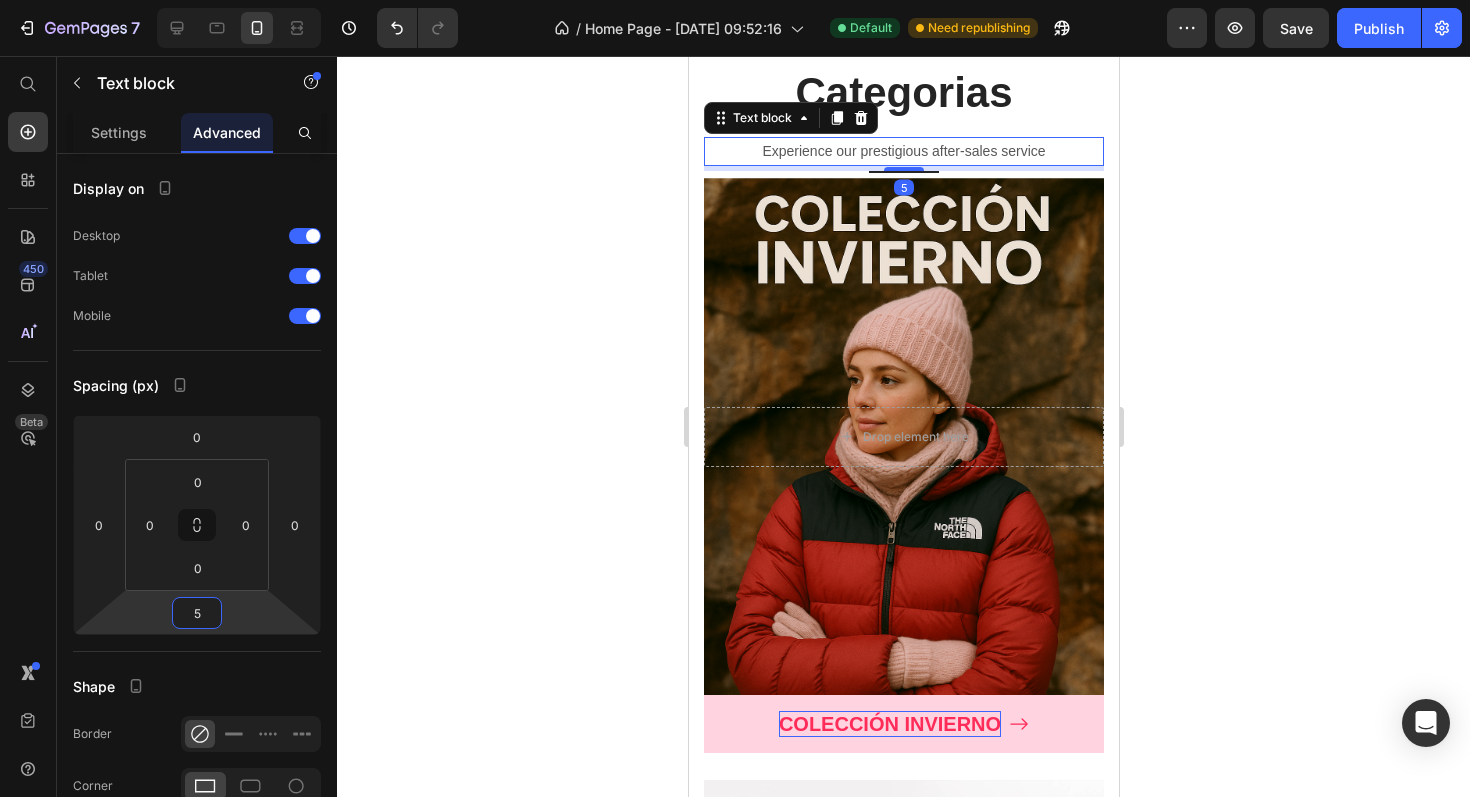 type on "5" 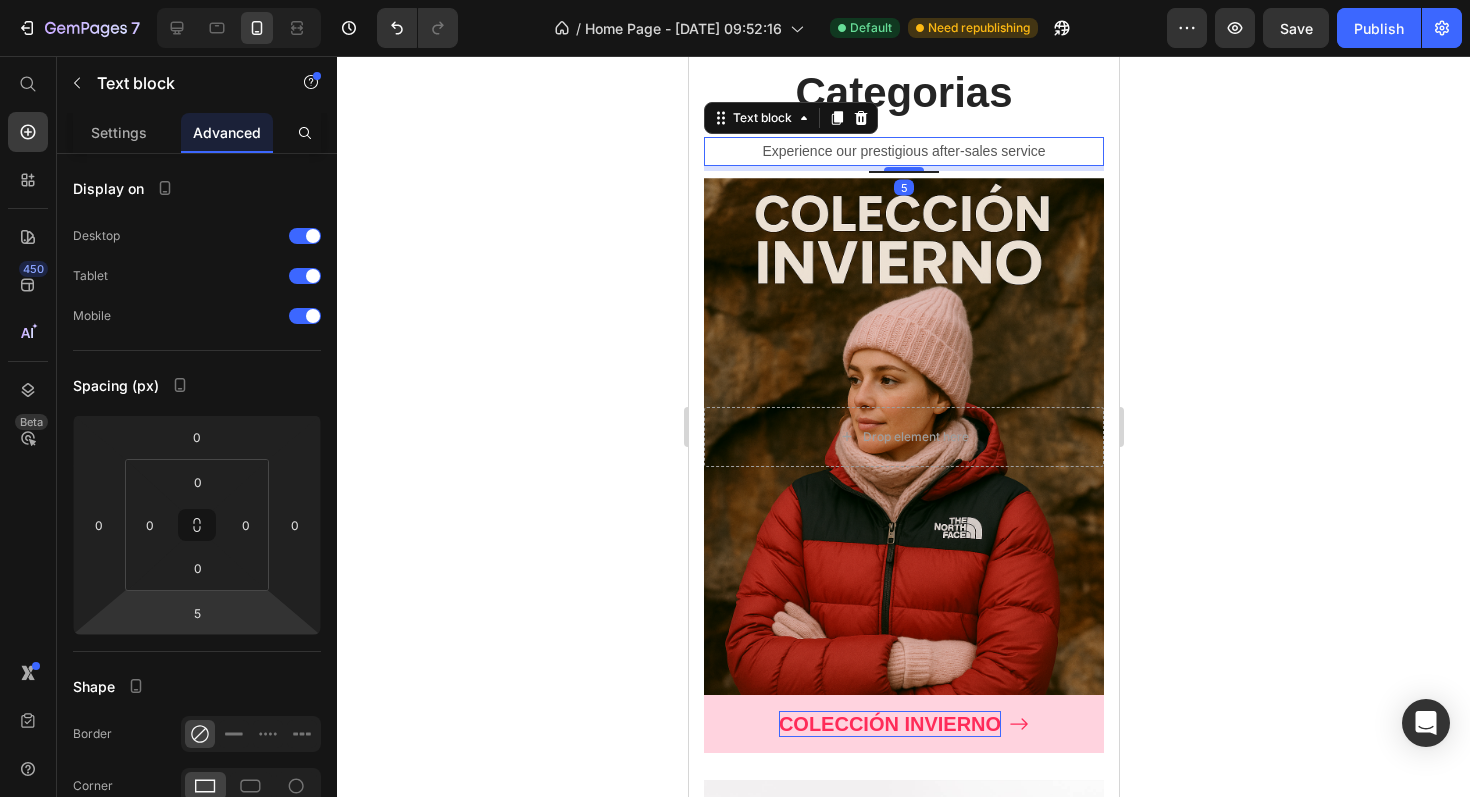 click 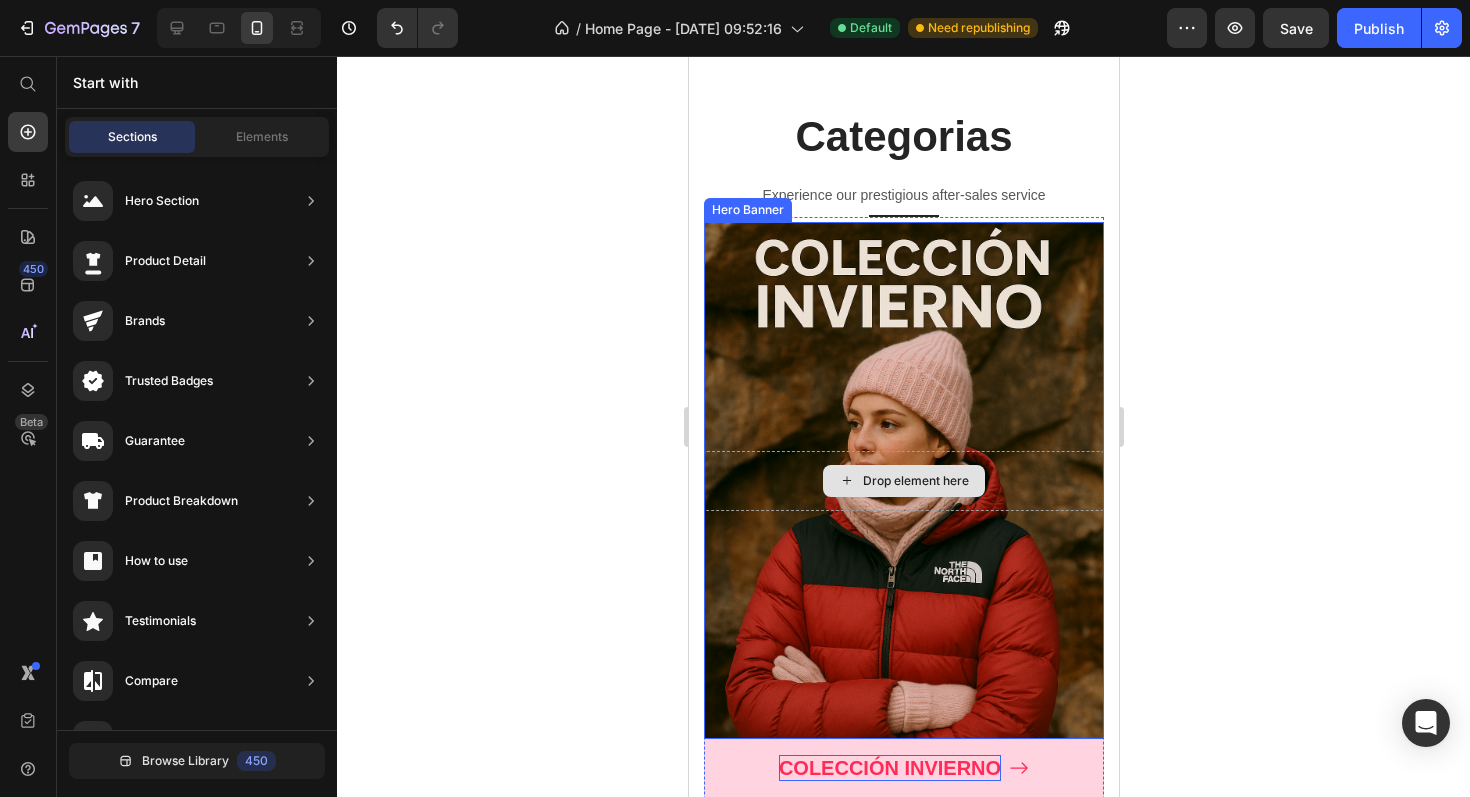 scroll, scrollTop: 1289, scrollLeft: 0, axis: vertical 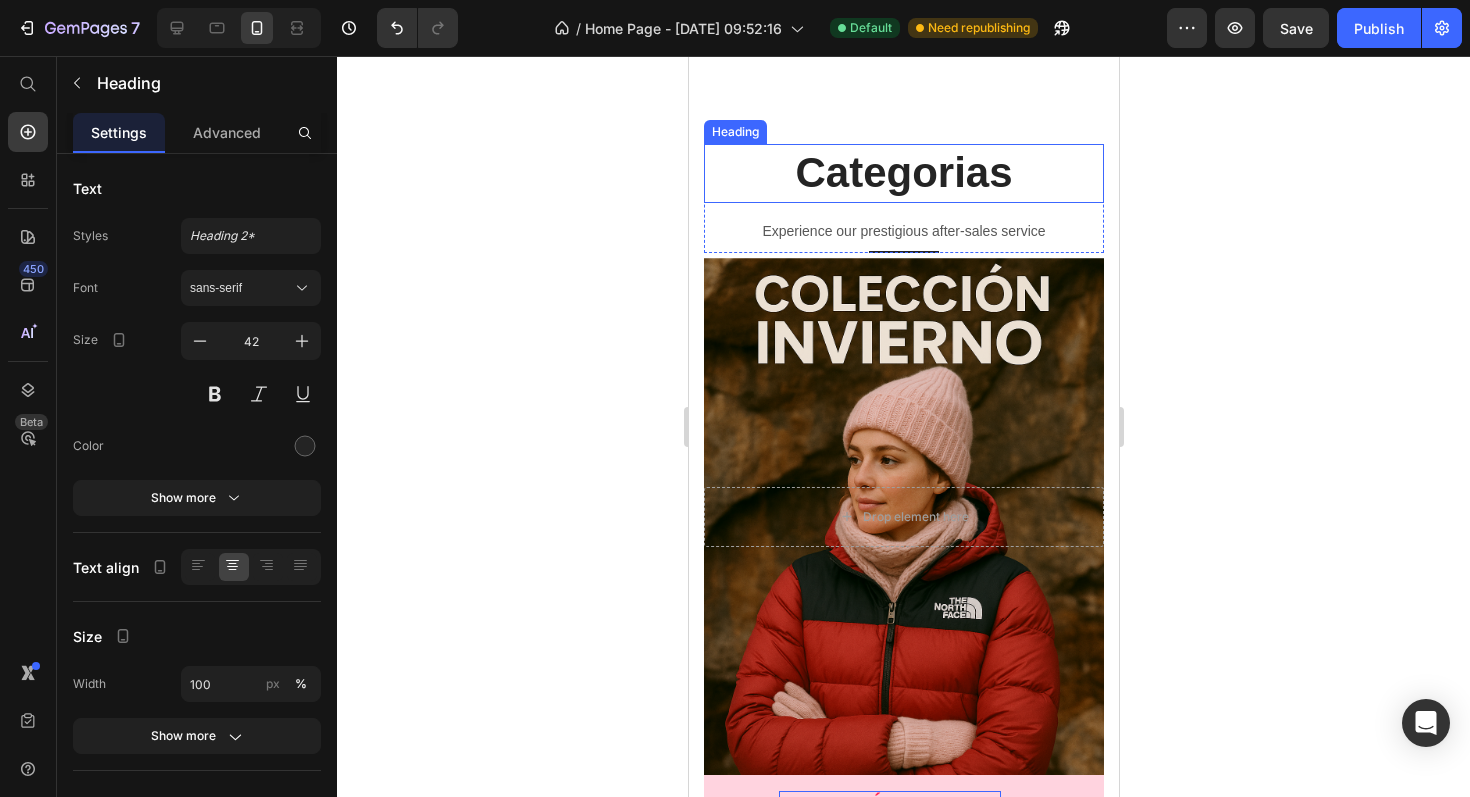 click on "Categorias" at bounding box center (903, 173) 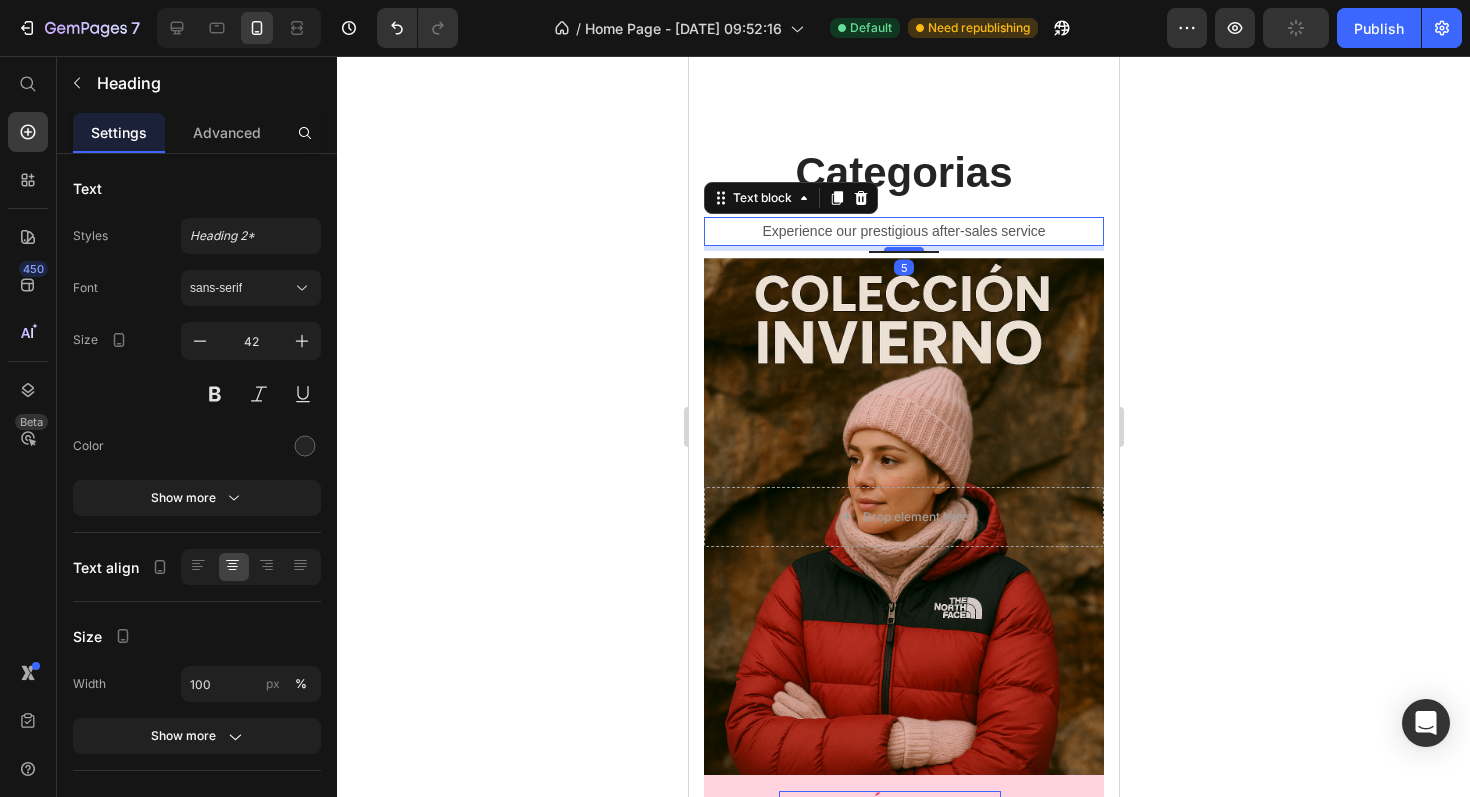 click on "Experience our prestigious after-sales service" at bounding box center [903, 231] 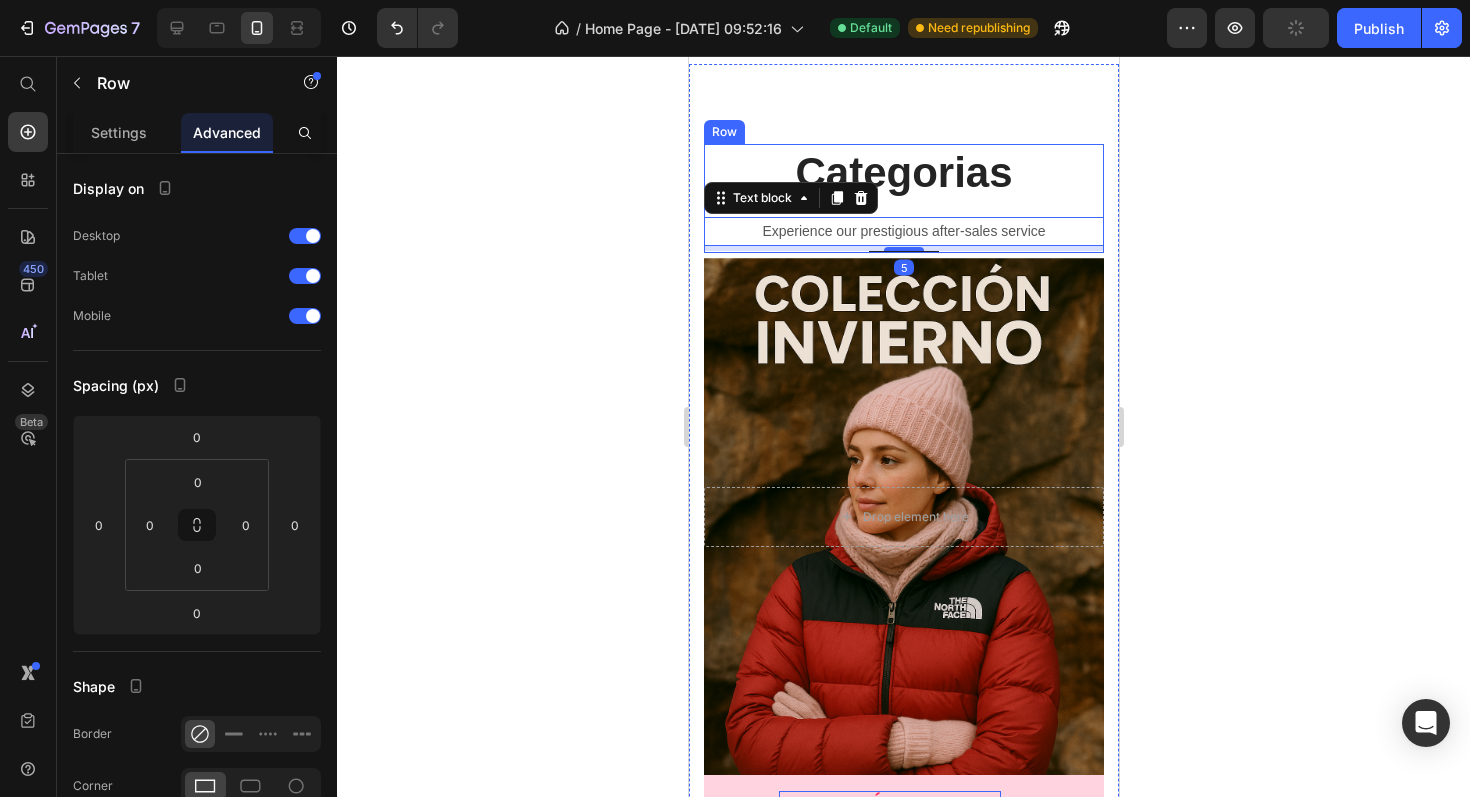click on "Categorias Heading Experience our prestigious after-sales service Text block   5                Title Line" at bounding box center (903, 198) 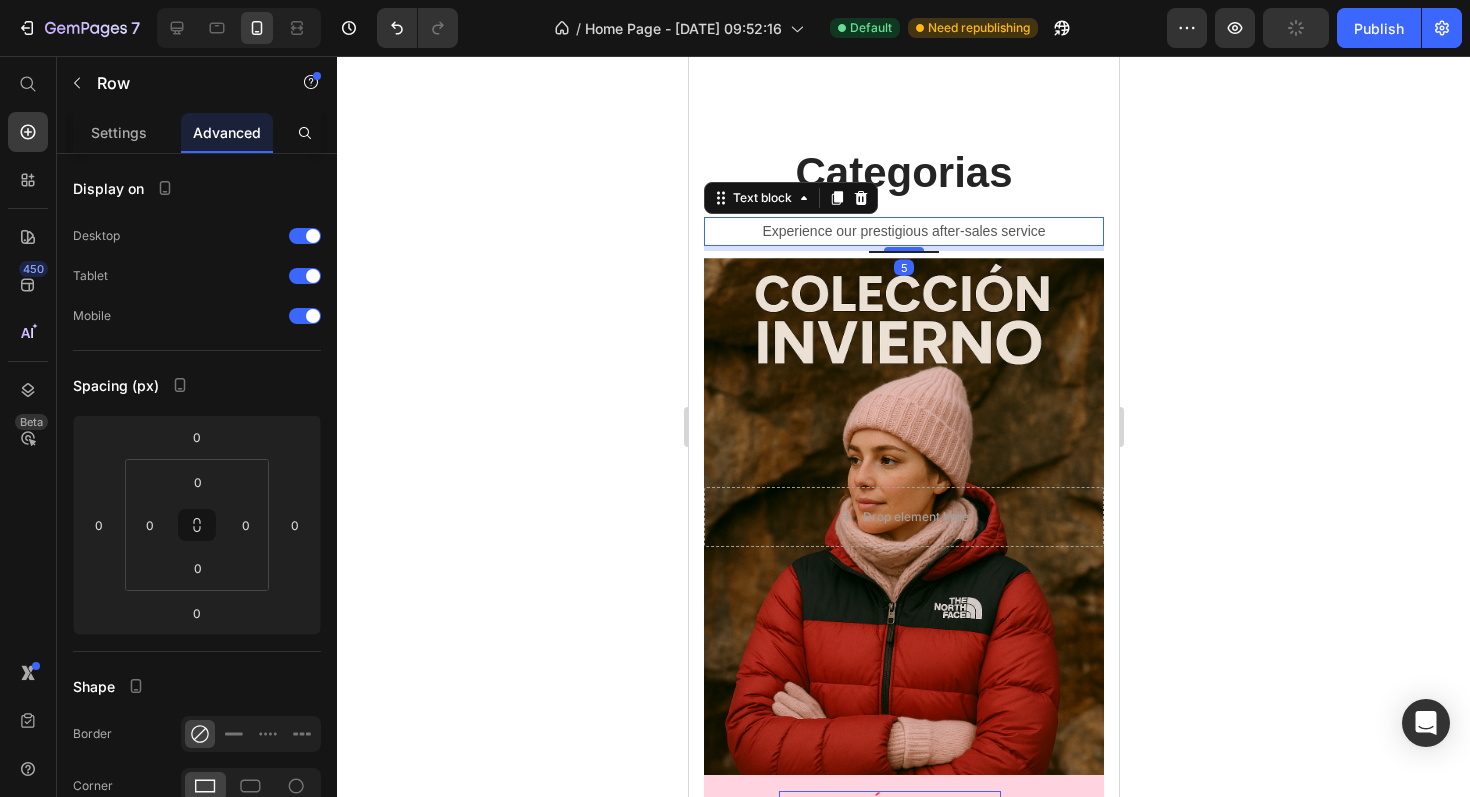 click on "Experience our prestigious after-sales service" at bounding box center (903, 231) 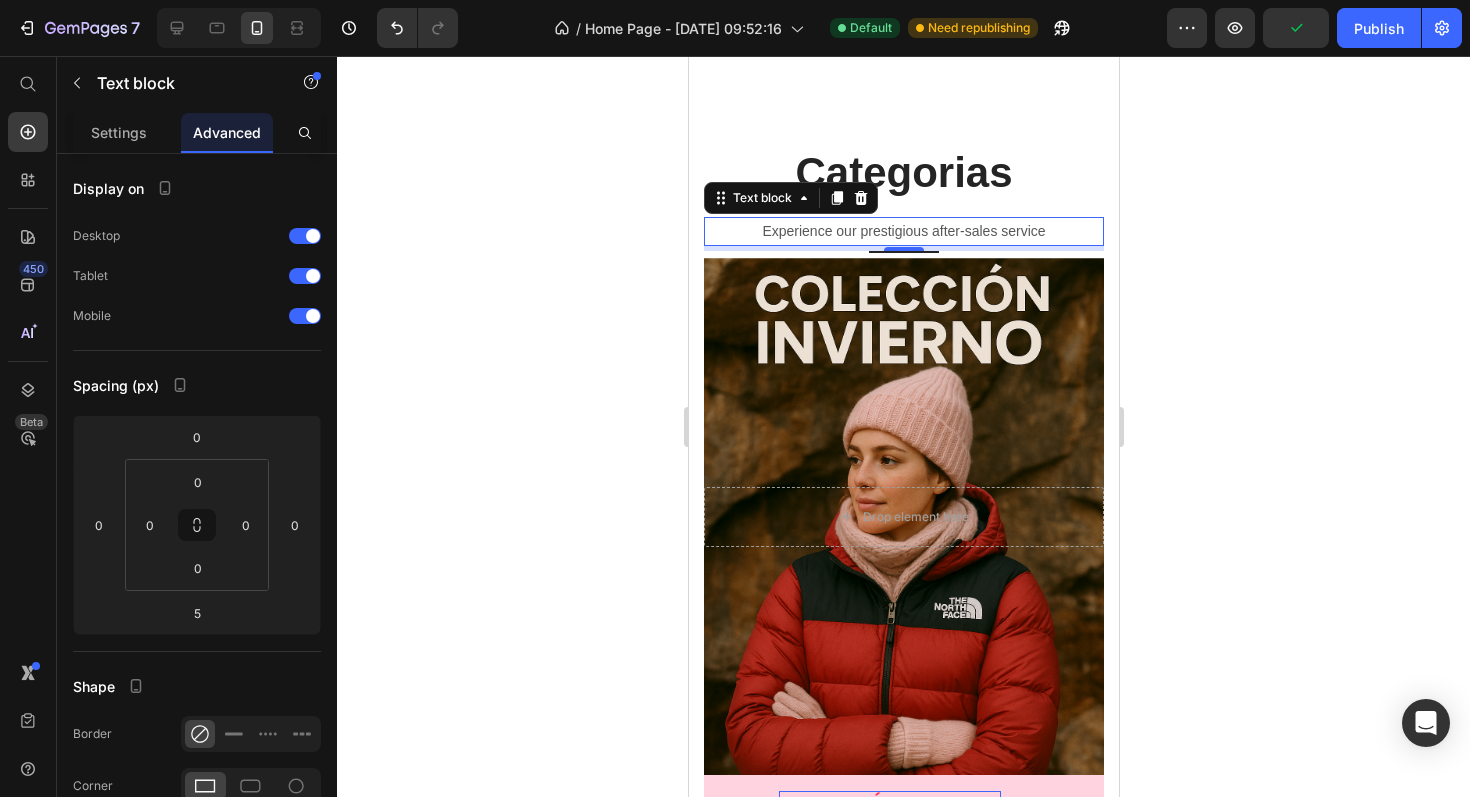 click on "Experience our prestigious after-sales service" at bounding box center (903, 231) 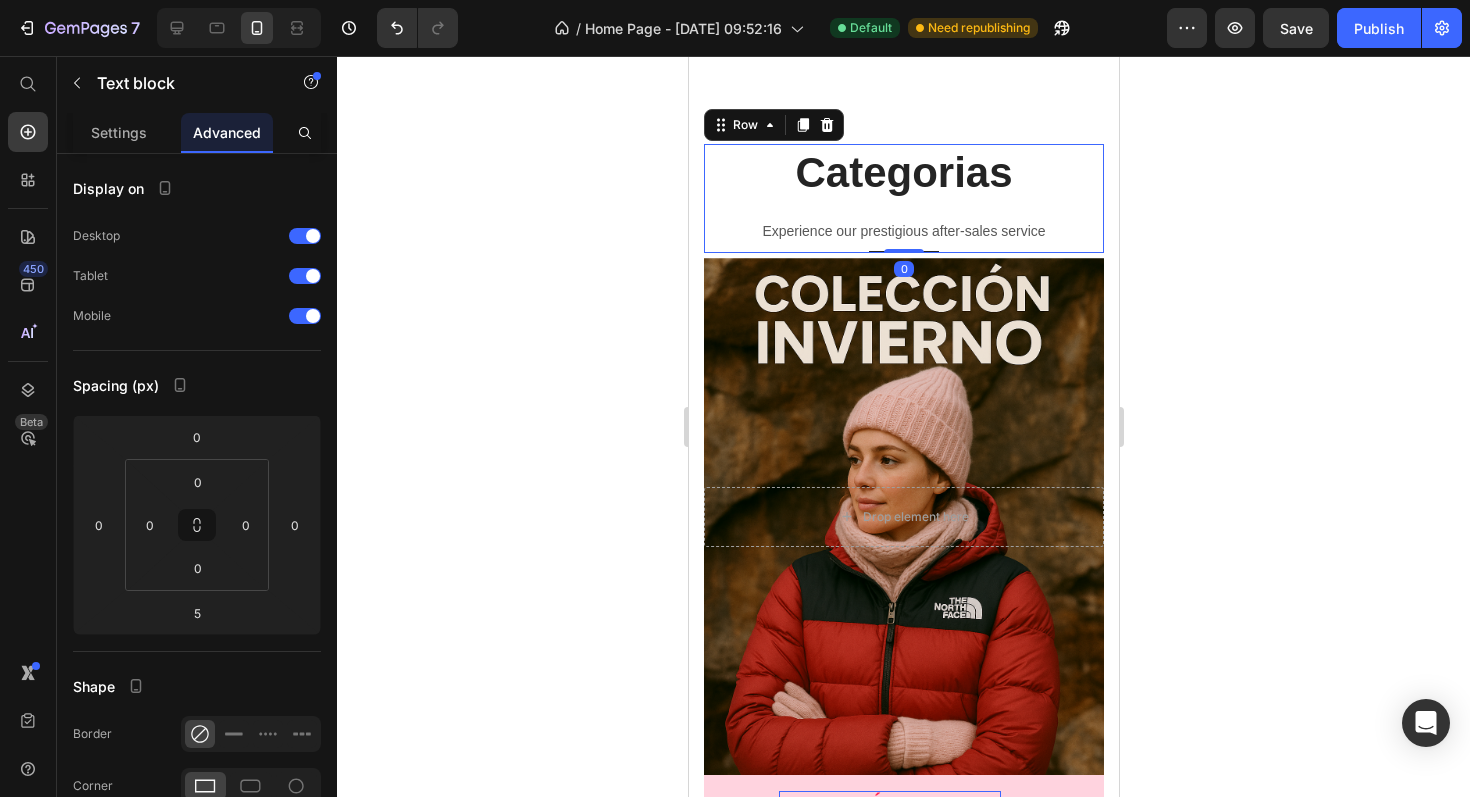 click on "Categorias Heading Experience our prestigious after-sales service Text block                Title Line" at bounding box center (903, 198) 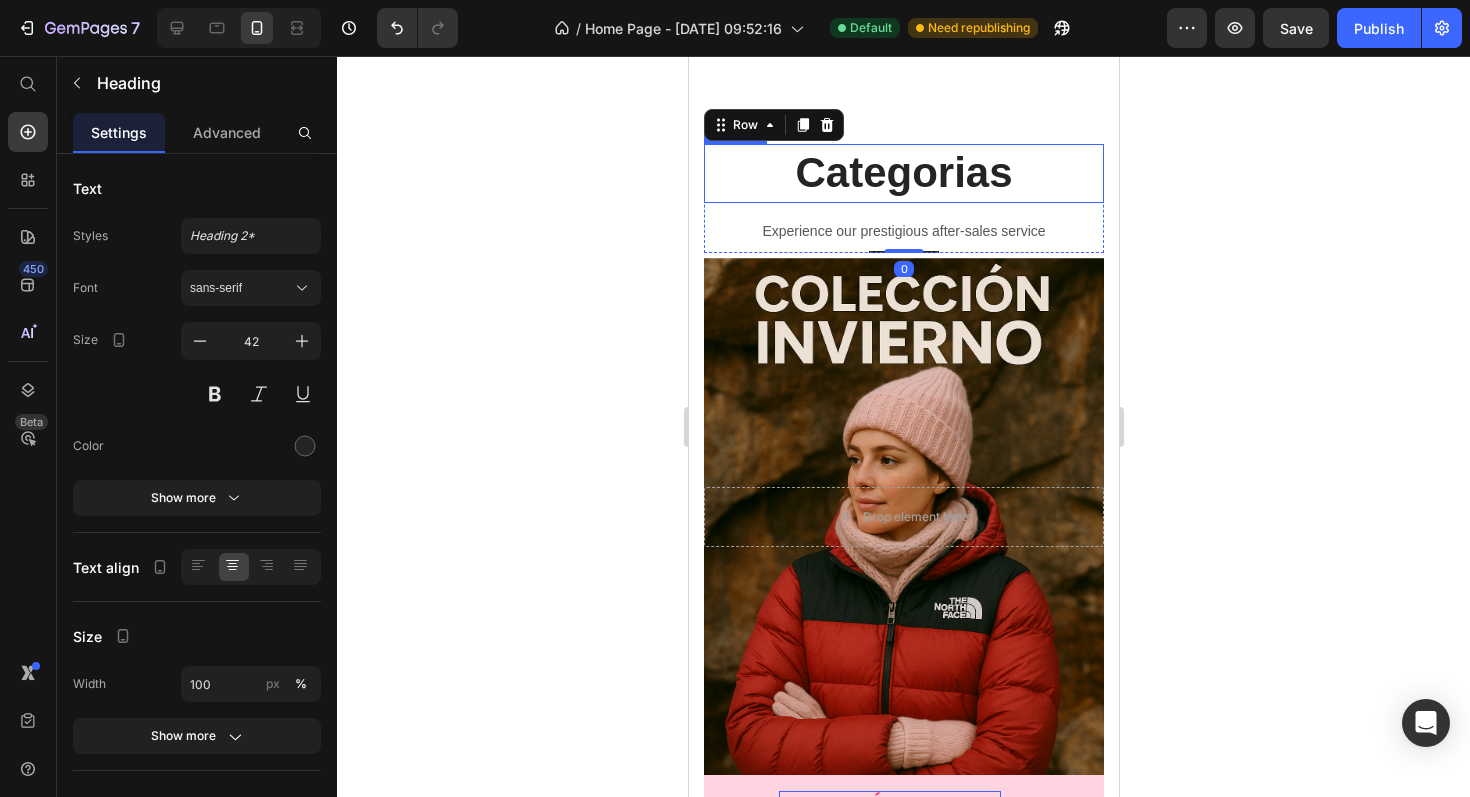click on "Categorias" at bounding box center [903, 173] 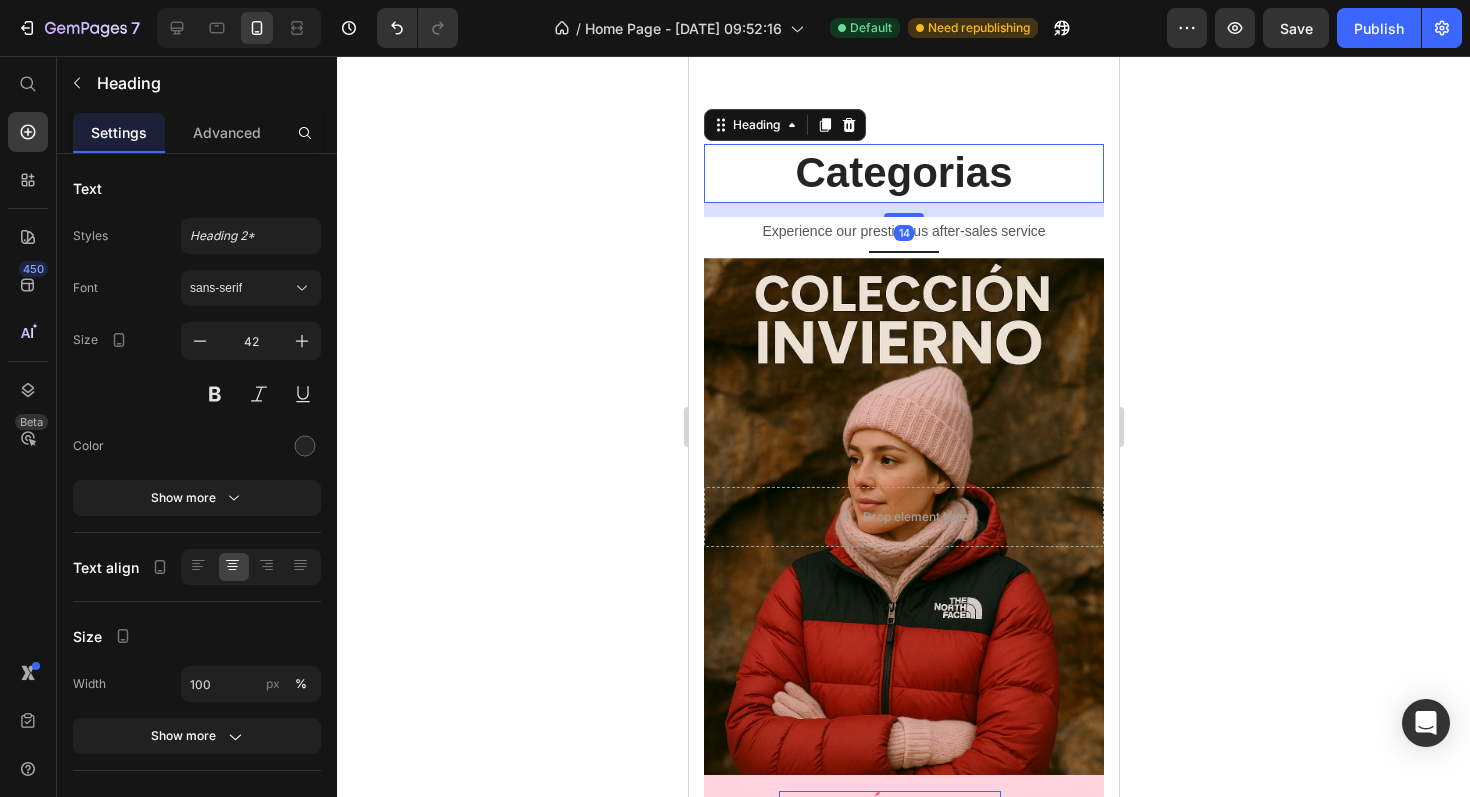 click on "14" at bounding box center [903, 210] 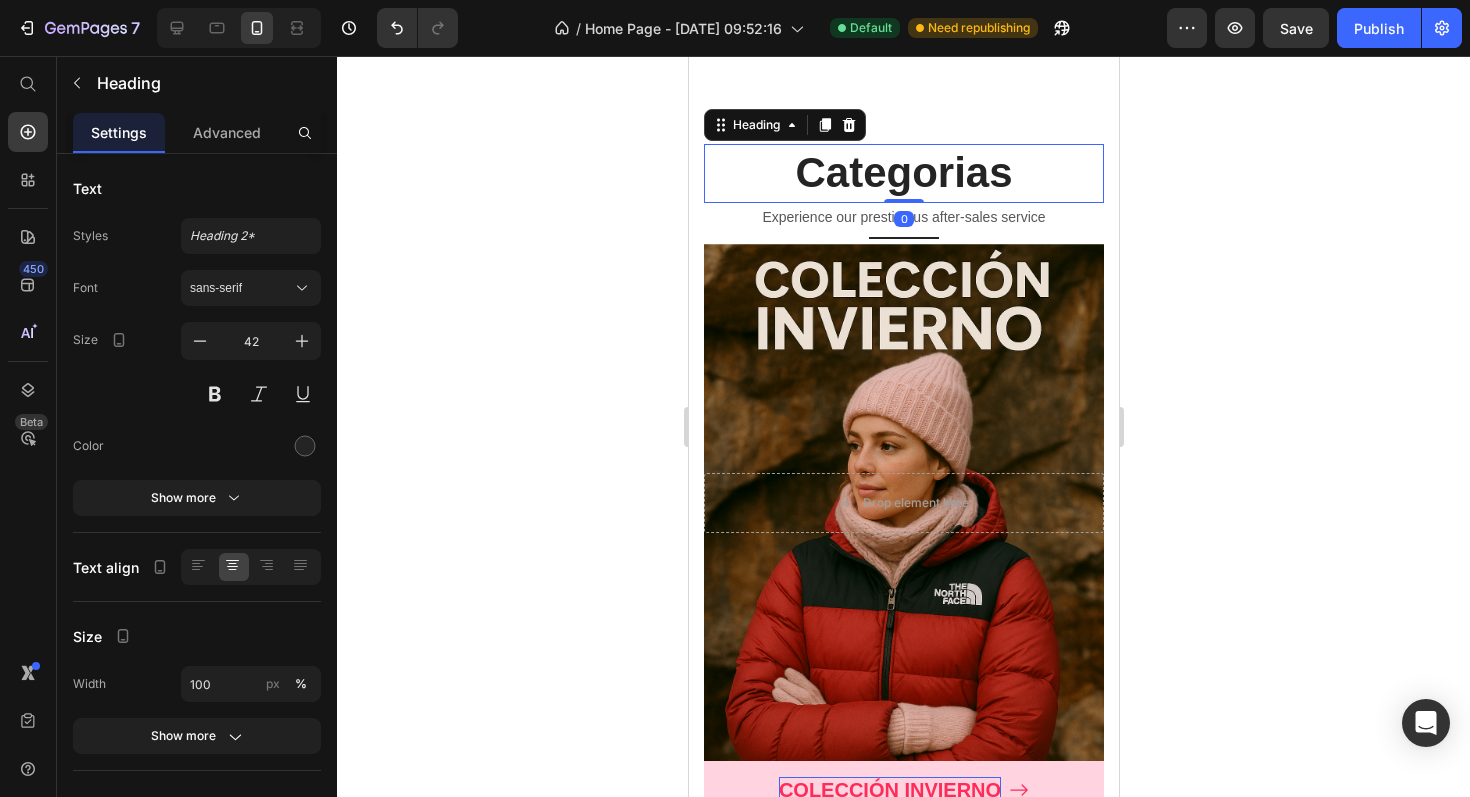 drag, startPoint x: 898, startPoint y: 214, endPoint x: 895, endPoint y: 191, distance: 23.194826 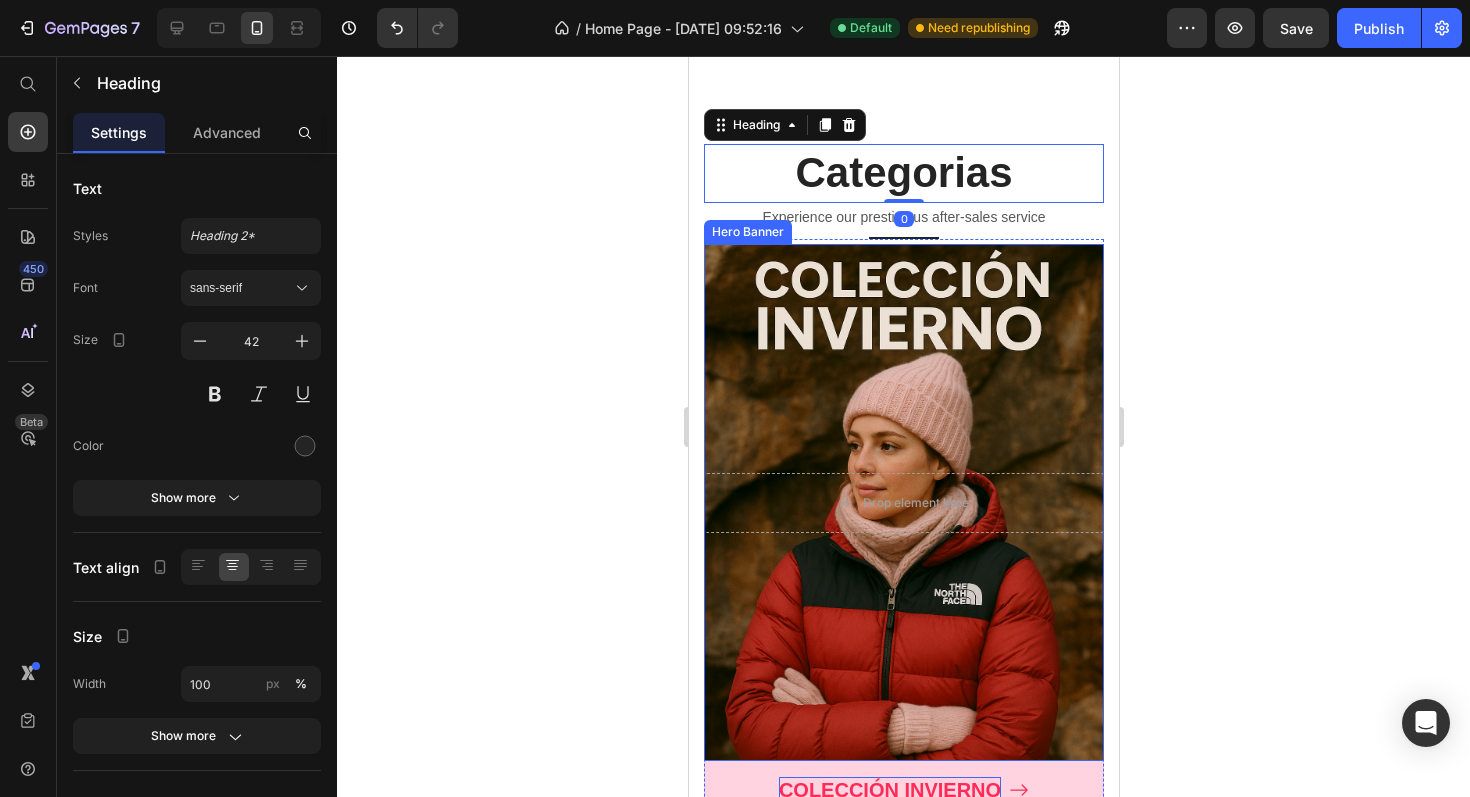 click 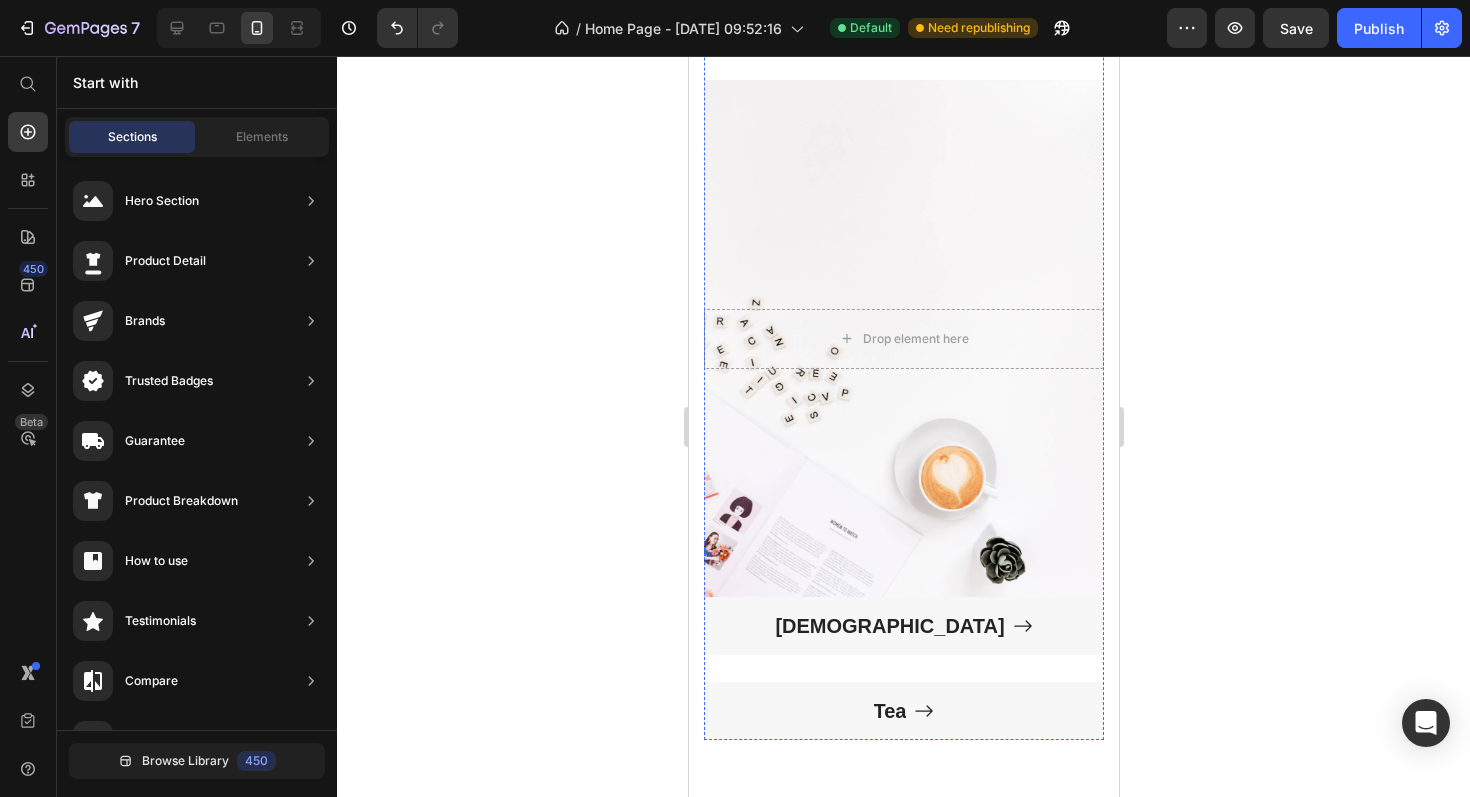 scroll, scrollTop: 2227, scrollLeft: 0, axis: vertical 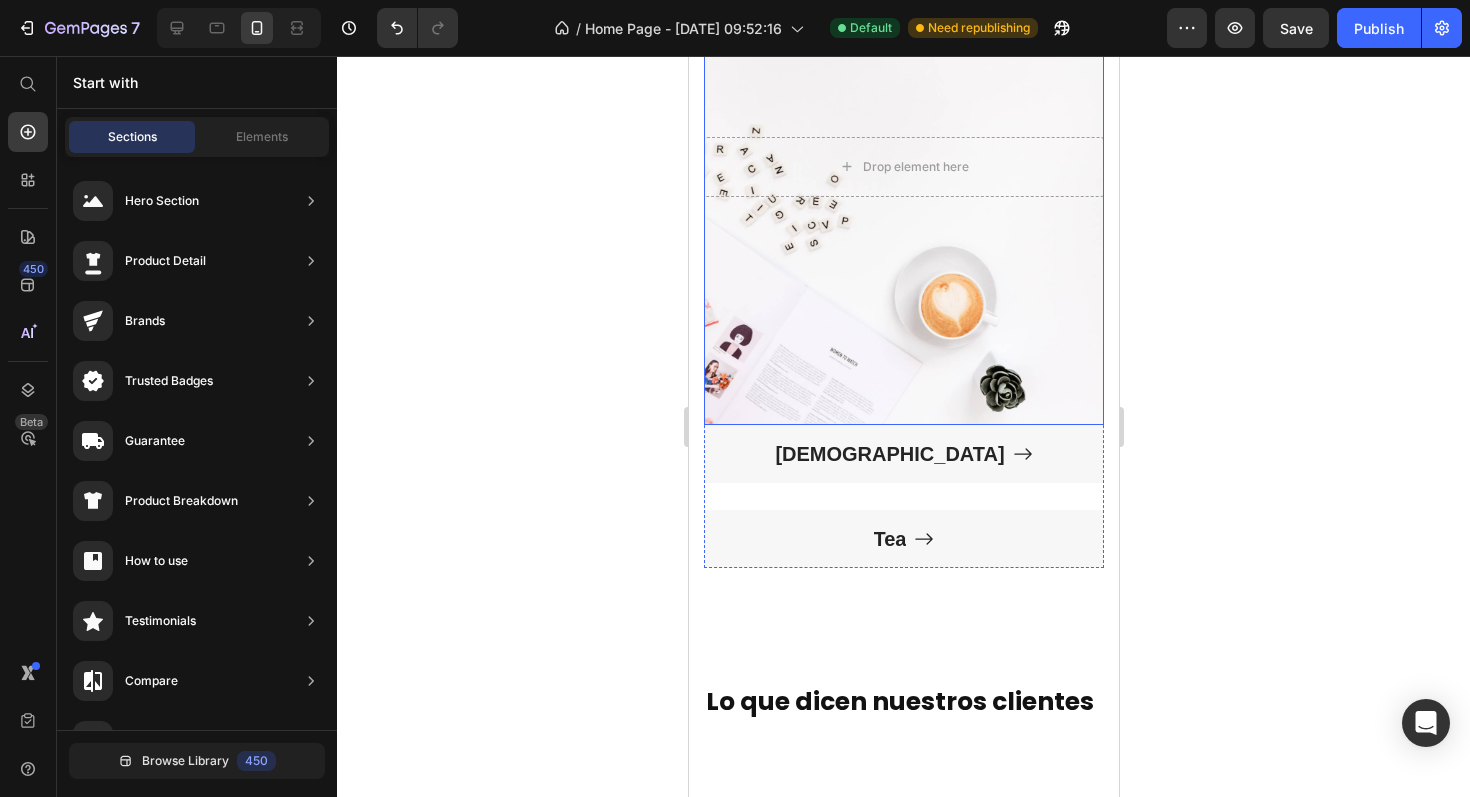 click at bounding box center [903, 166] 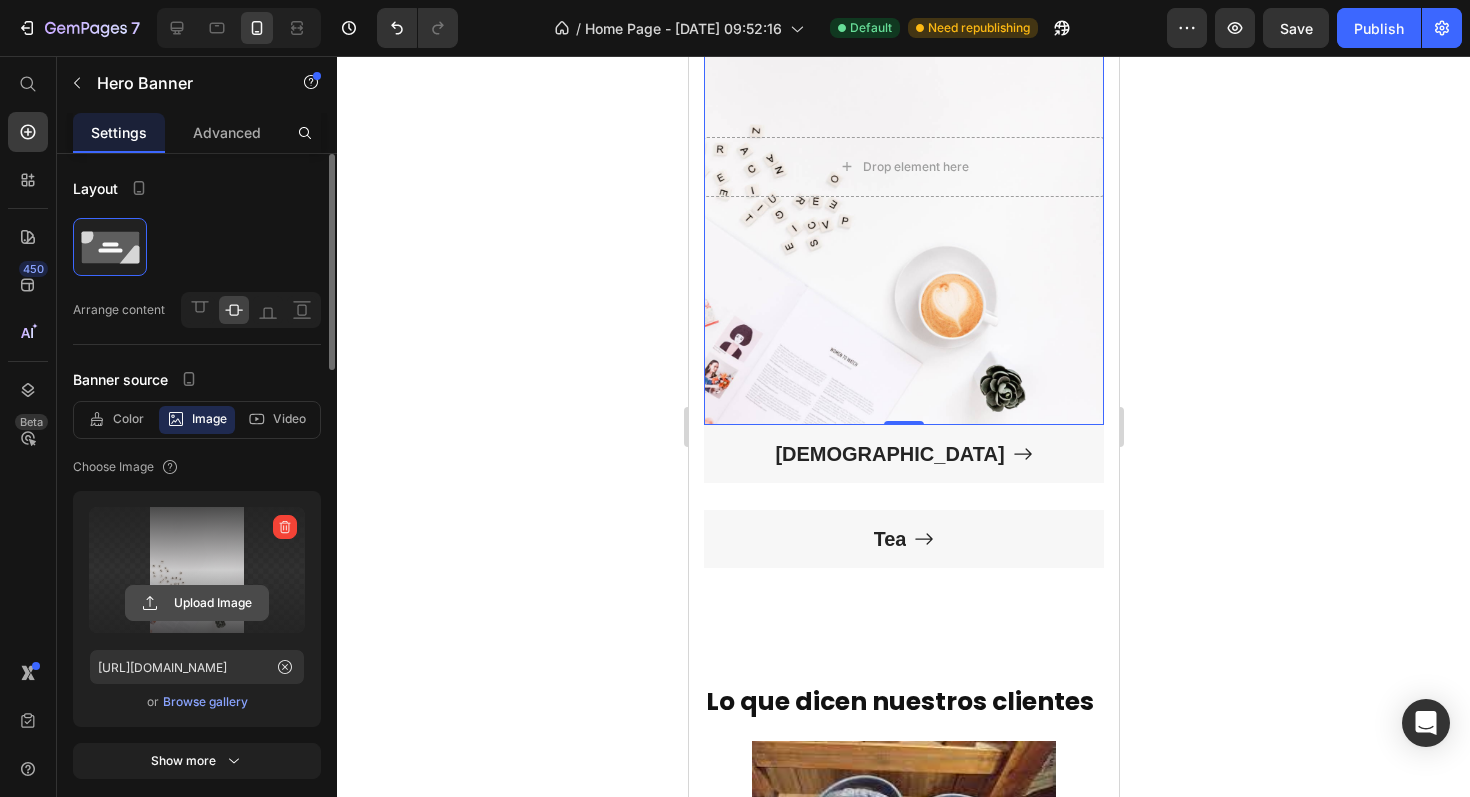click 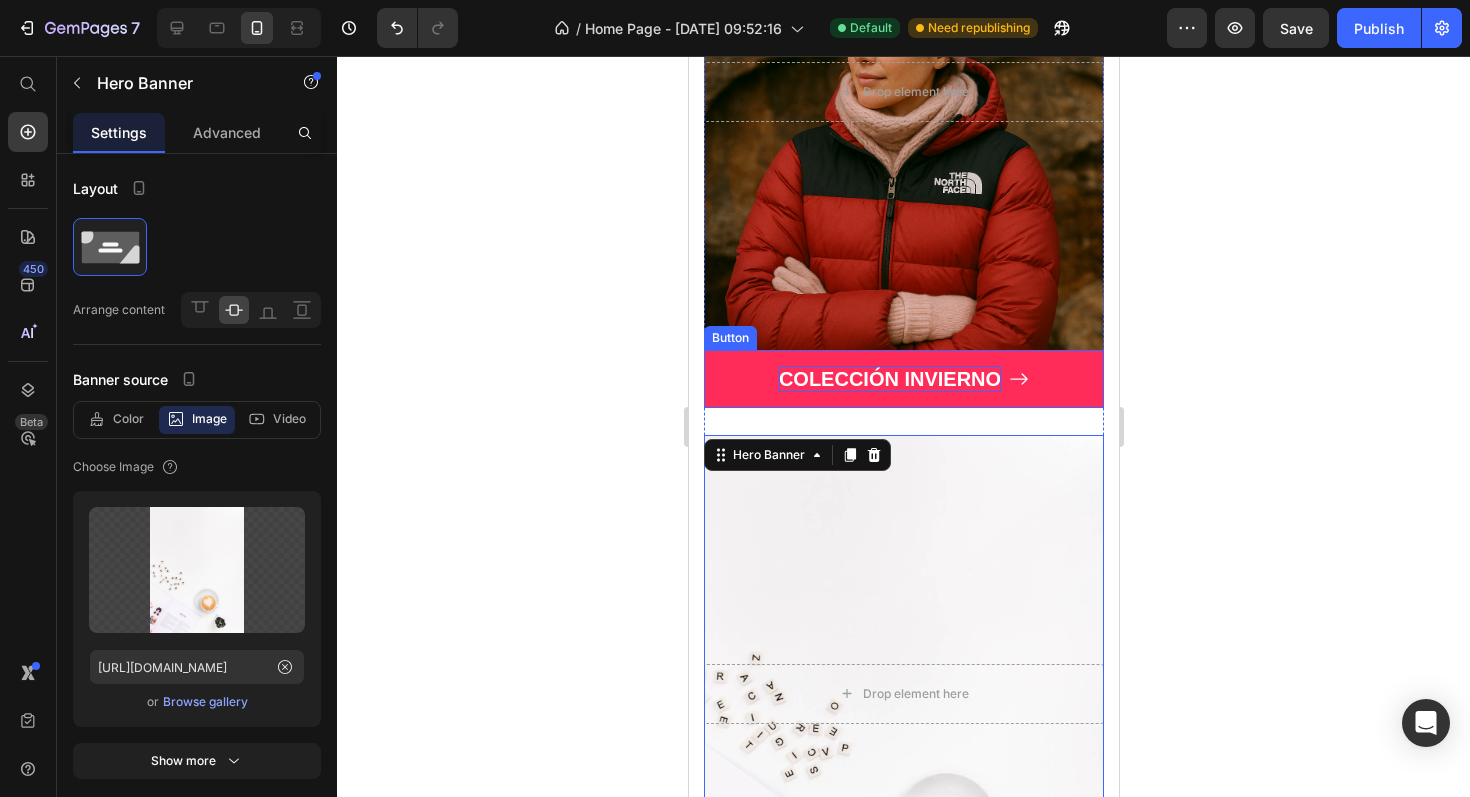 scroll, scrollTop: 1390, scrollLeft: 0, axis: vertical 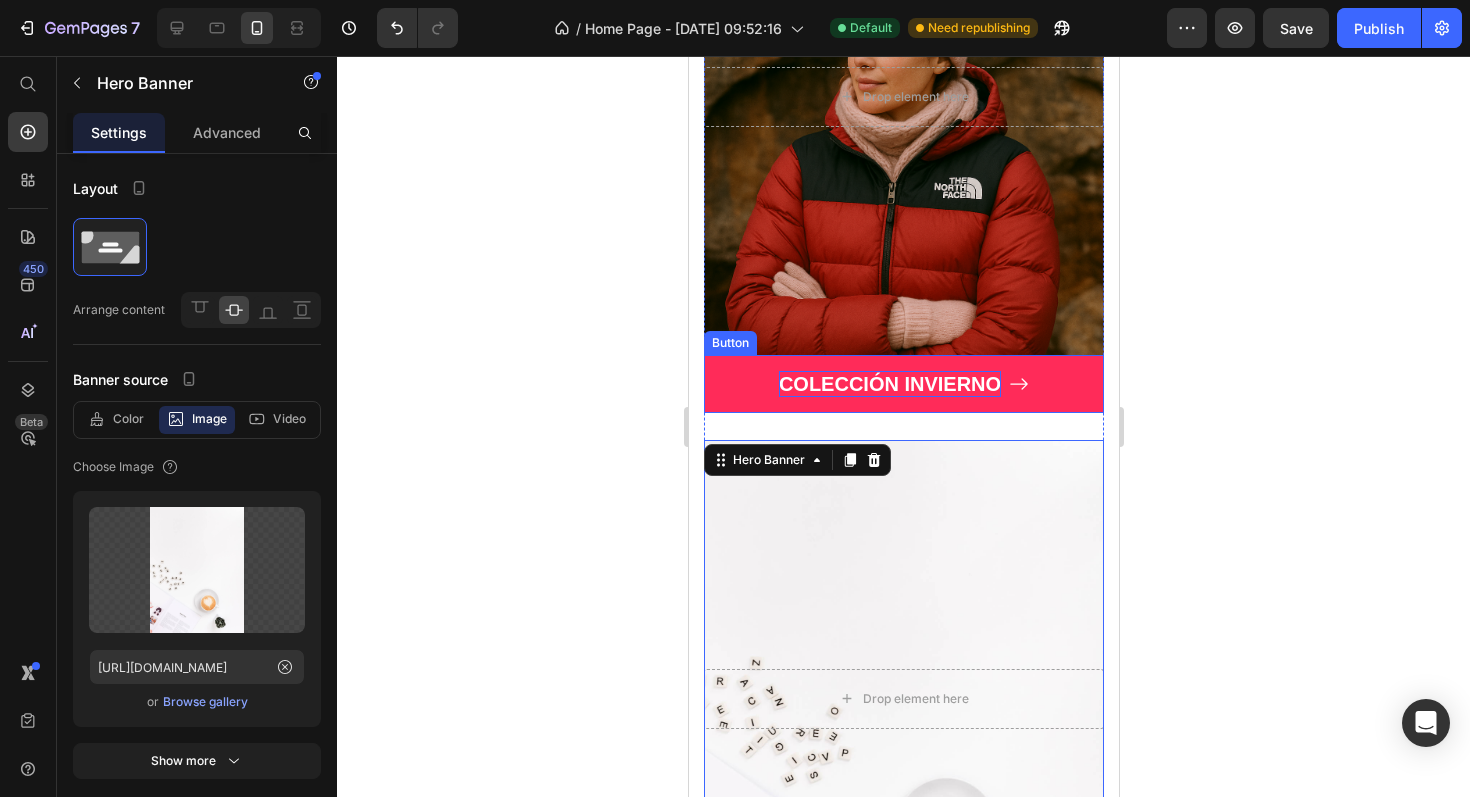 click on "COLECCIÓN INVIERNO" at bounding box center [903, 384] 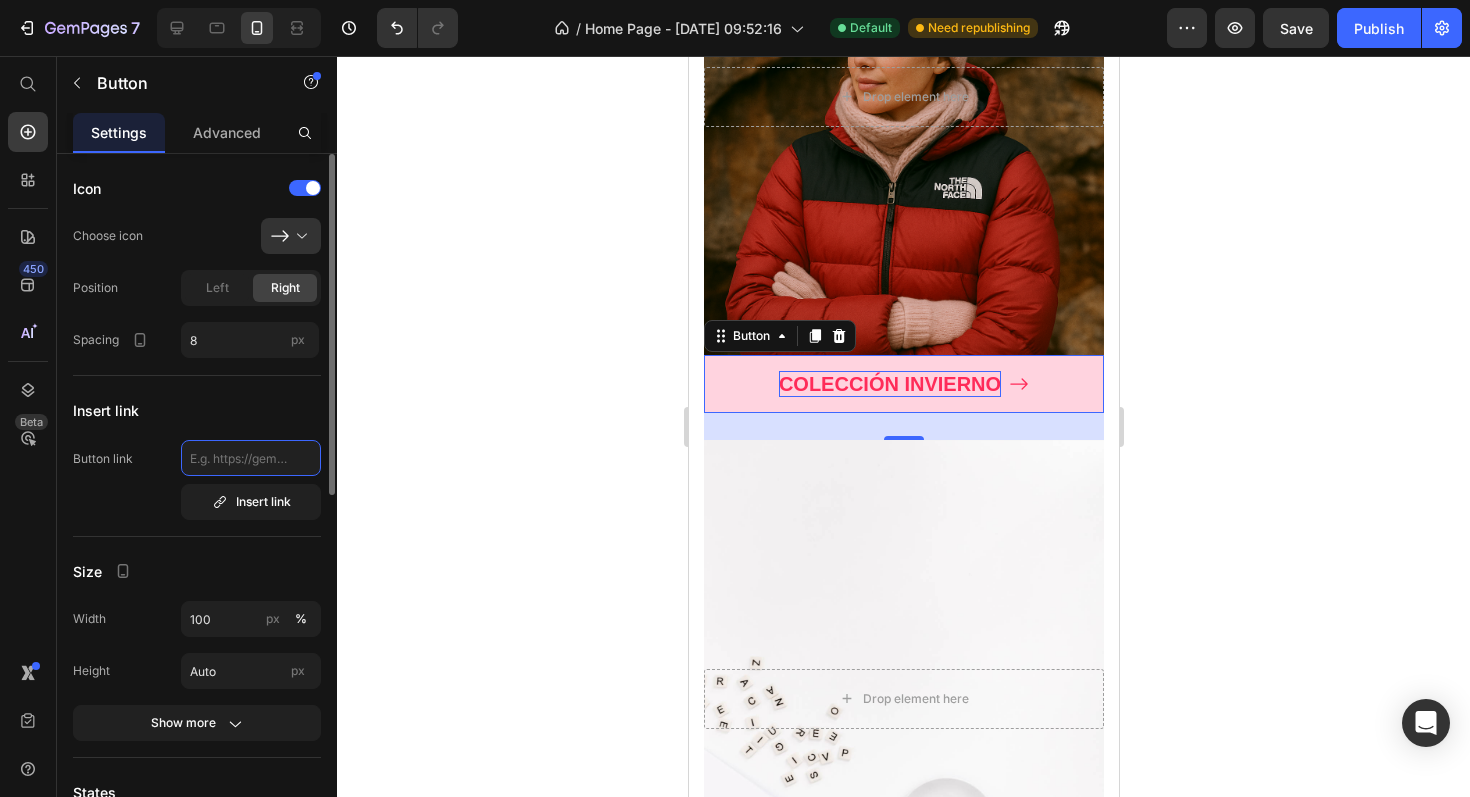 click 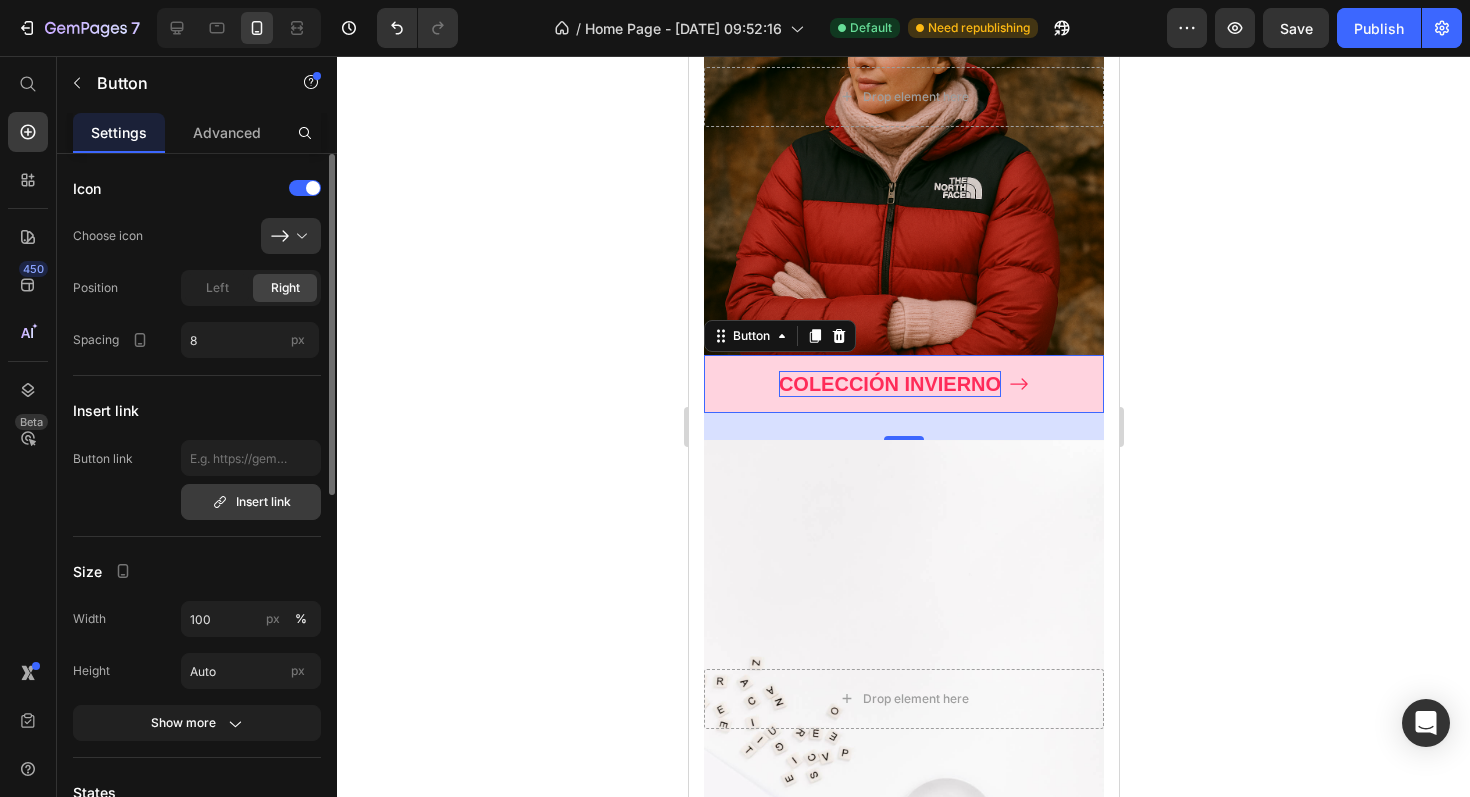 click 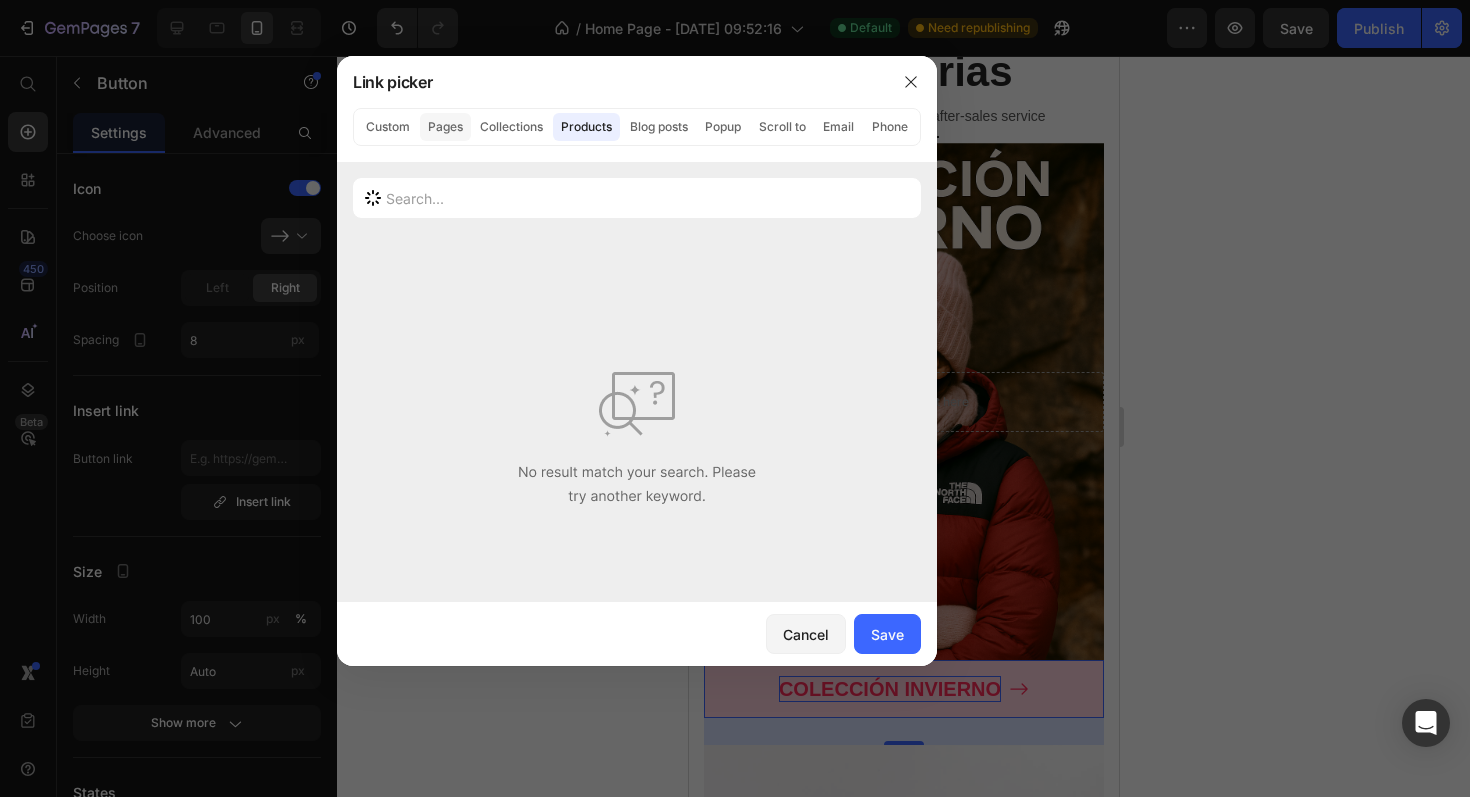 scroll, scrollTop: 1695, scrollLeft: 0, axis: vertical 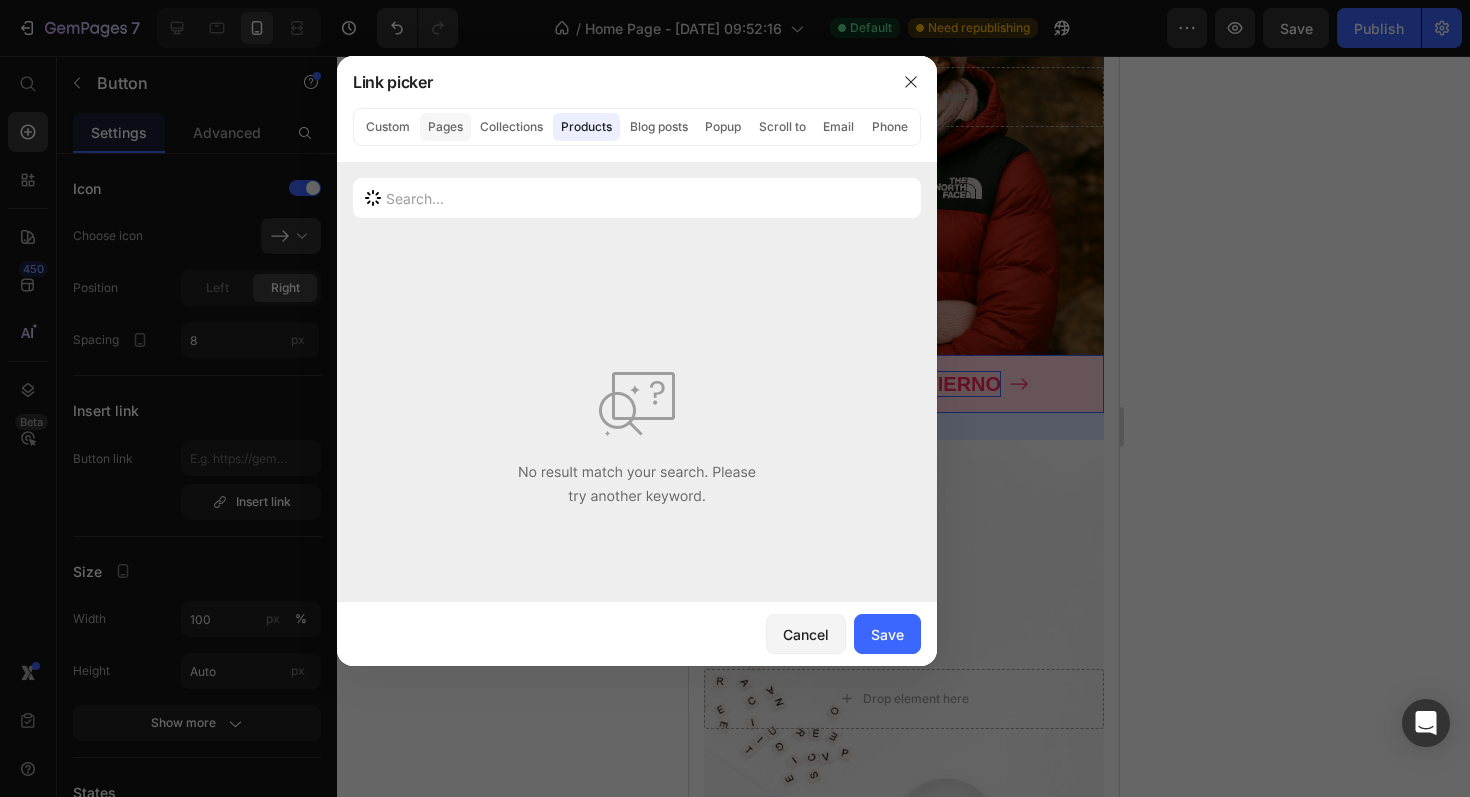 click on "Pages" 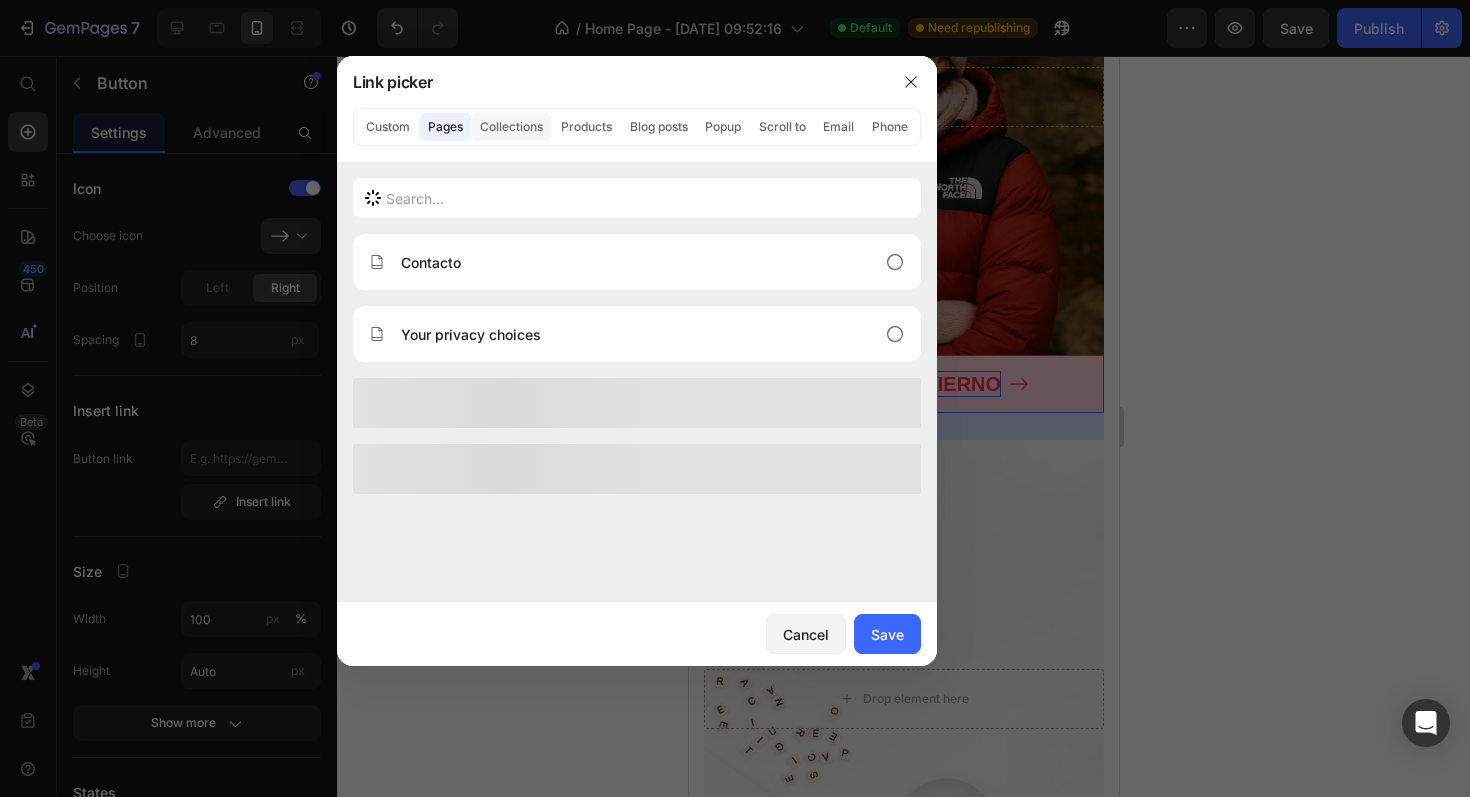click on "Collections" 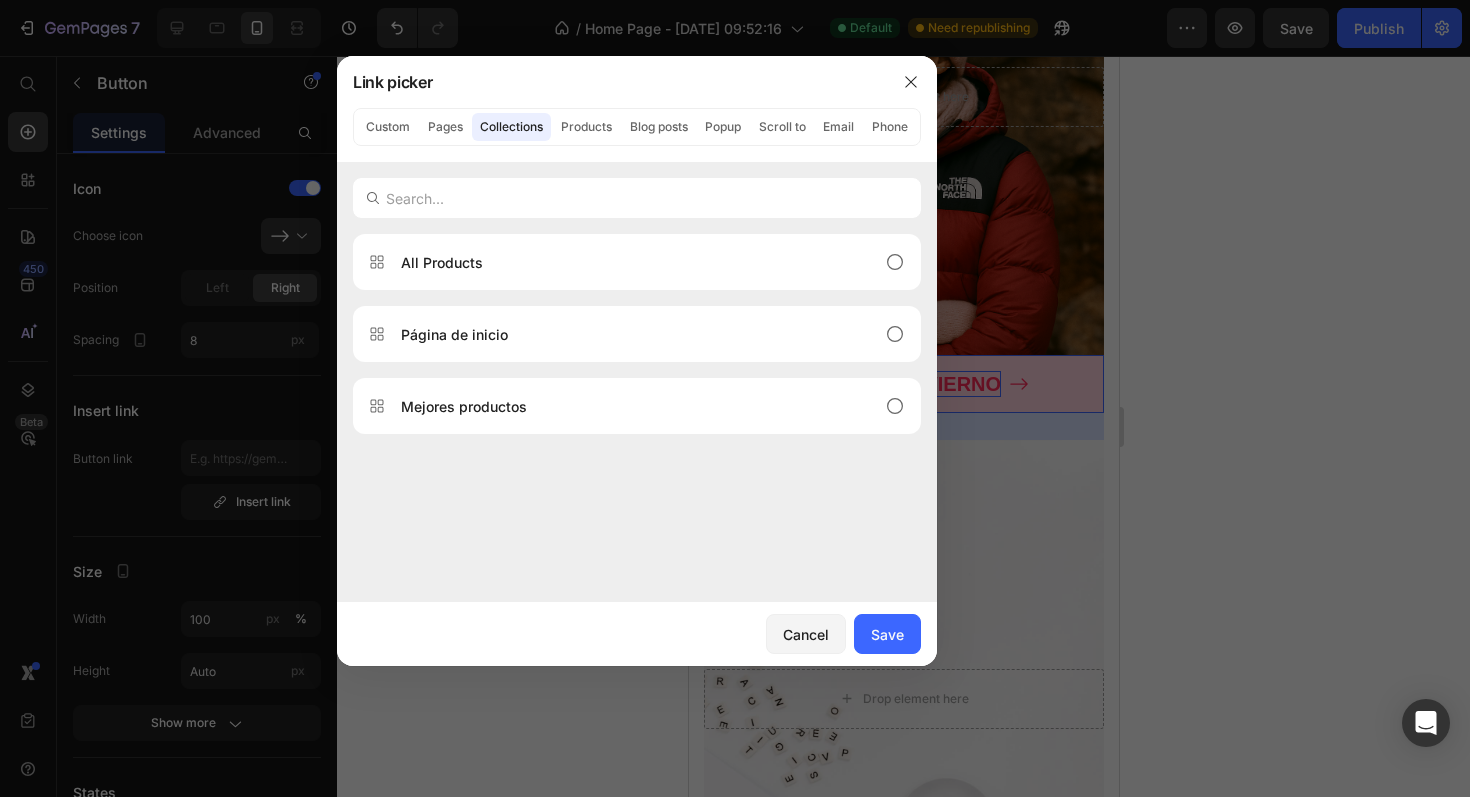 click 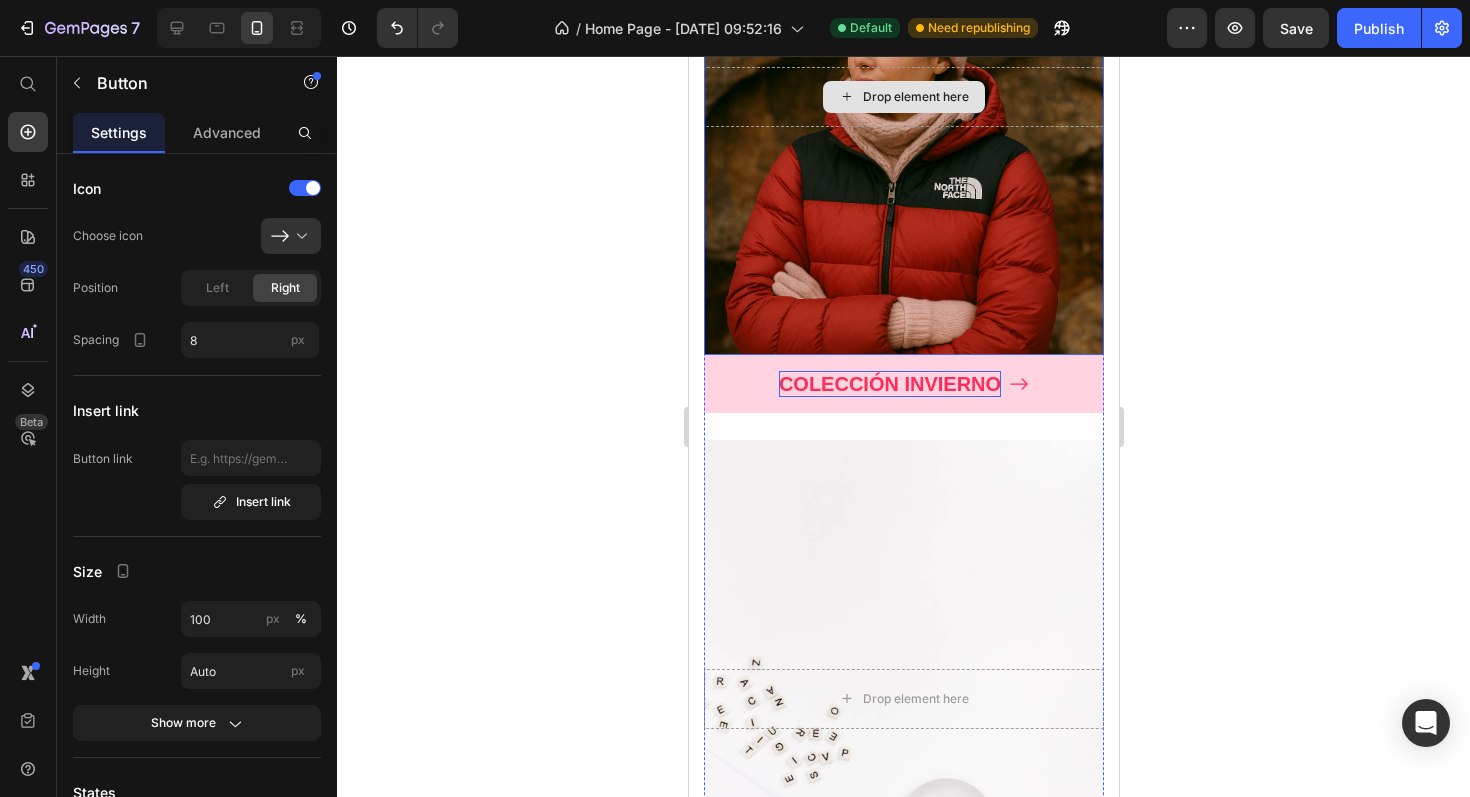 click on "Drop element here" at bounding box center [903, 97] 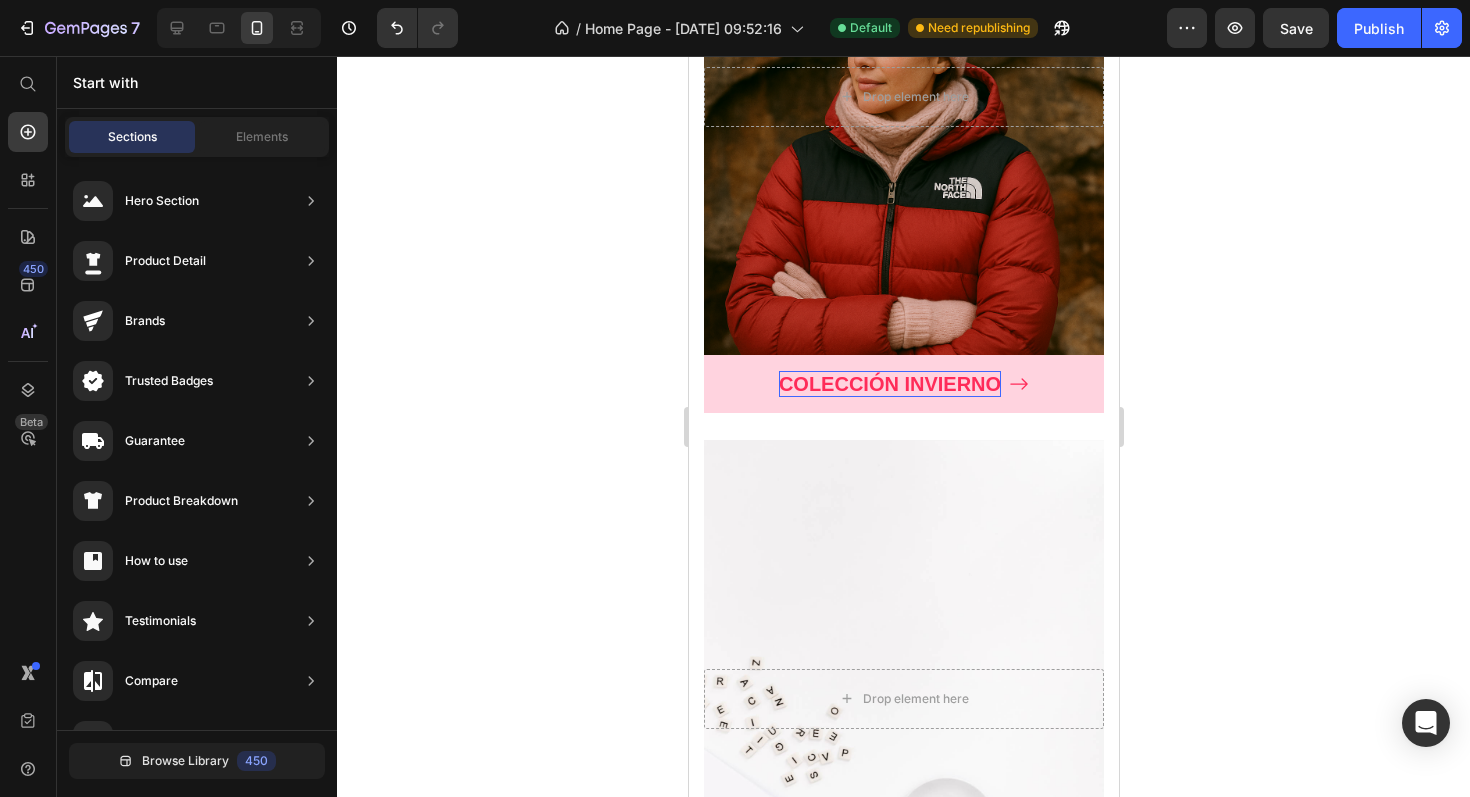 click 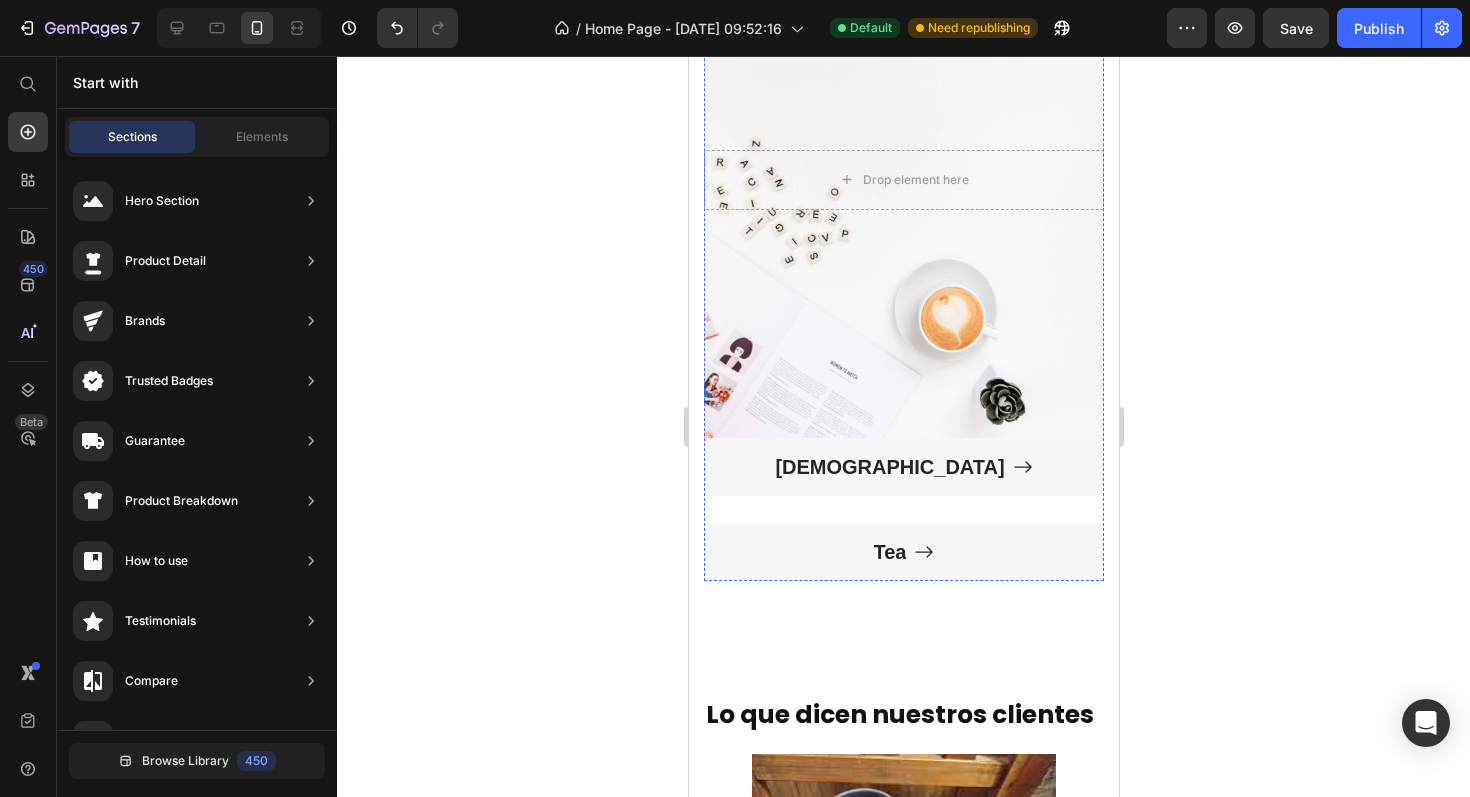 scroll, scrollTop: 2111, scrollLeft: 0, axis: vertical 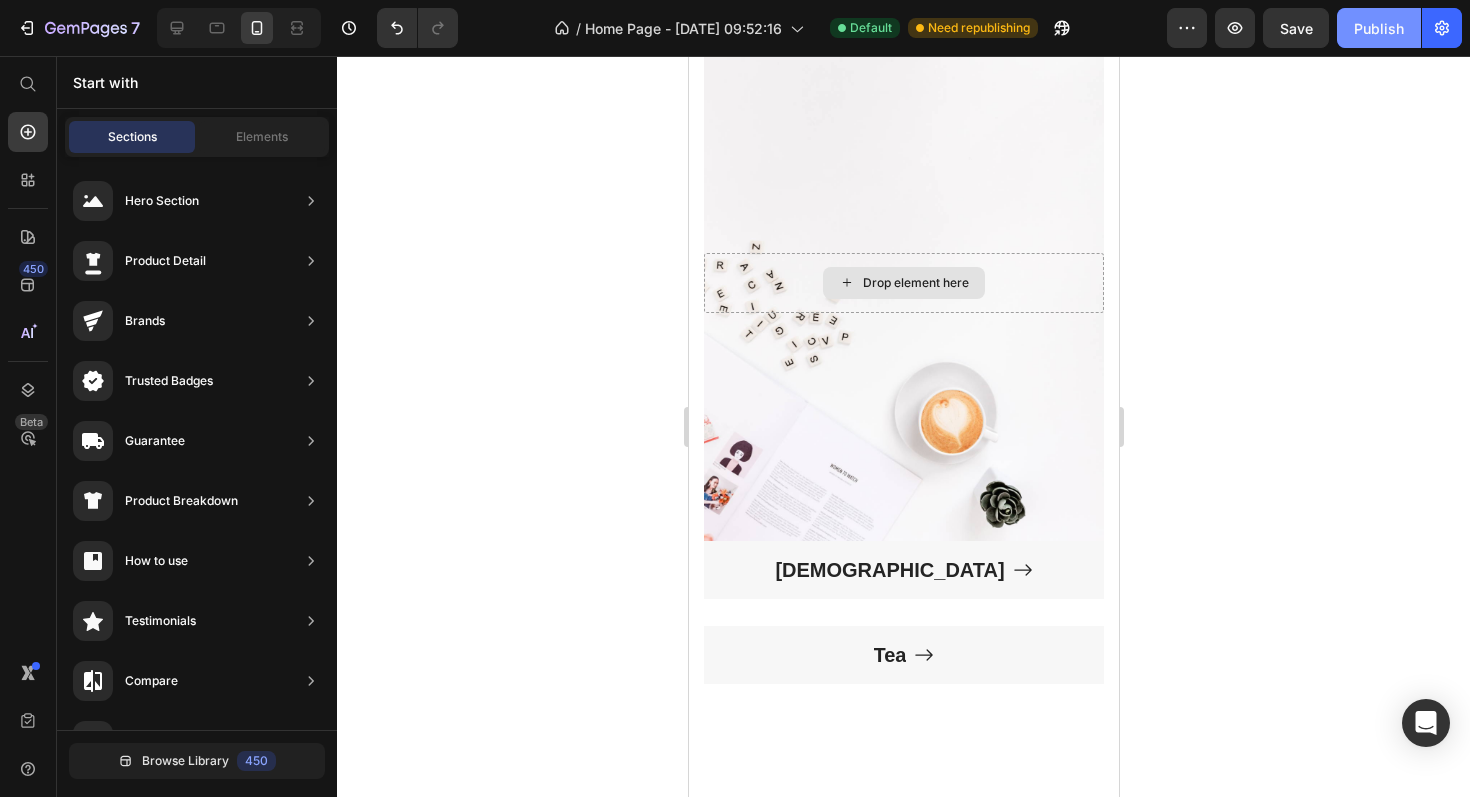 click on "Publish" at bounding box center (1379, 28) 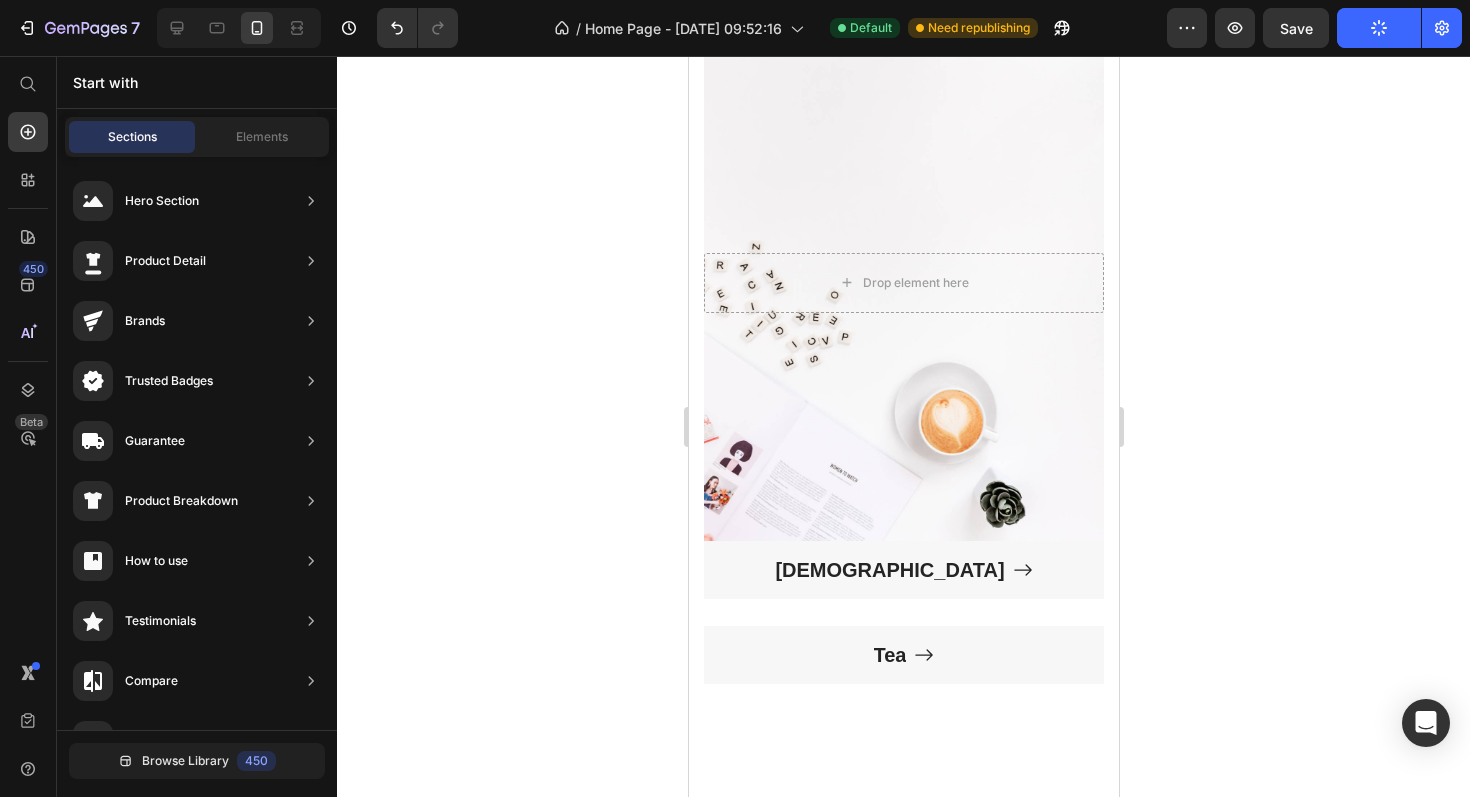 scroll, scrollTop: 0, scrollLeft: 0, axis: both 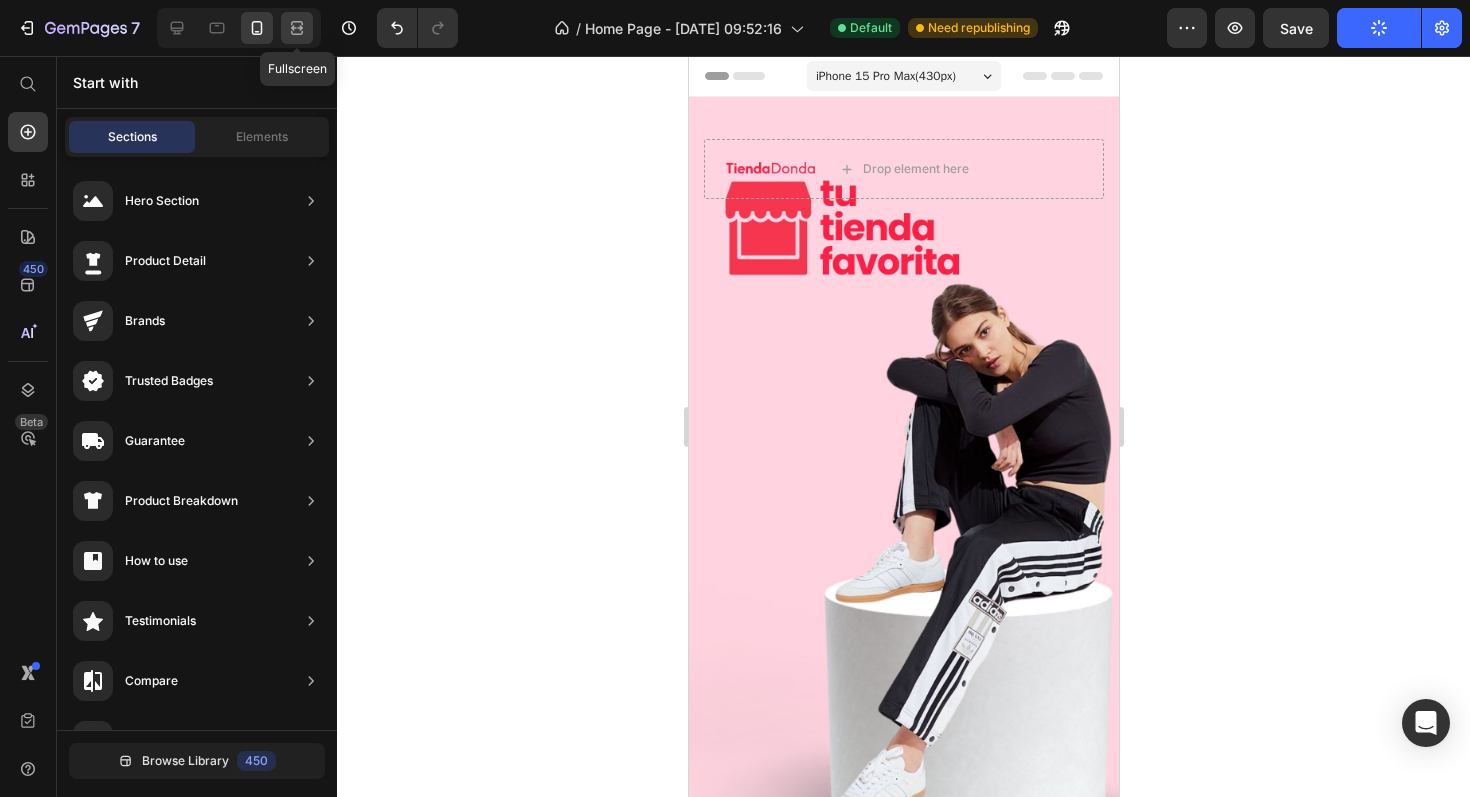 click 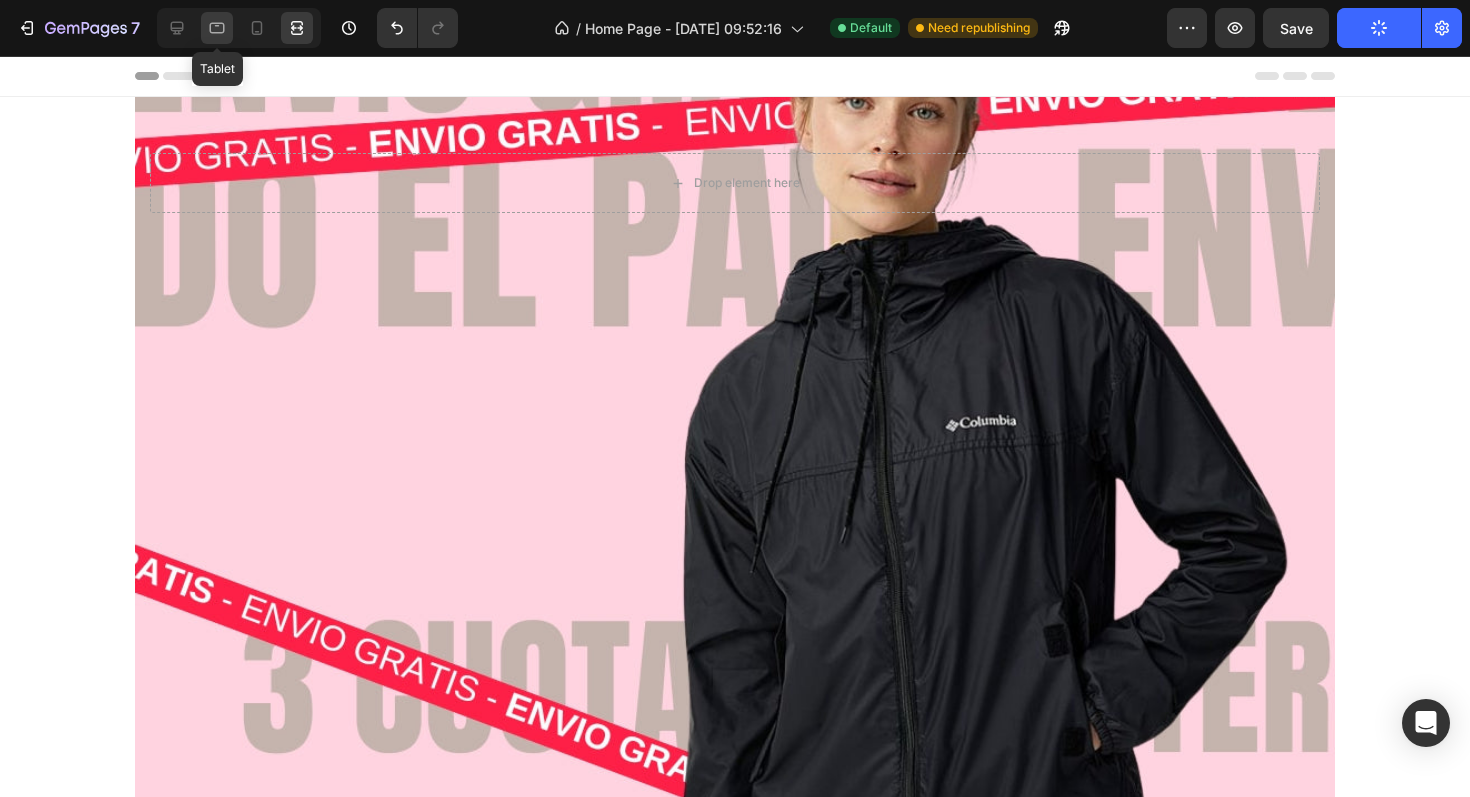 click 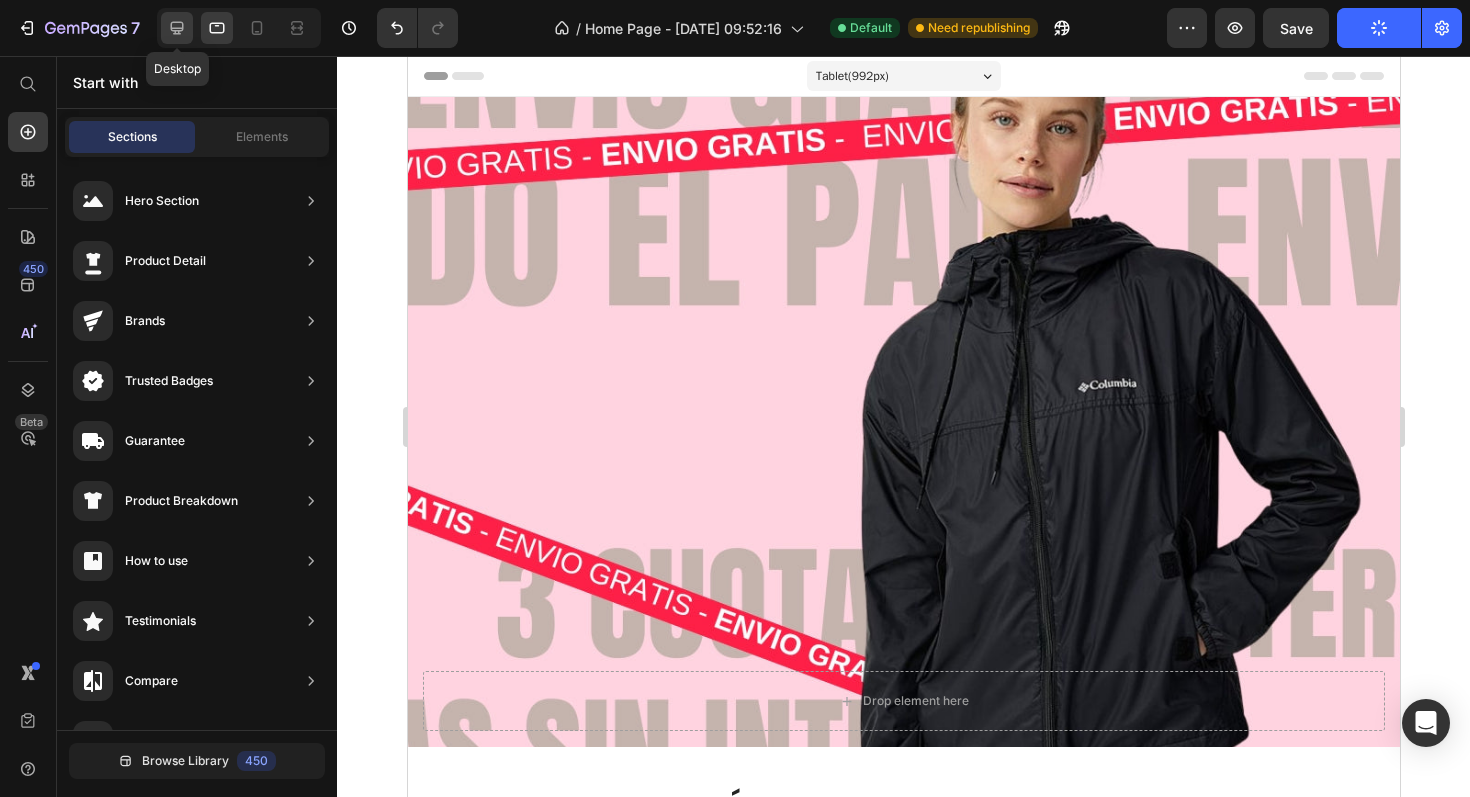 click 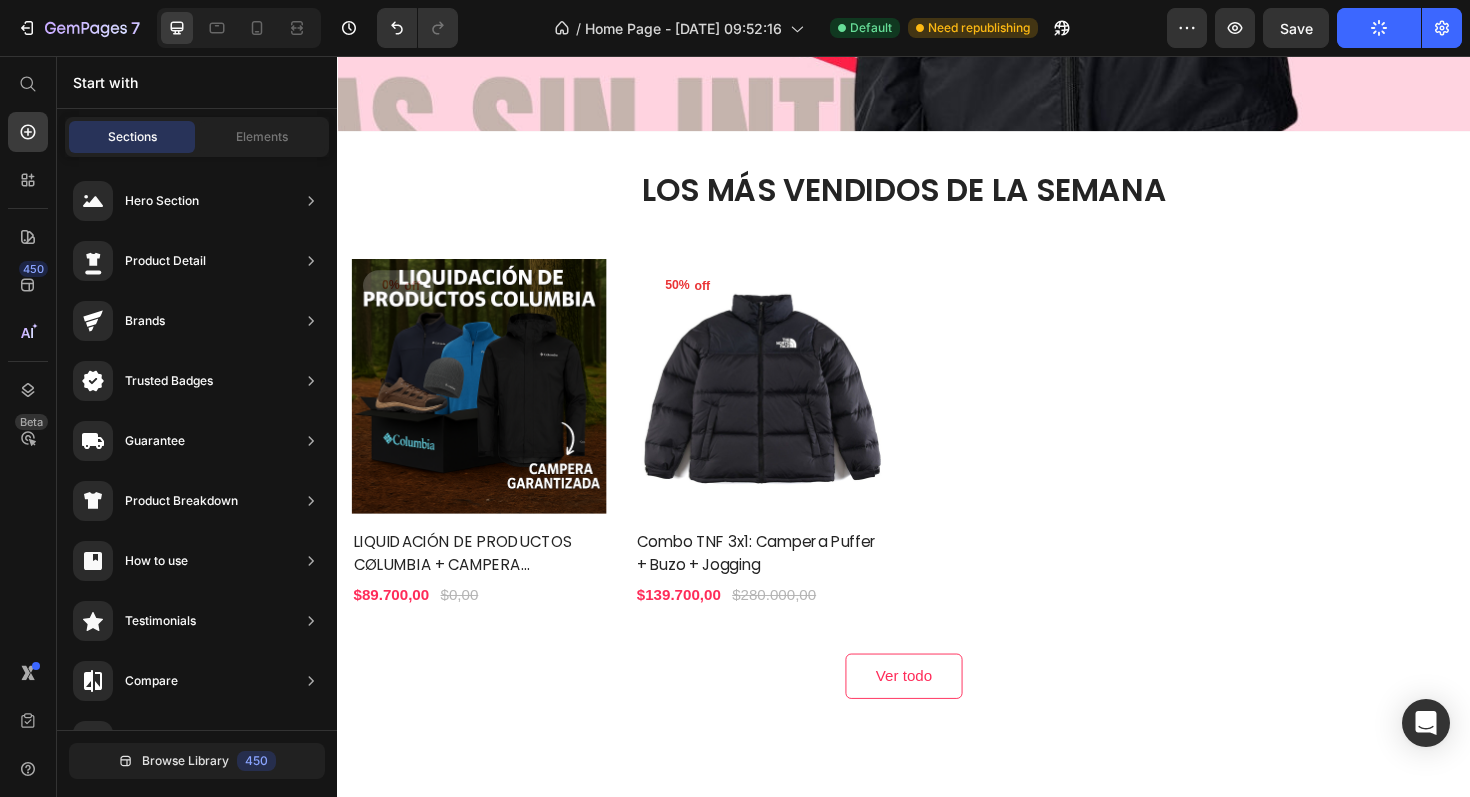 scroll, scrollTop: 761, scrollLeft: 0, axis: vertical 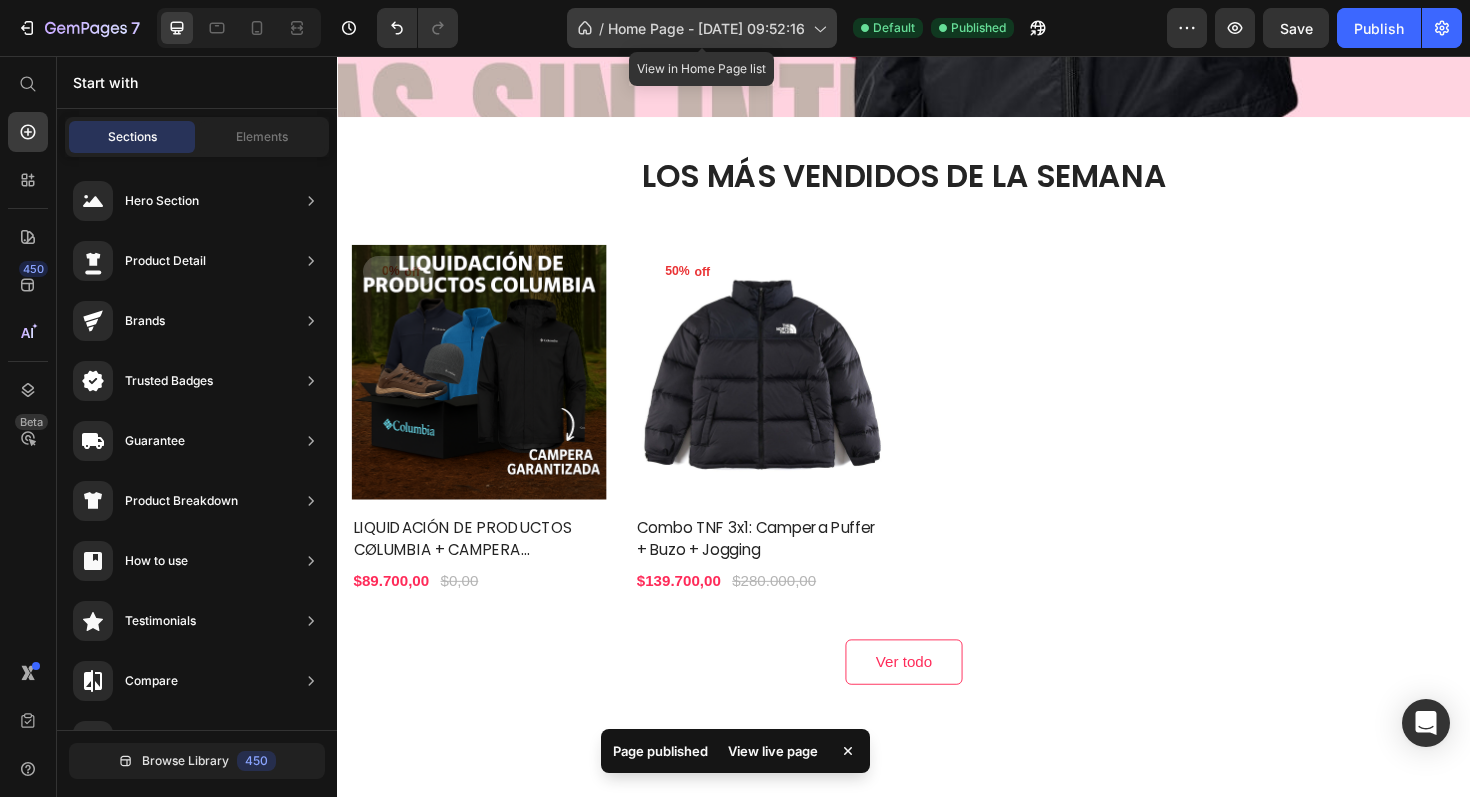 click on "Home Page - [DATE] 09:52:16" at bounding box center (706, 28) 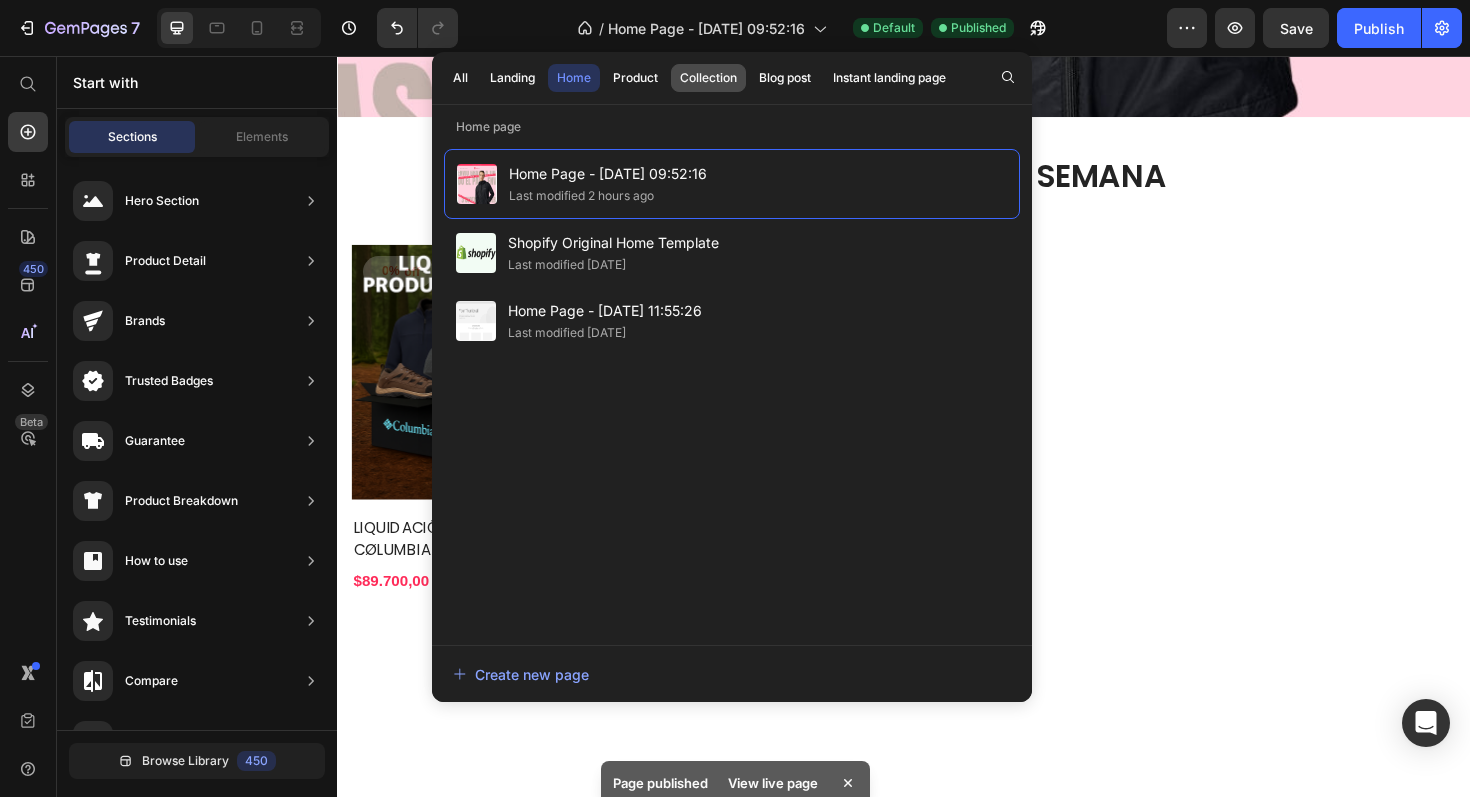 click on "Collection" at bounding box center [708, 78] 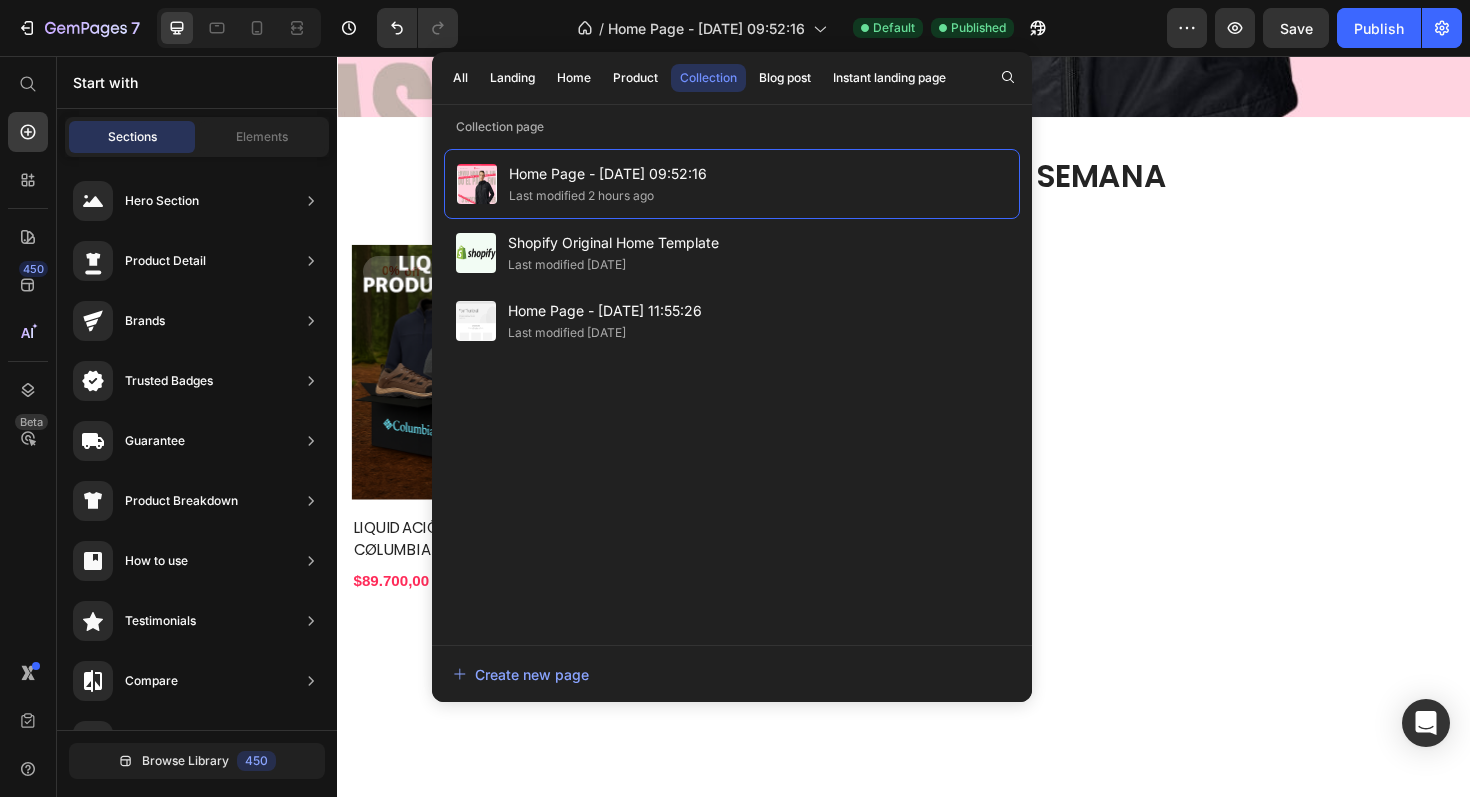 click on "Collection" at bounding box center [708, 78] 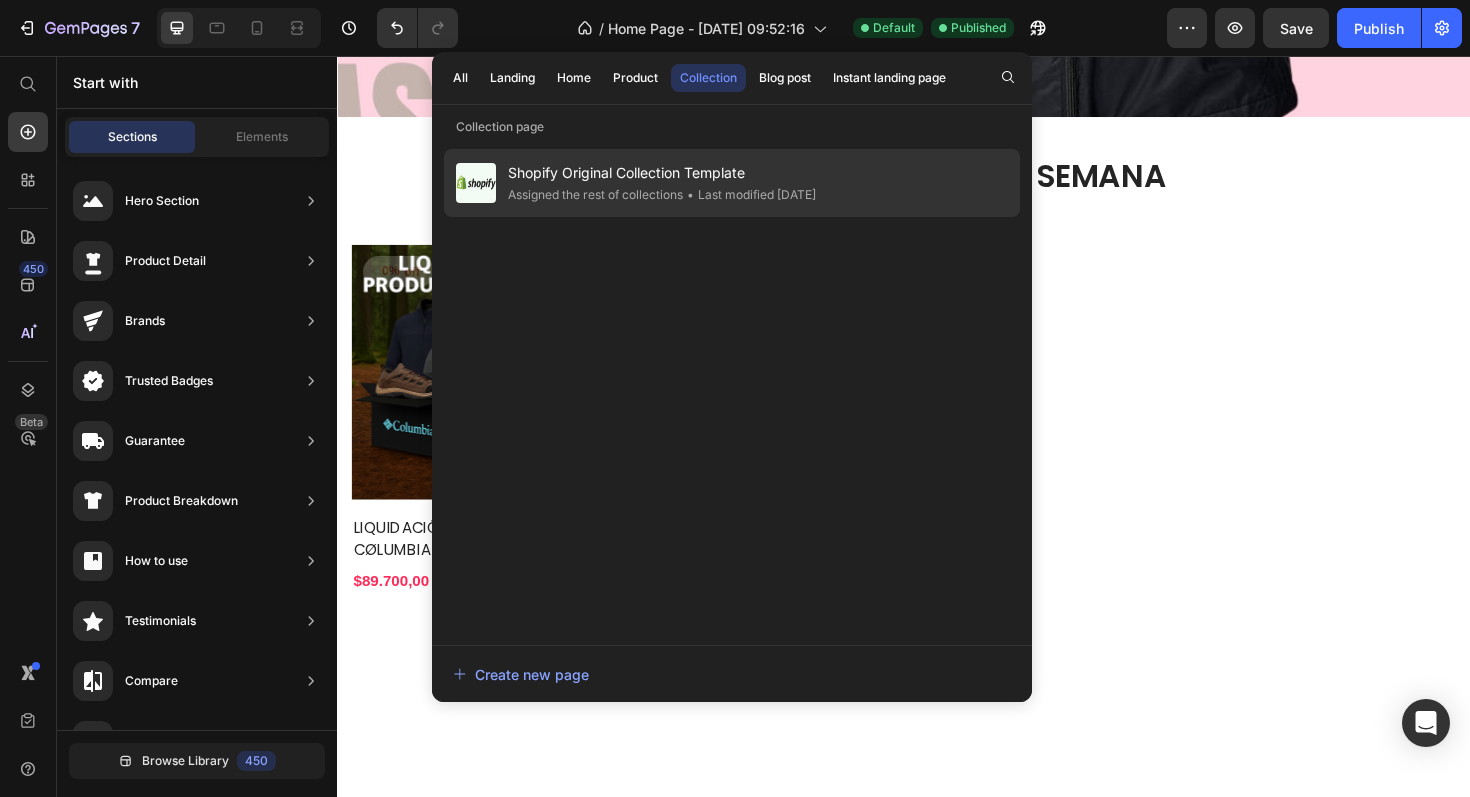 click on "Shopify Original Collection Template" at bounding box center (662, 173) 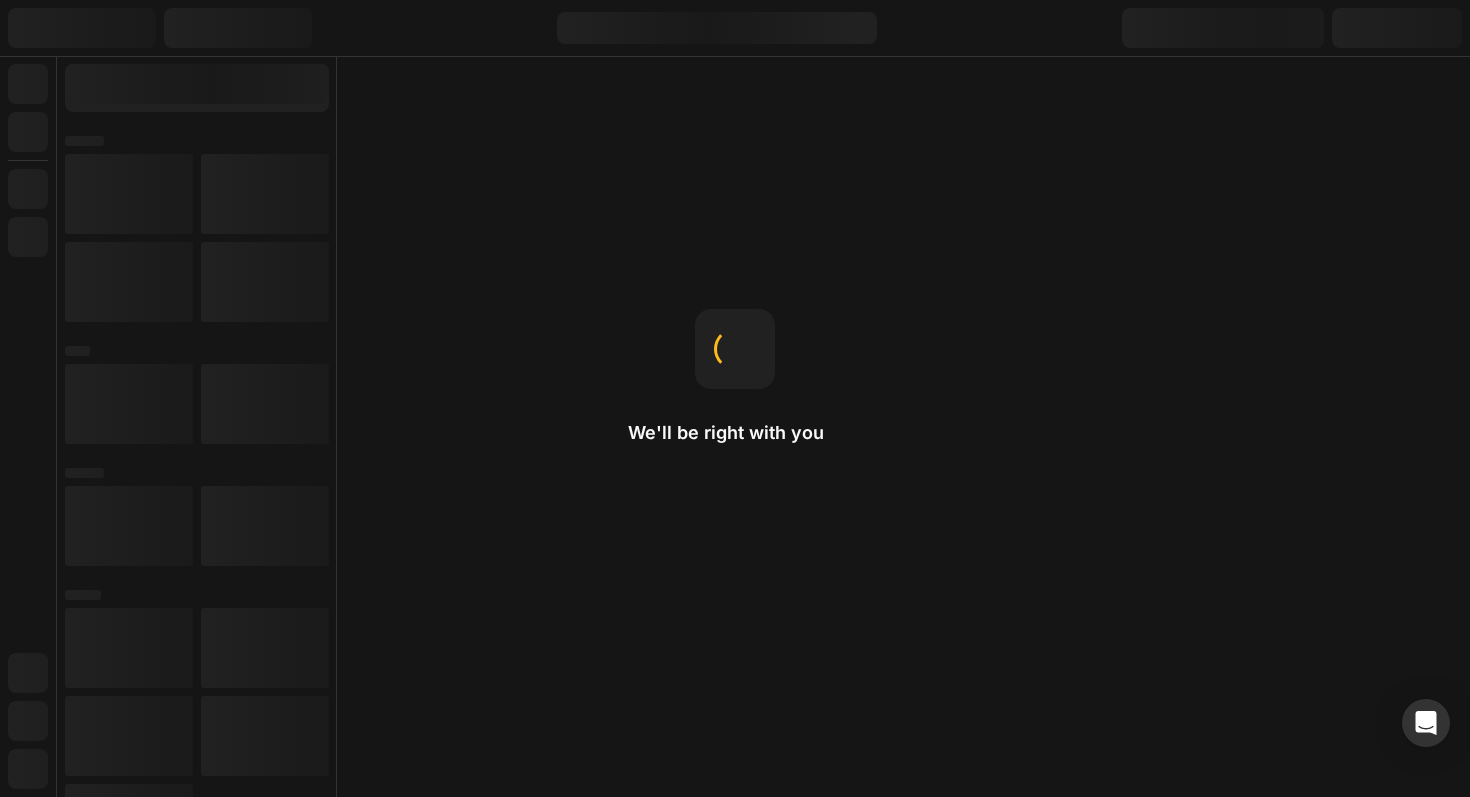 scroll, scrollTop: 0, scrollLeft: 0, axis: both 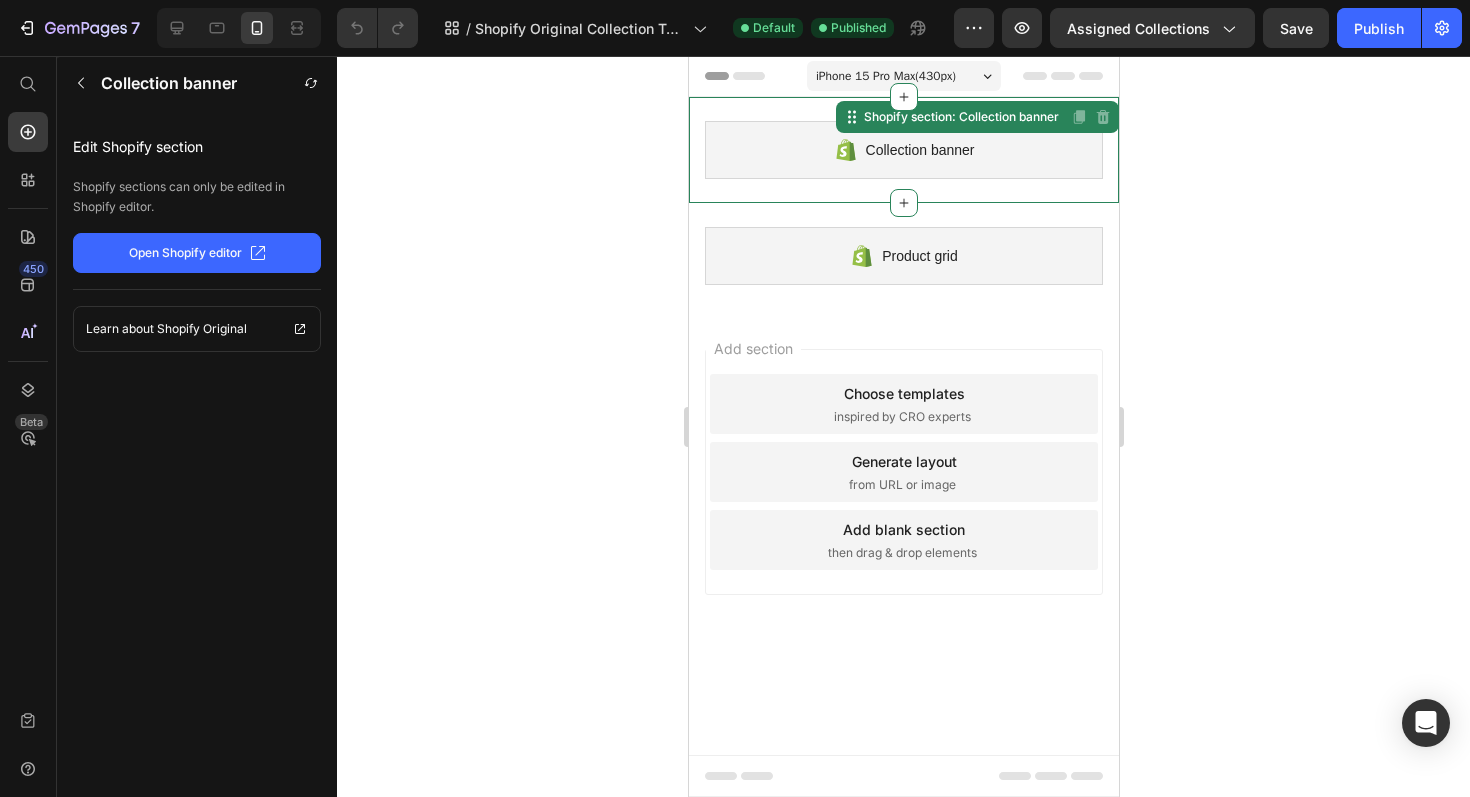 click on "Collection banner Shopify section: Collection banner   Disabled. Please edit in Shopify Editor Disabled. Please edit in Shopify Editor" at bounding box center (903, 150) 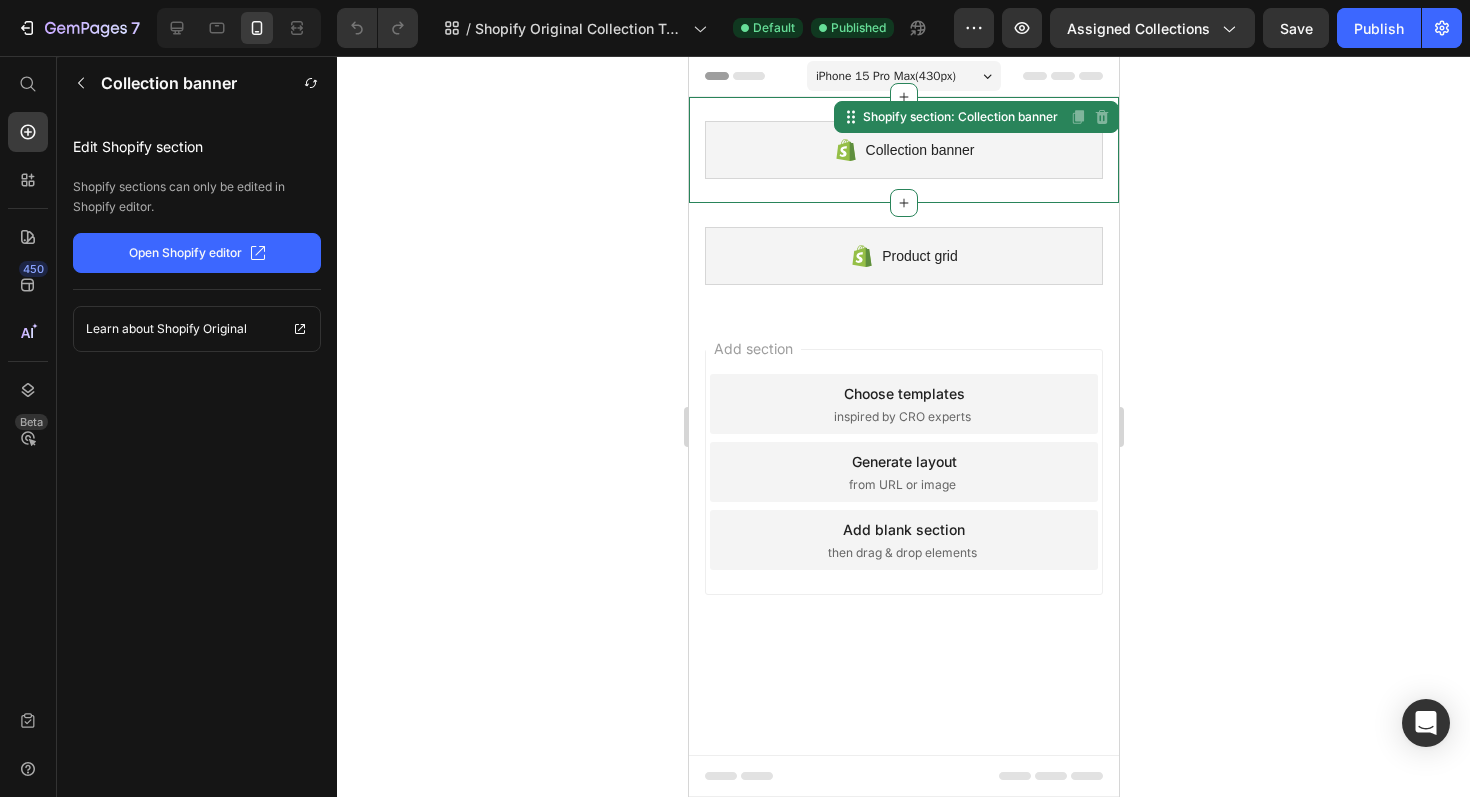 click on "inspired by CRO experts" at bounding box center (901, 417) 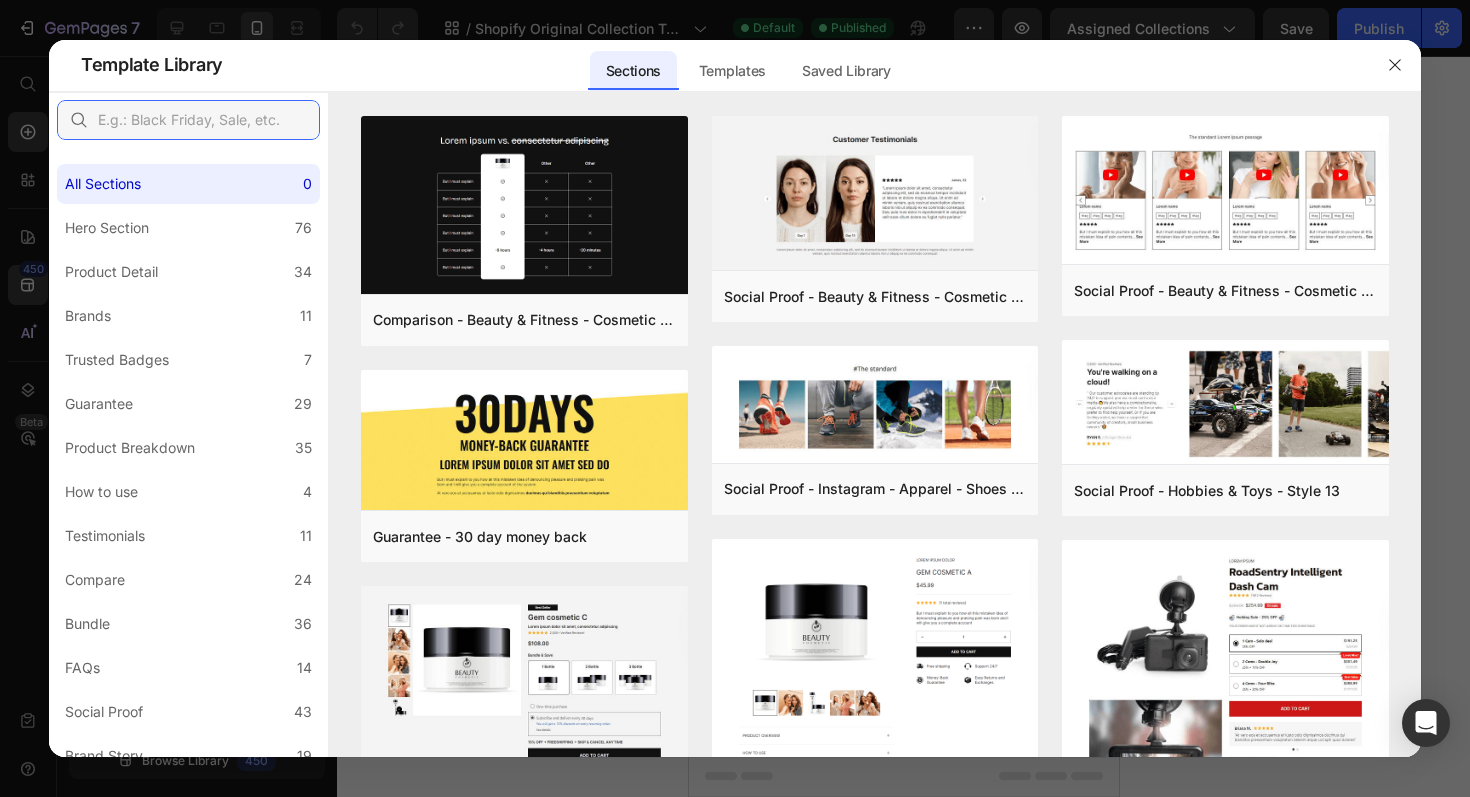 click at bounding box center [188, 120] 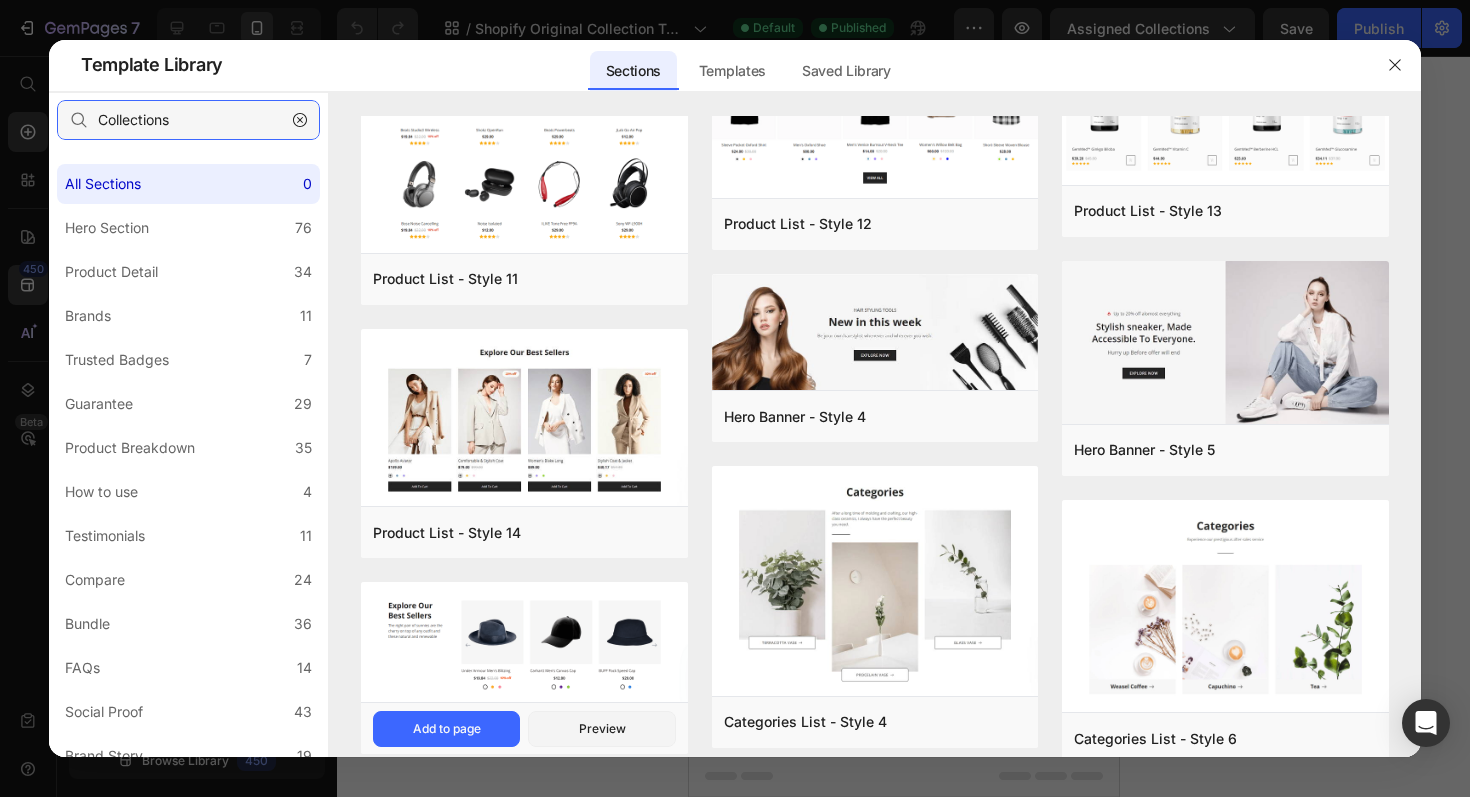scroll, scrollTop: 0, scrollLeft: 0, axis: both 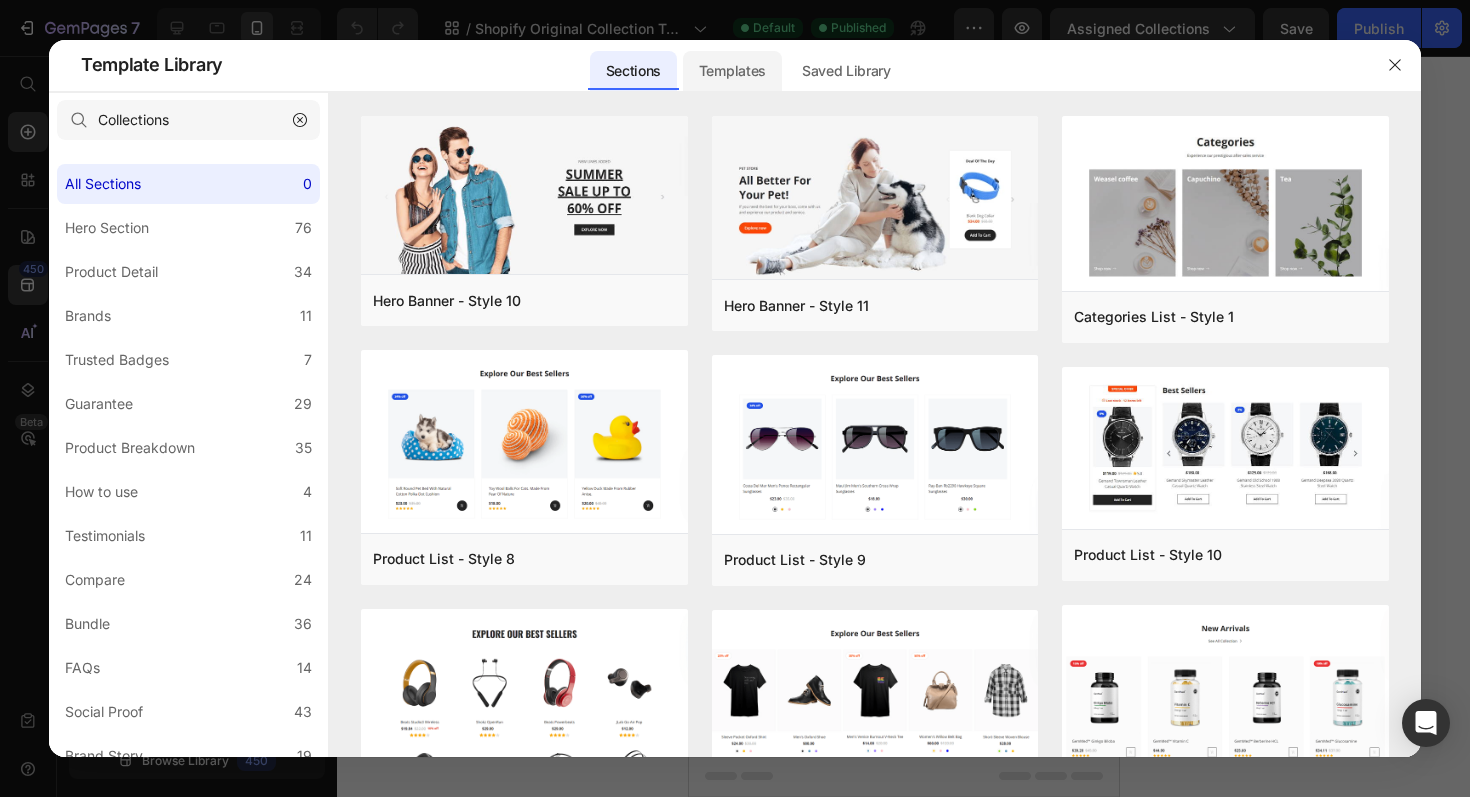 click on "Templates" 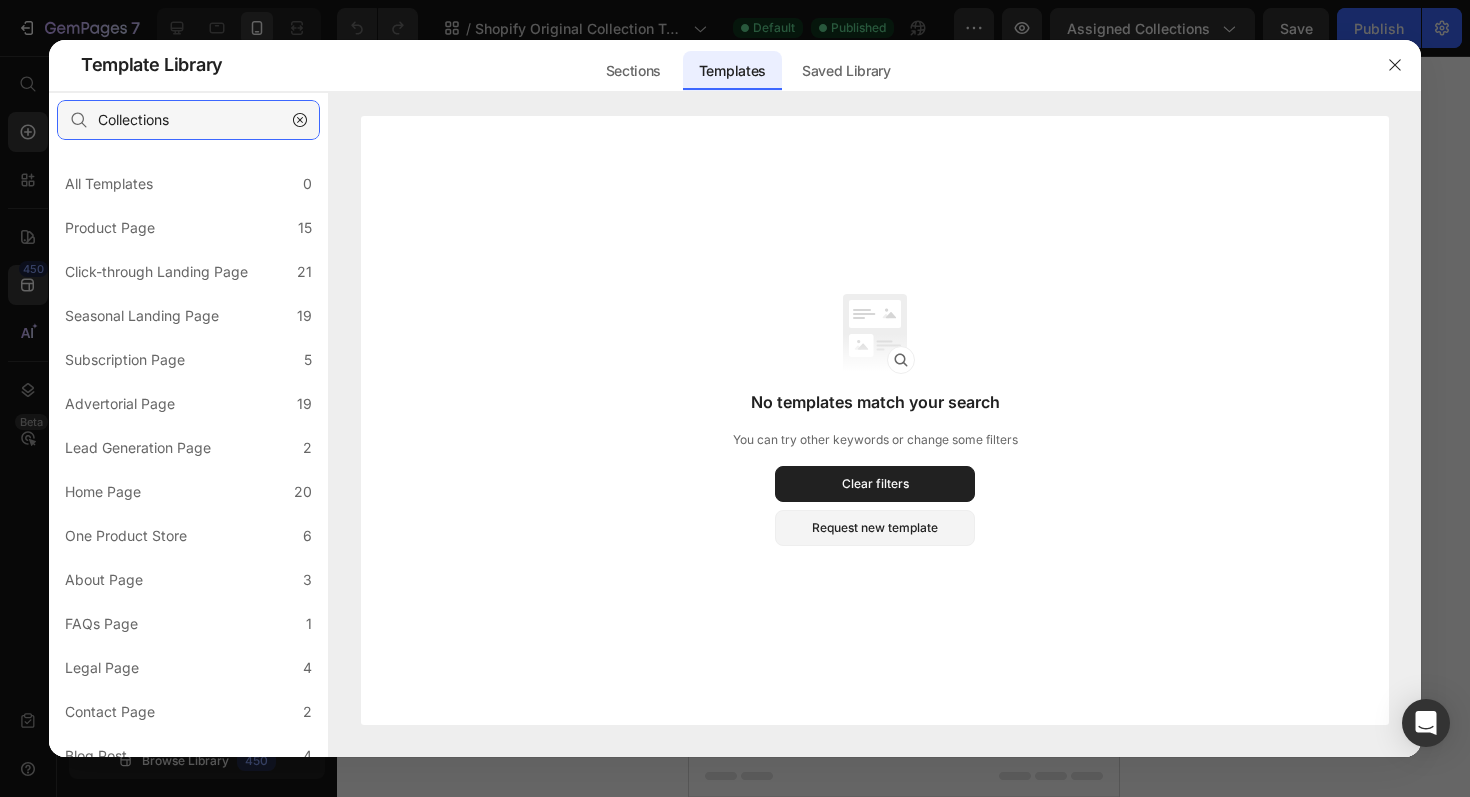 click on "Collections" at bounding box center [188, 120] 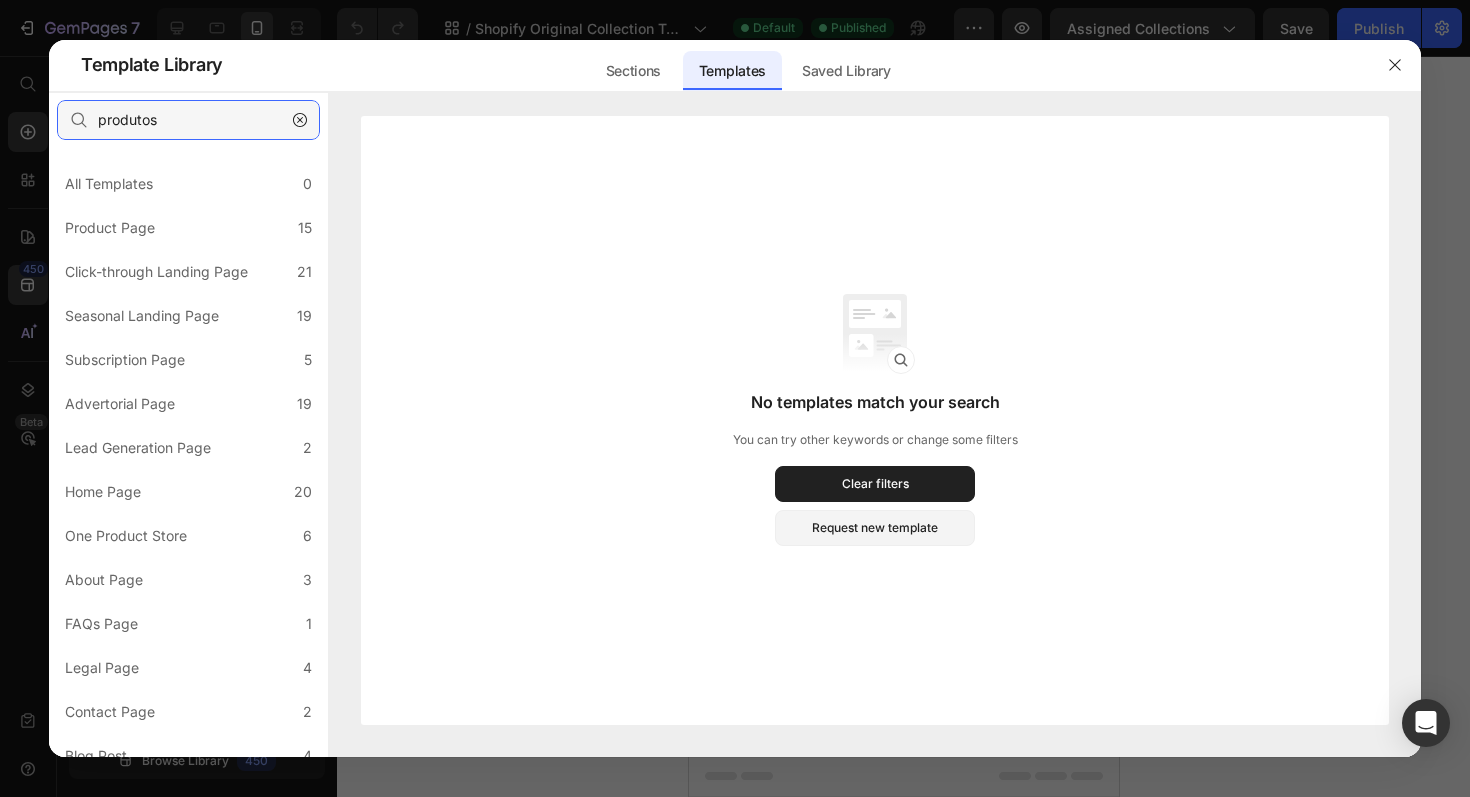 click on "produtos" at bounding box center [188, 120] 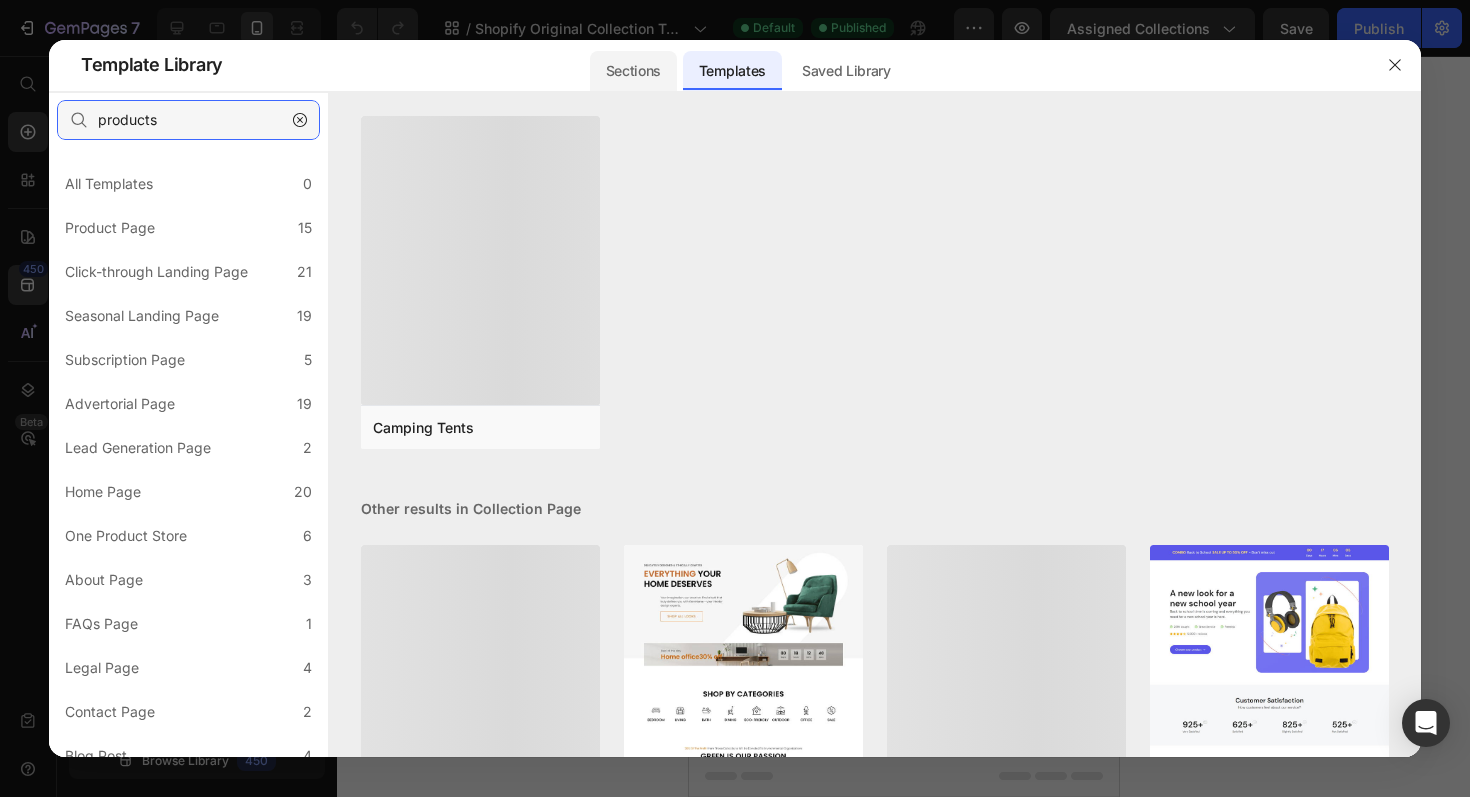 type on "products" 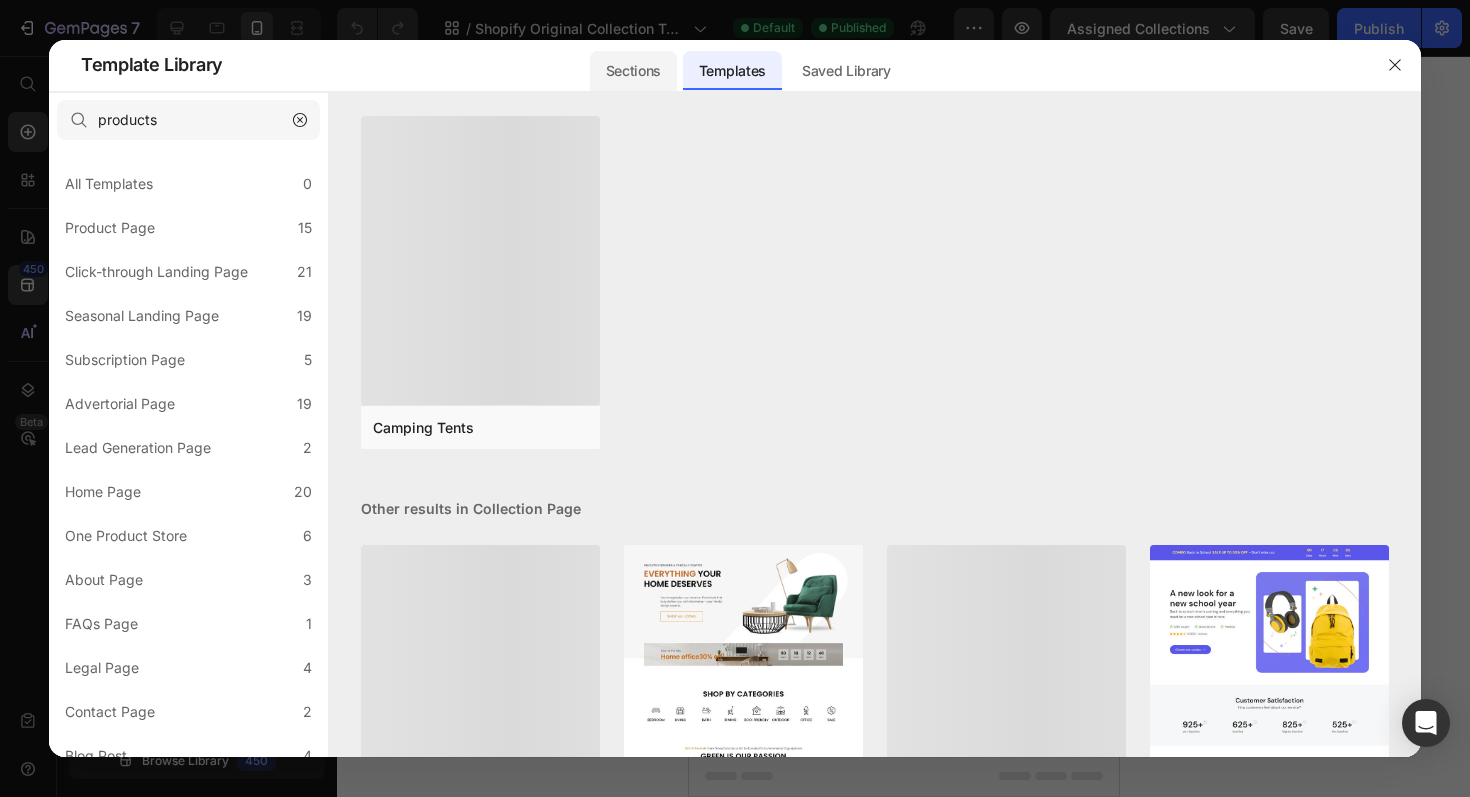 click on "Sections" 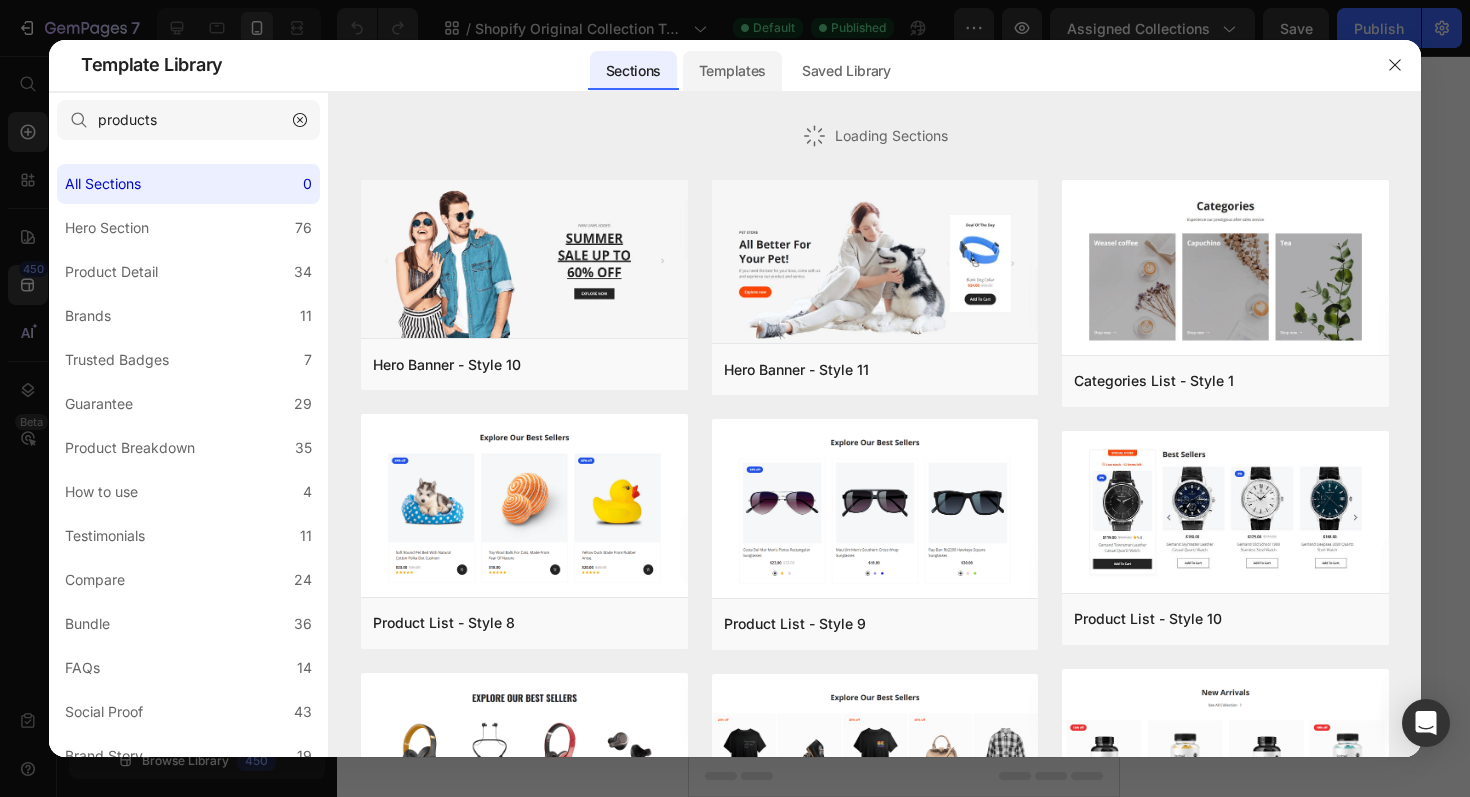 click on "Templates" 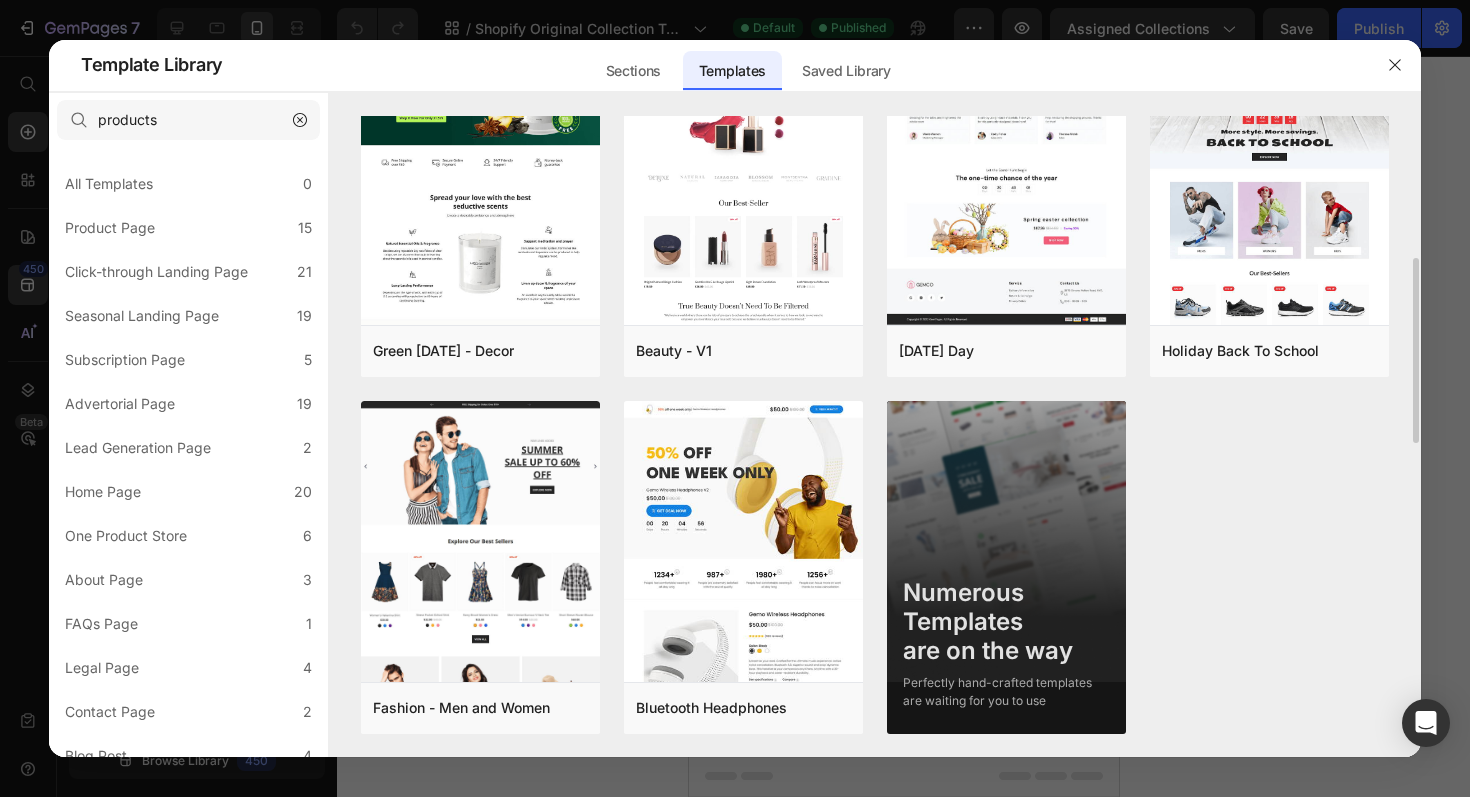 scroll, scrollTop: 0, scrollLeft: 0, axis: both 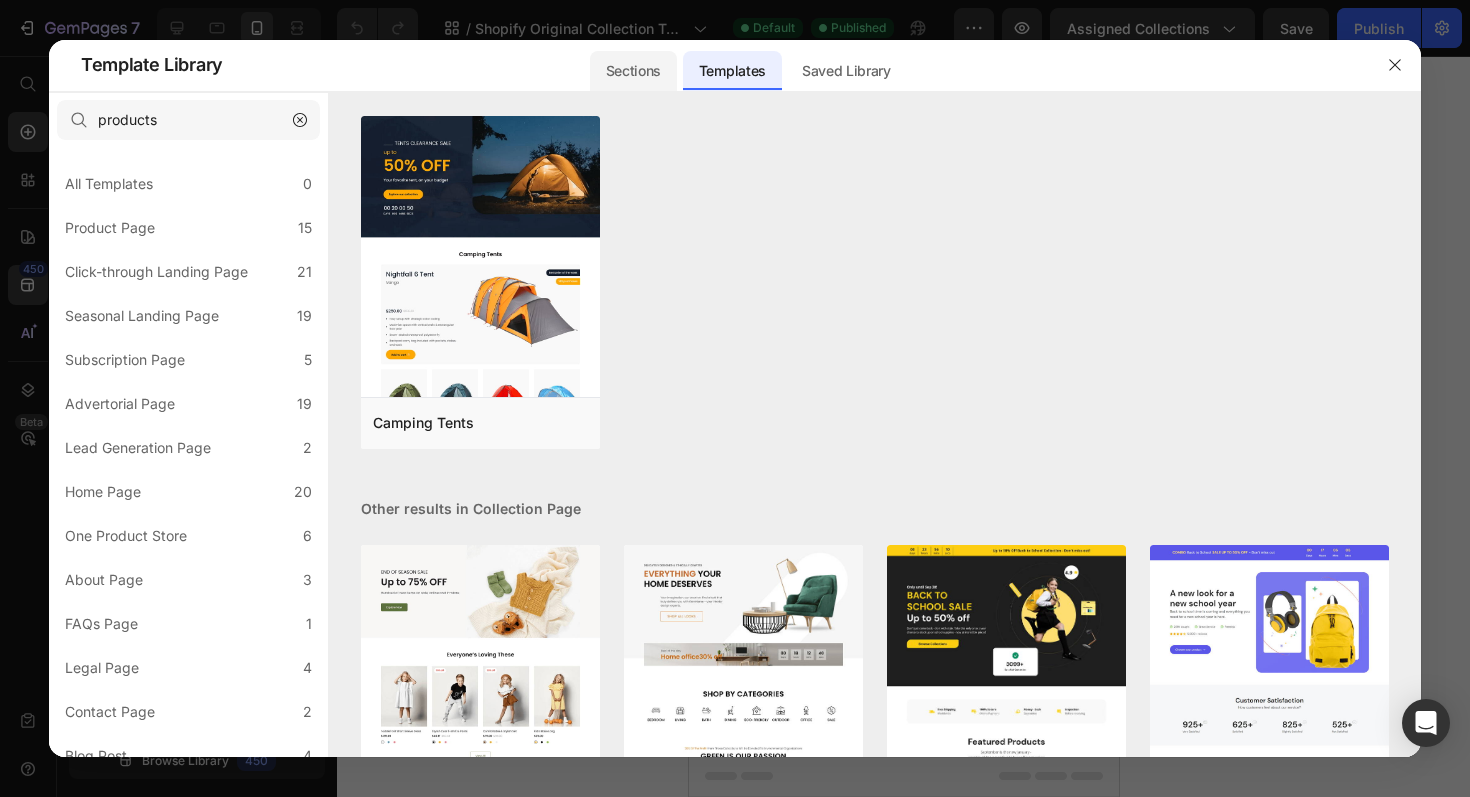 click on "Sections" 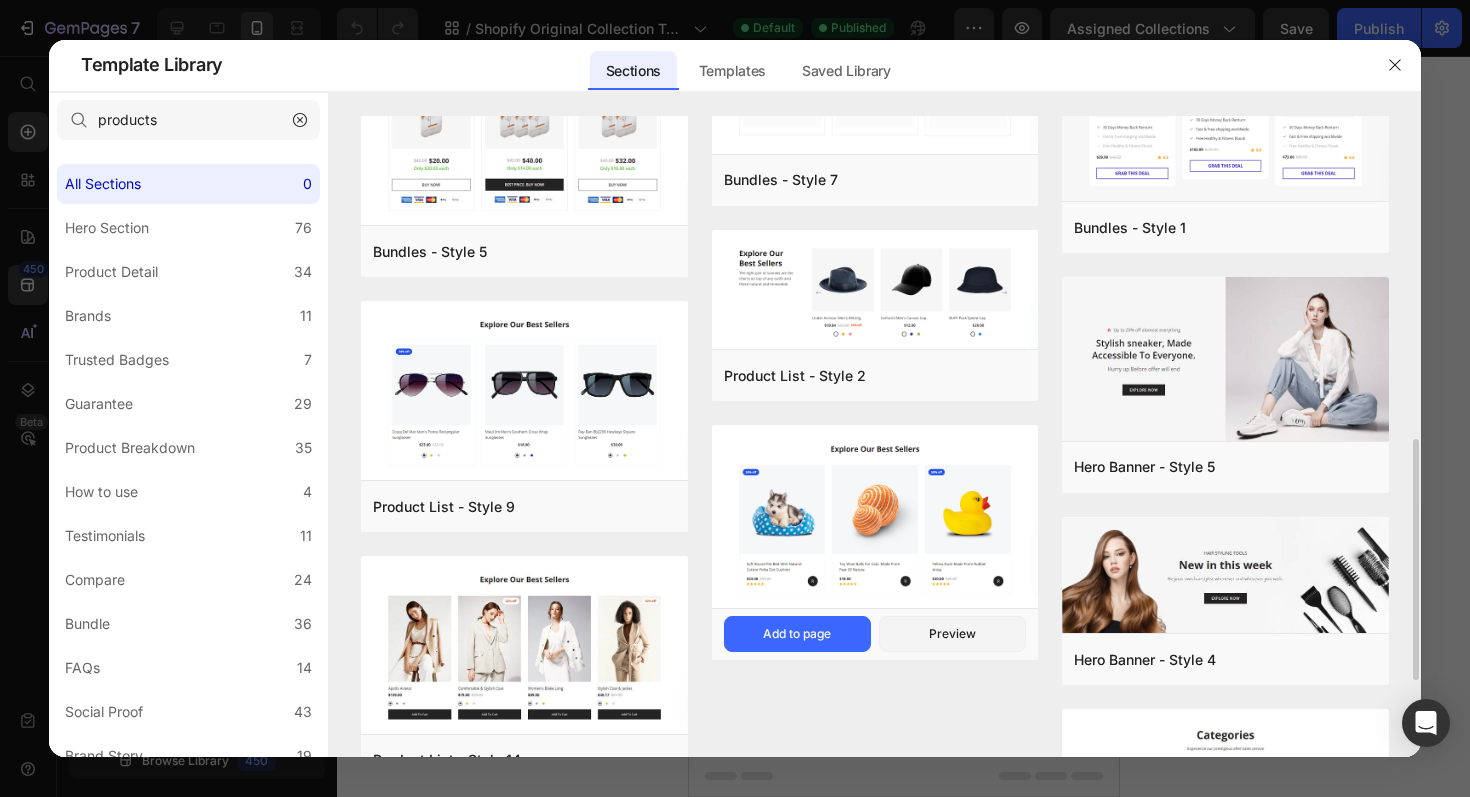 scroll, scrollTop: 1101, scrollLeft: 0, axis: vertical 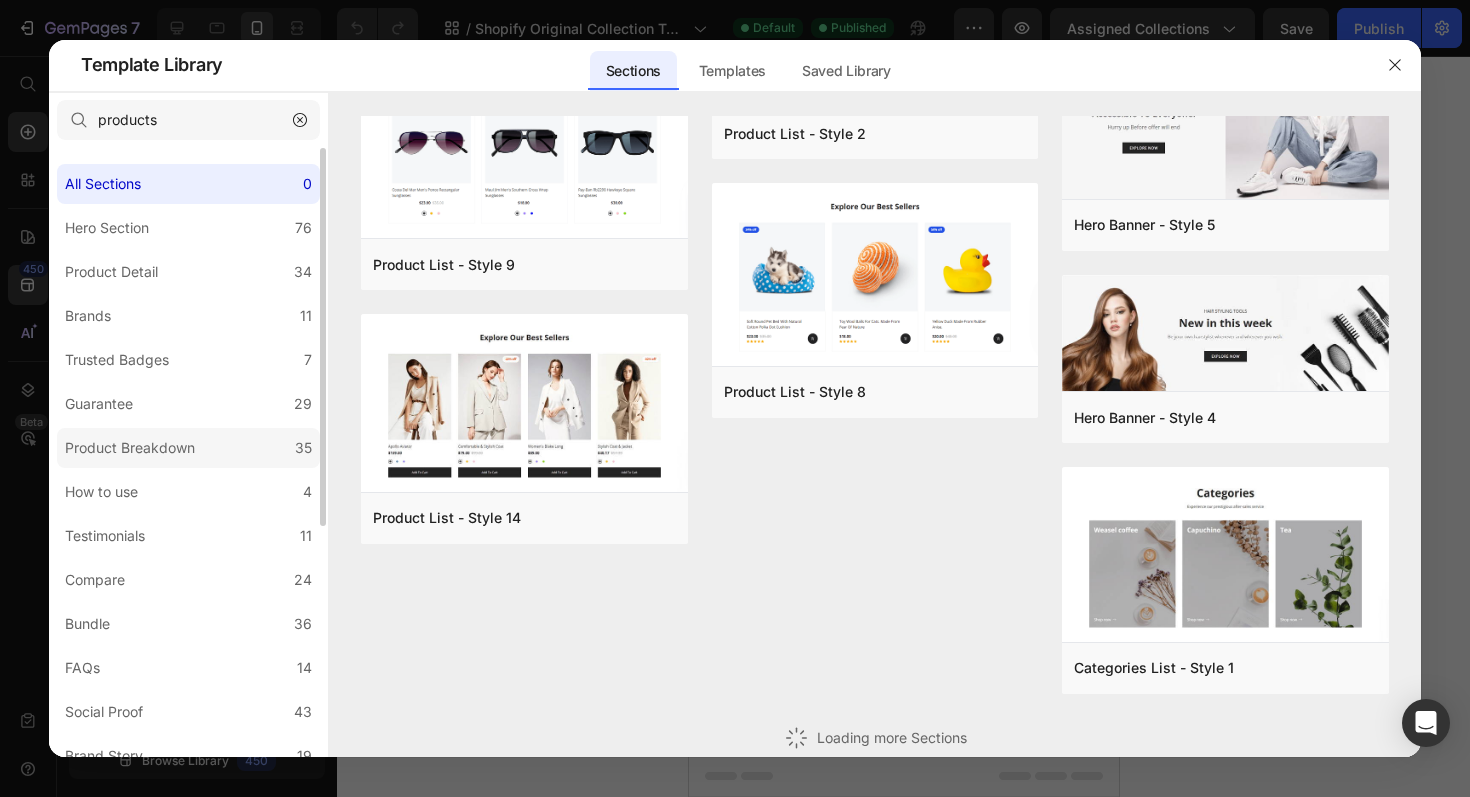 click on "Product Breakdown" at bounding box center (134, 448) 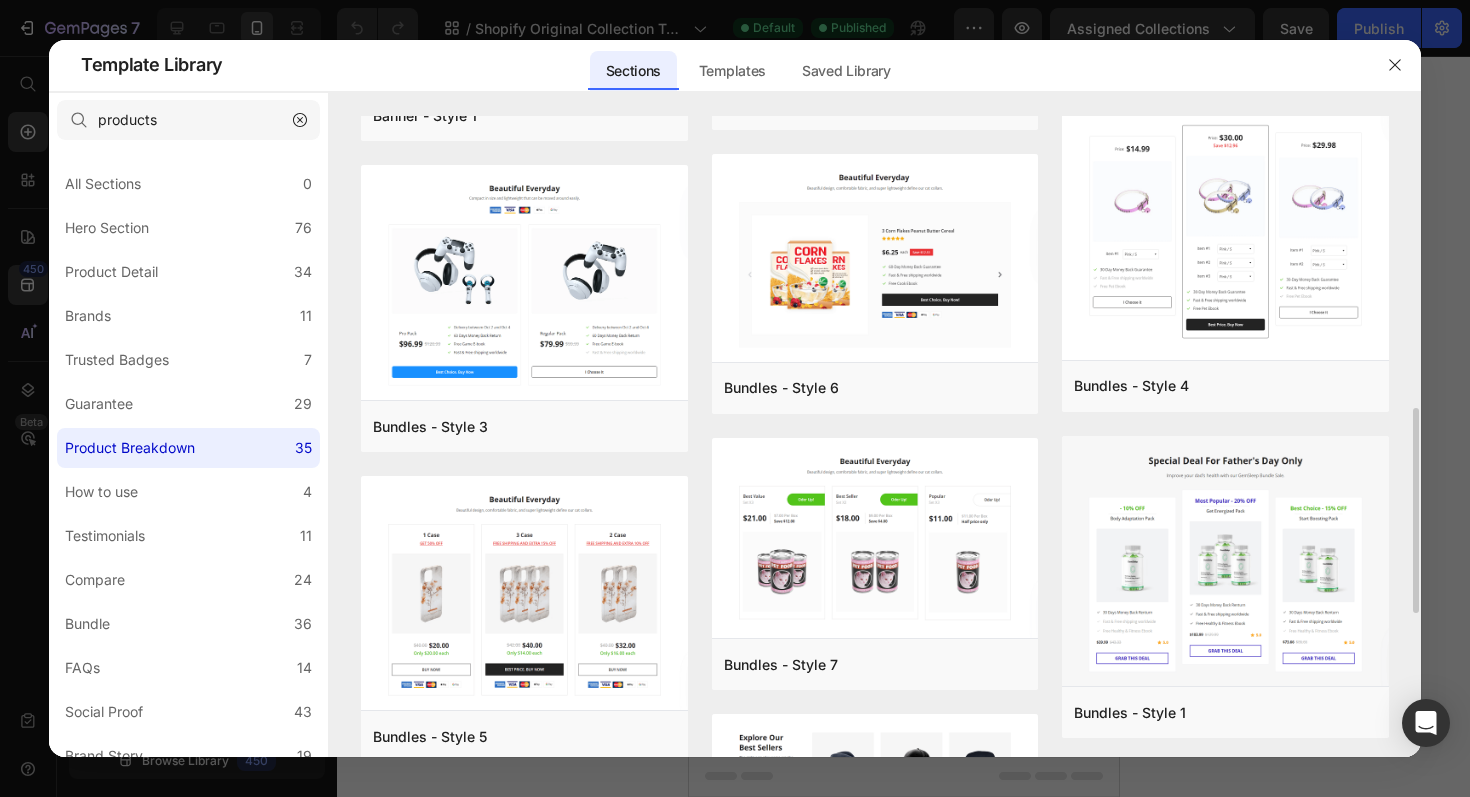 scroll, scrollTop: 744, scrollLeft: 0, axis: vertical 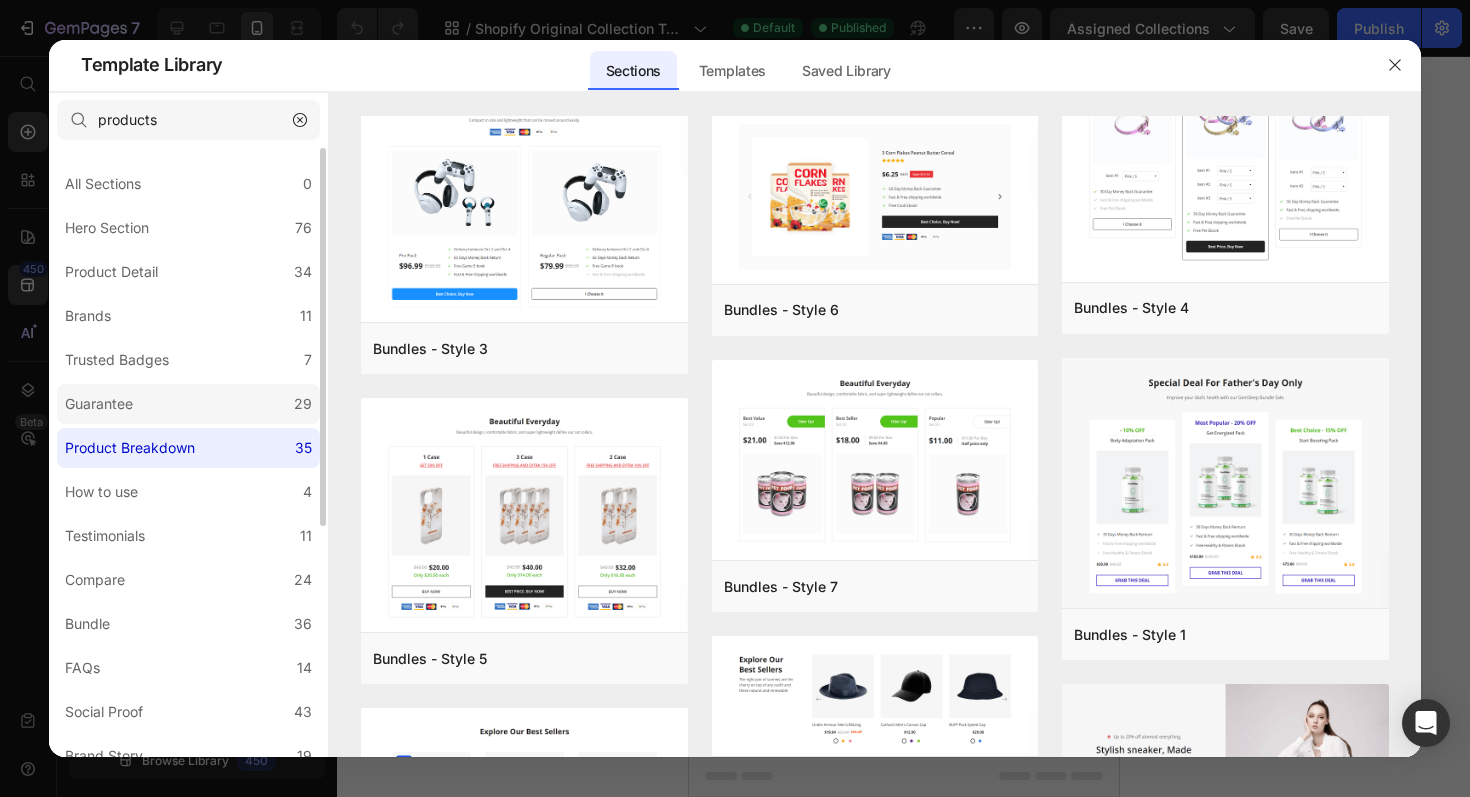 click on "Guarantee 29" 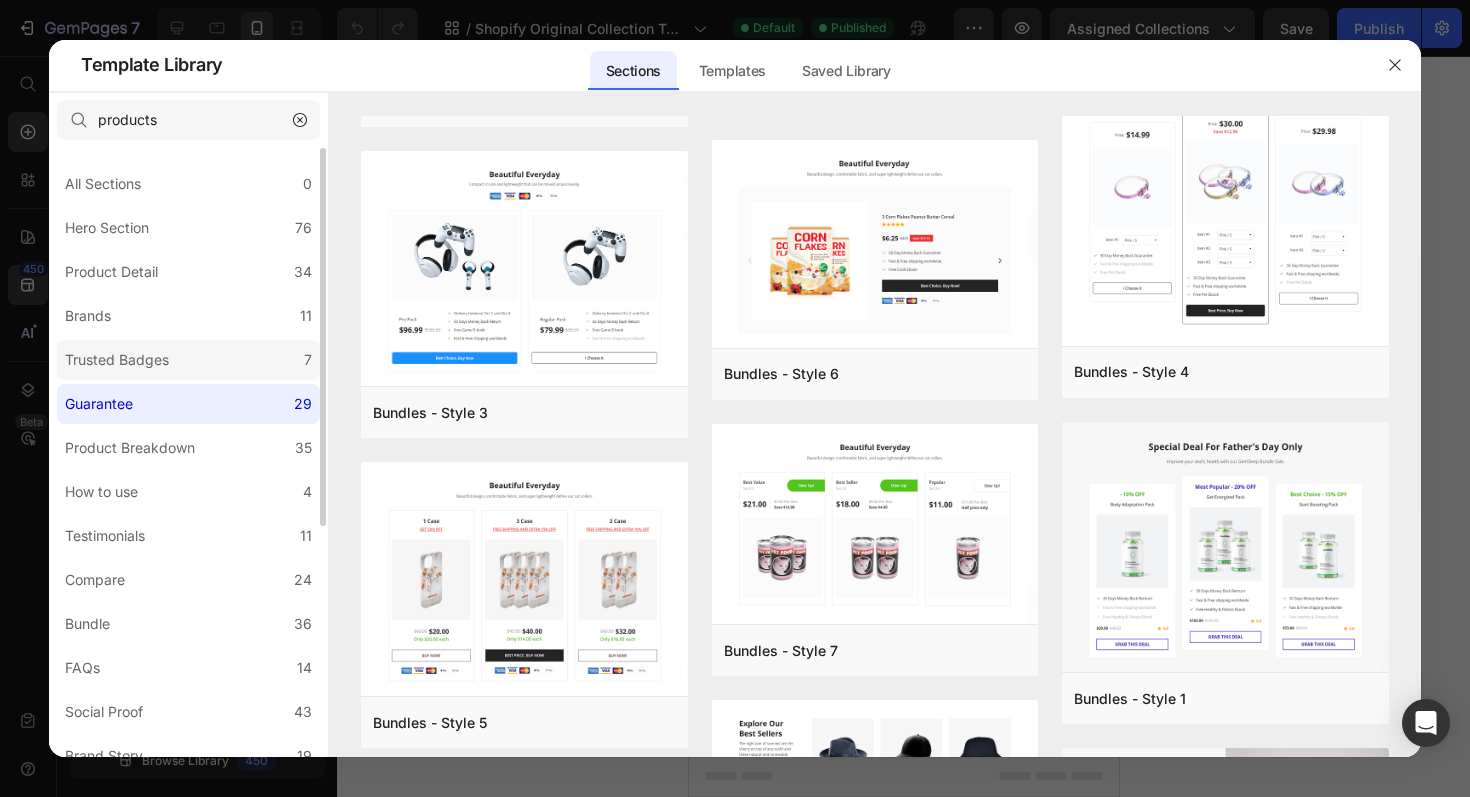 scroll, scrollTop: 0, scrollLeft: 0, axis: both 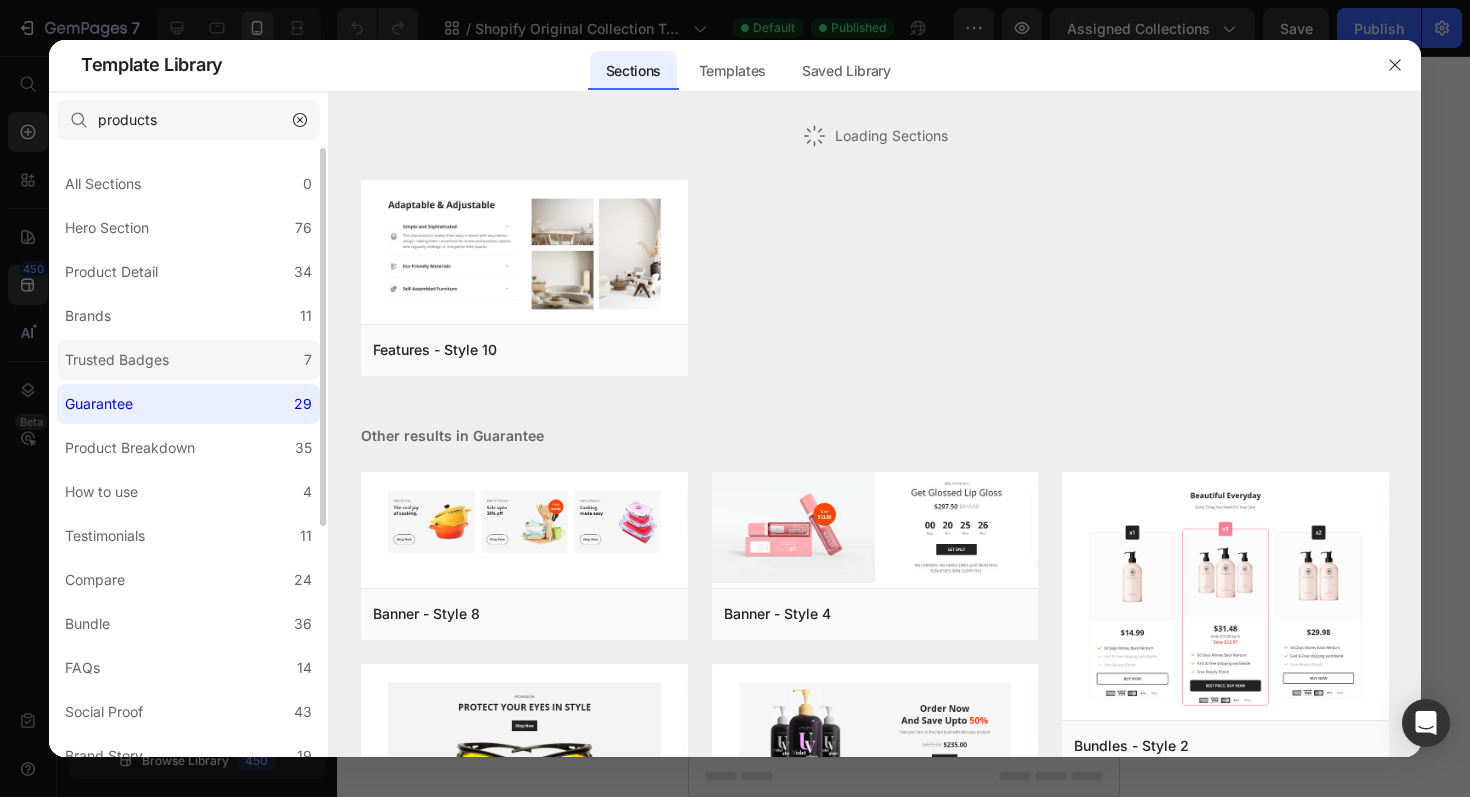 click on "Trusted Badges 7" 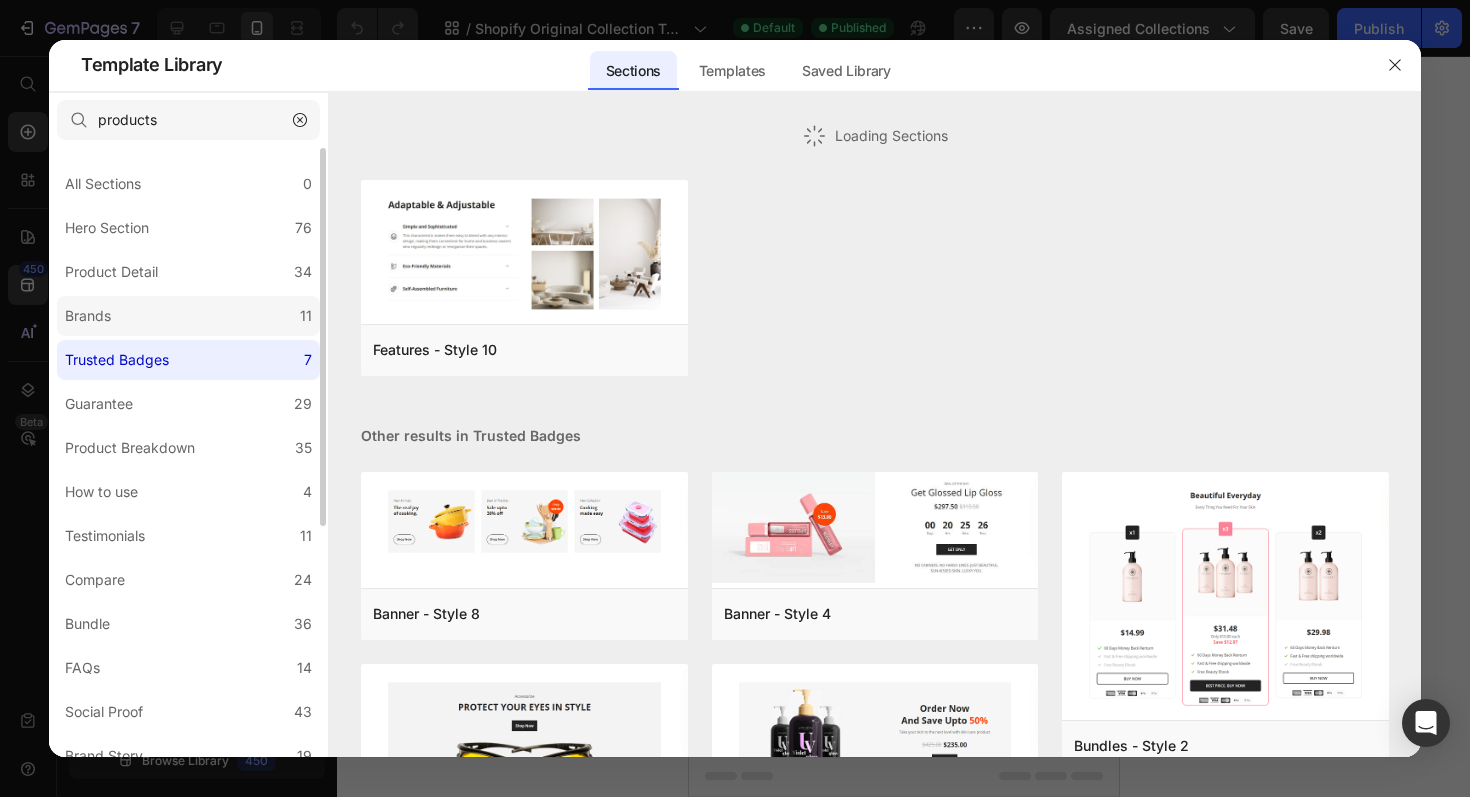 click on "Brands 11" 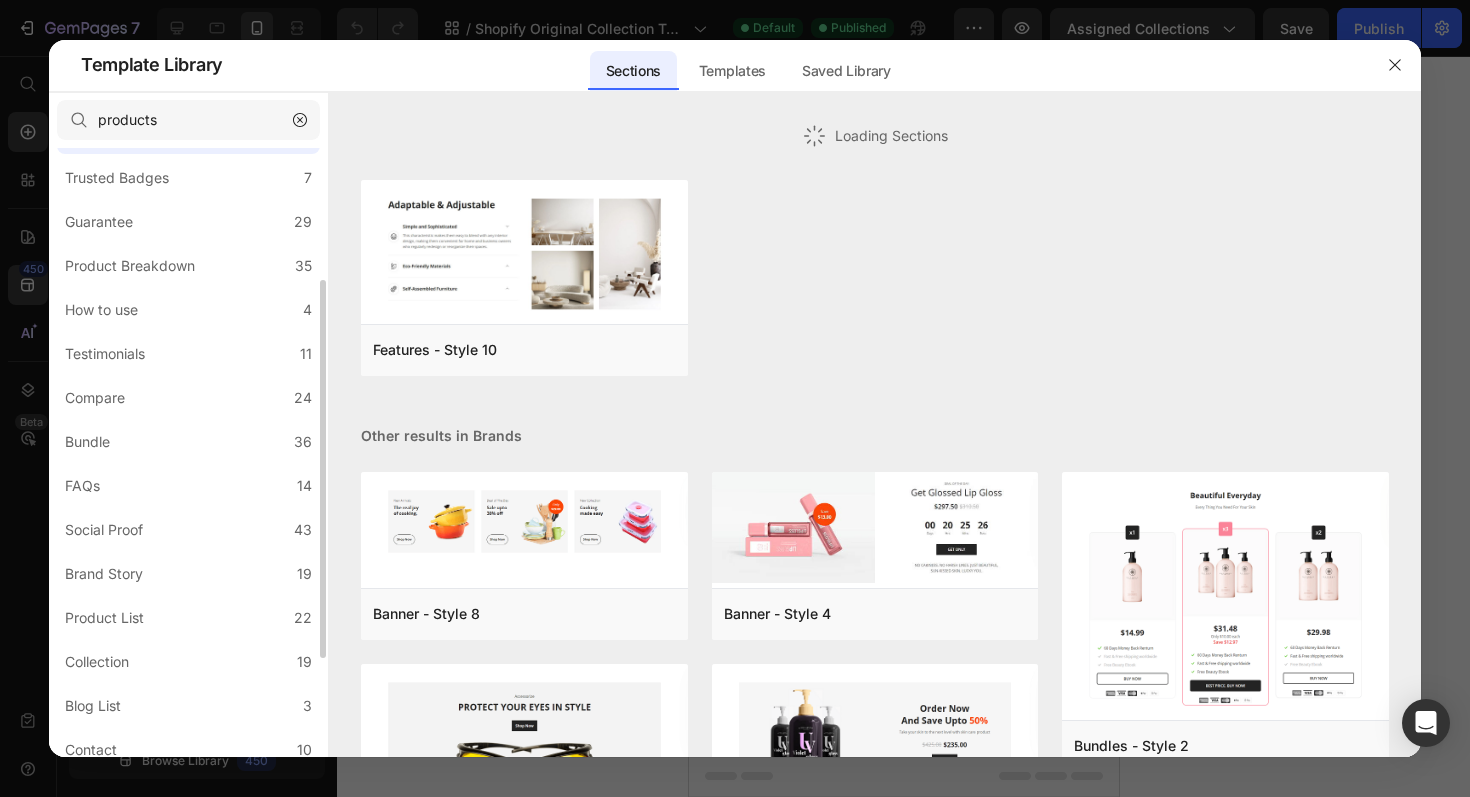 scroll, scrollTop: 200, scrollLeft: 0, axis: vertical 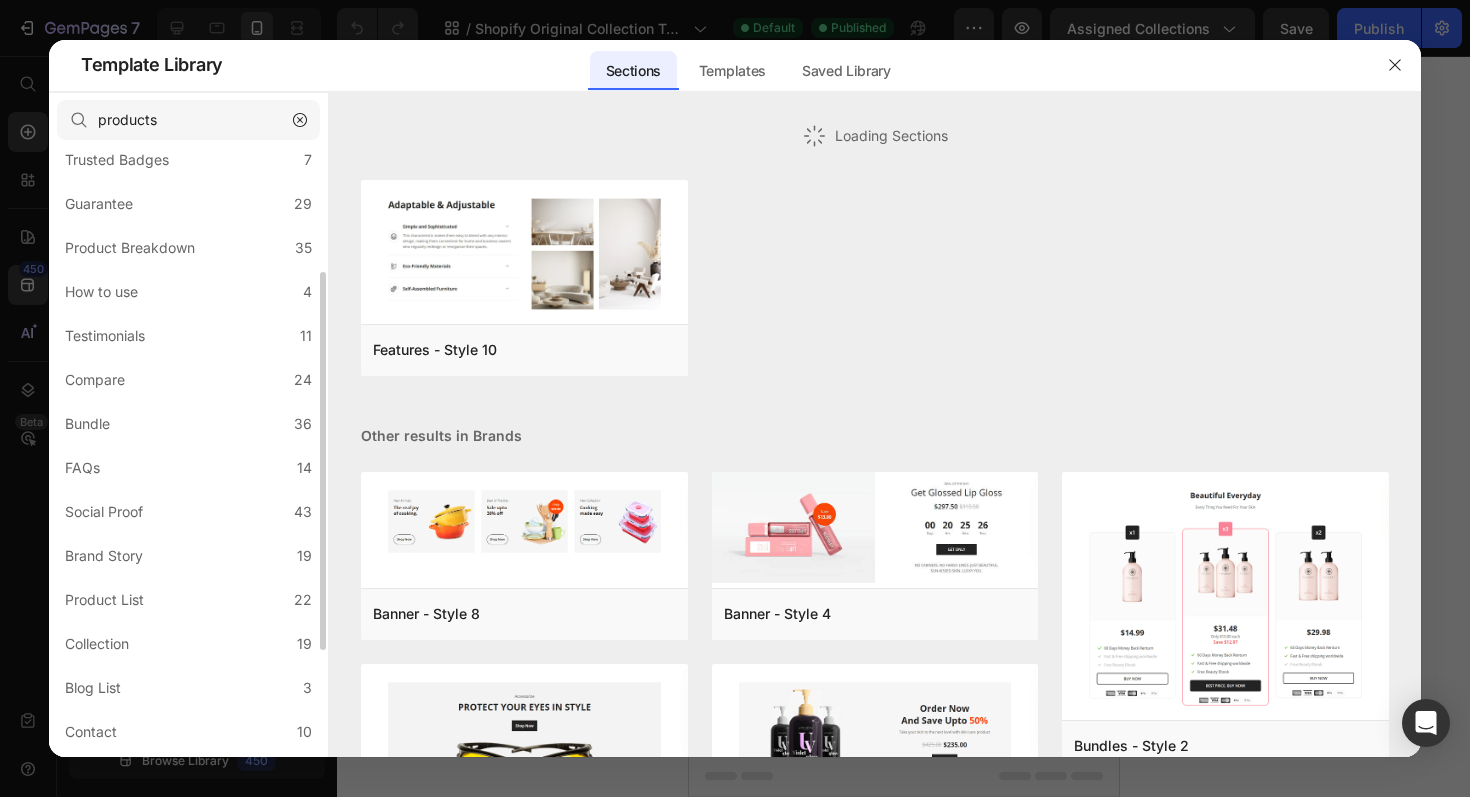 click on "Collection 19" 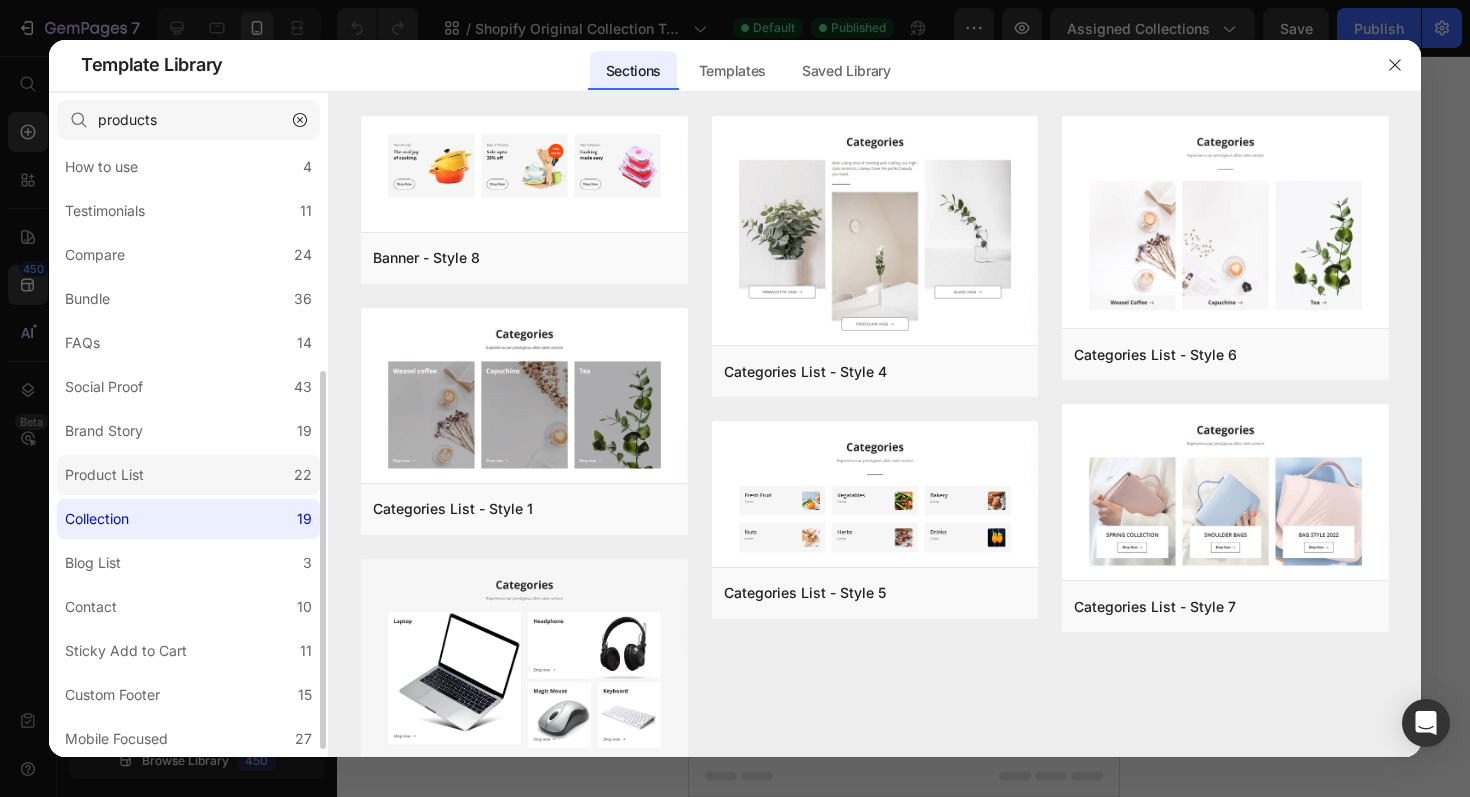 scroll, scrollTop: 370, scrollLeft: 0, axis: vertical 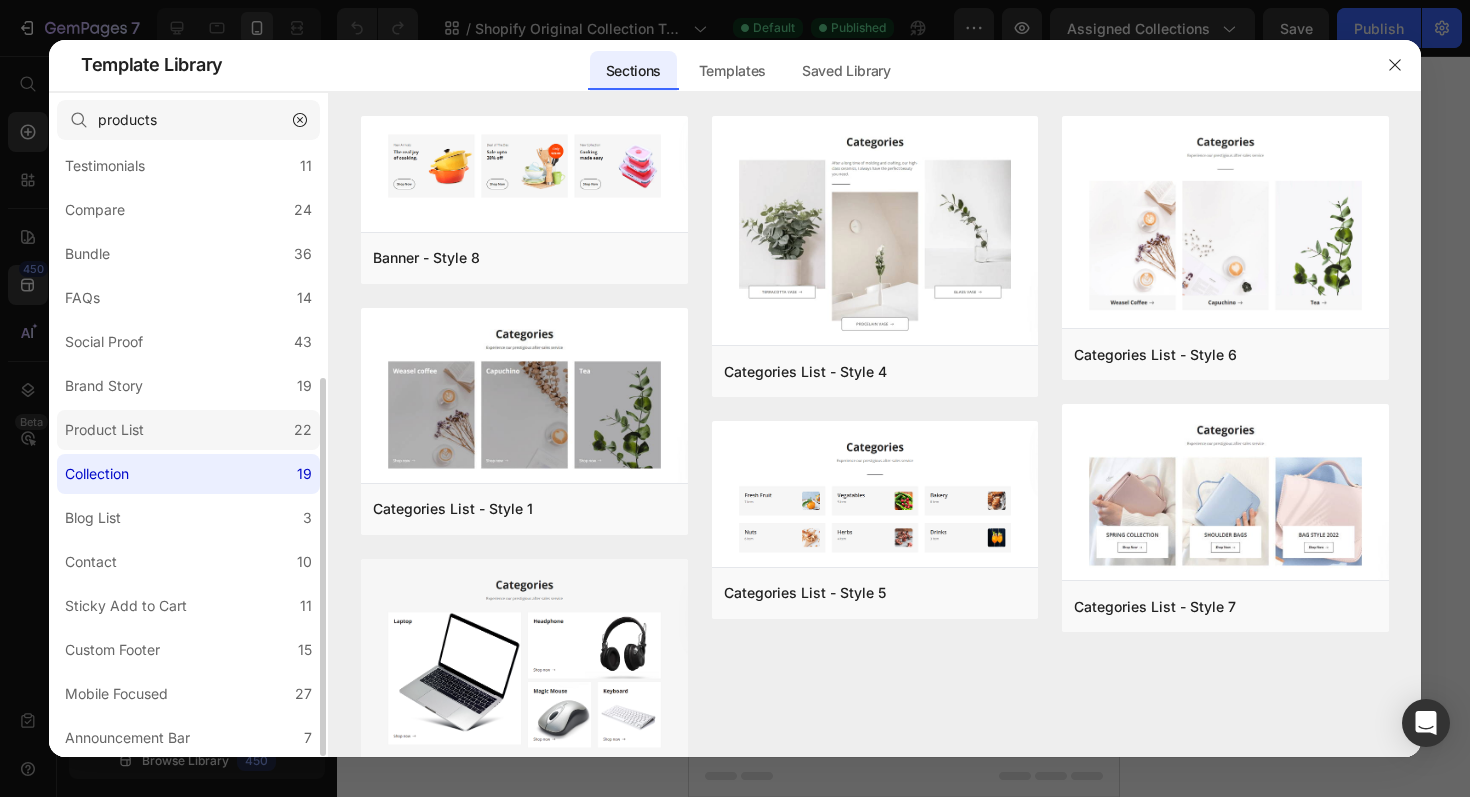 click on "Product List 22" 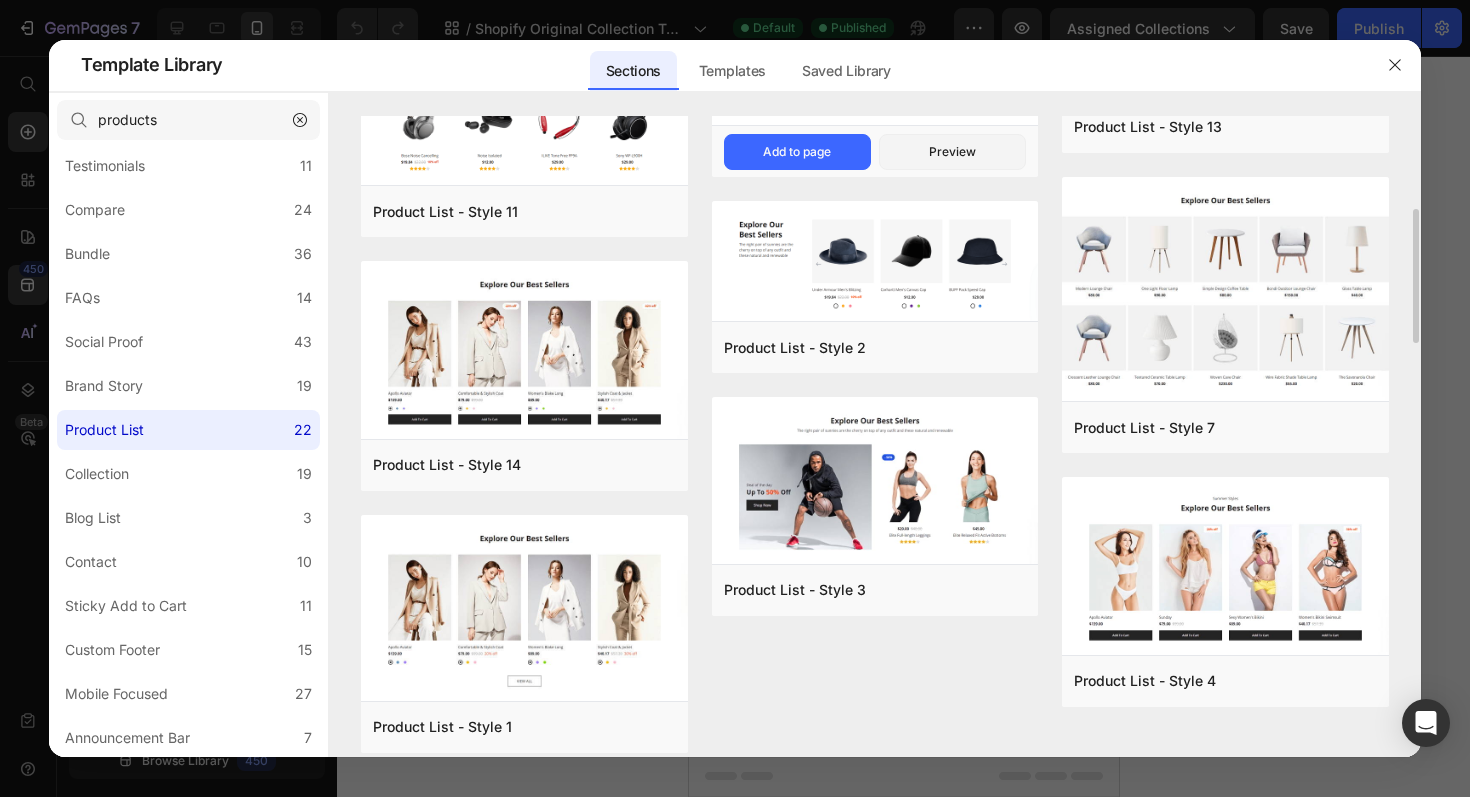 scroll, scrollTop: 433, scrollLeft: 0, axis: vertical 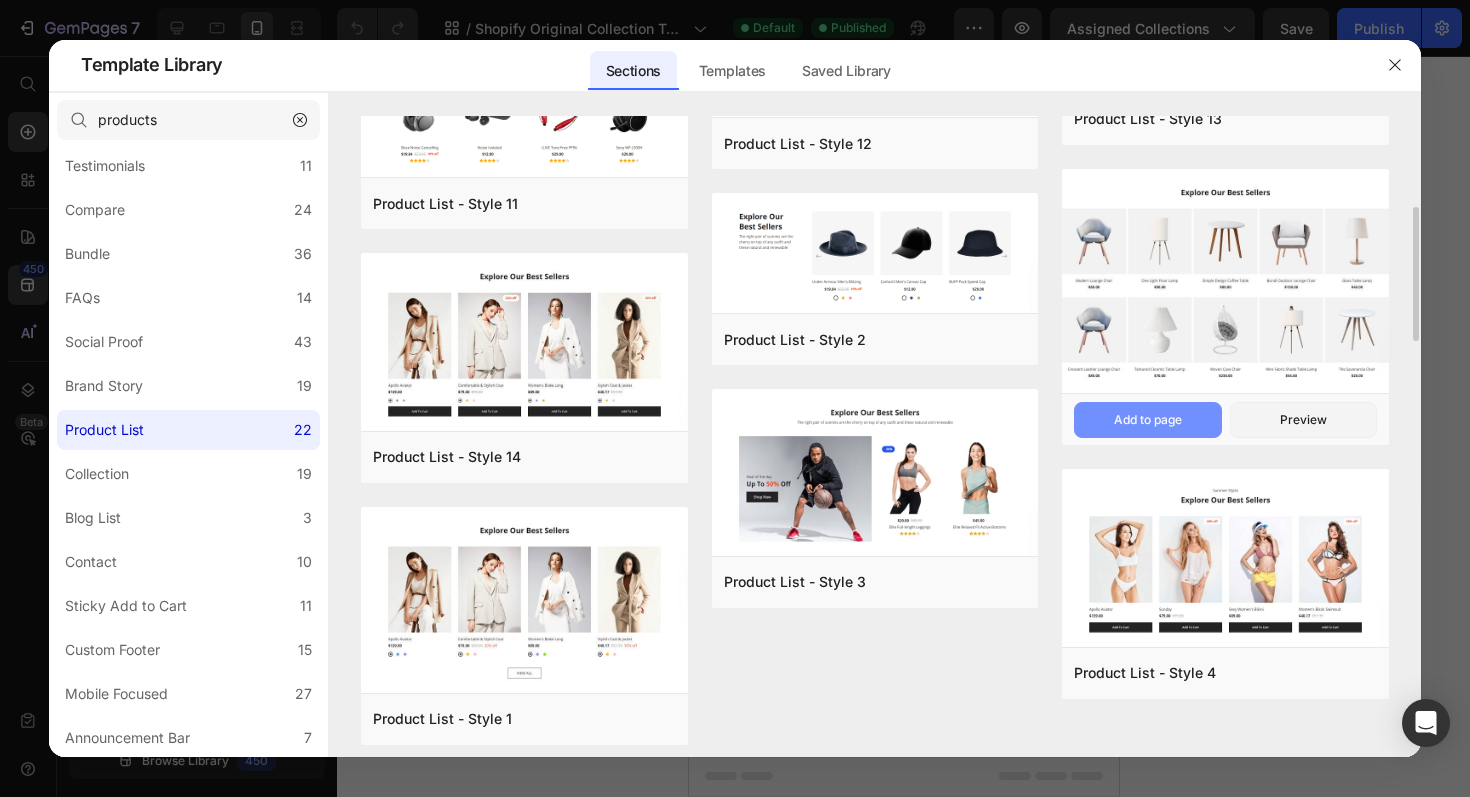 click on "Add to page" at bounding box center (0, 0) 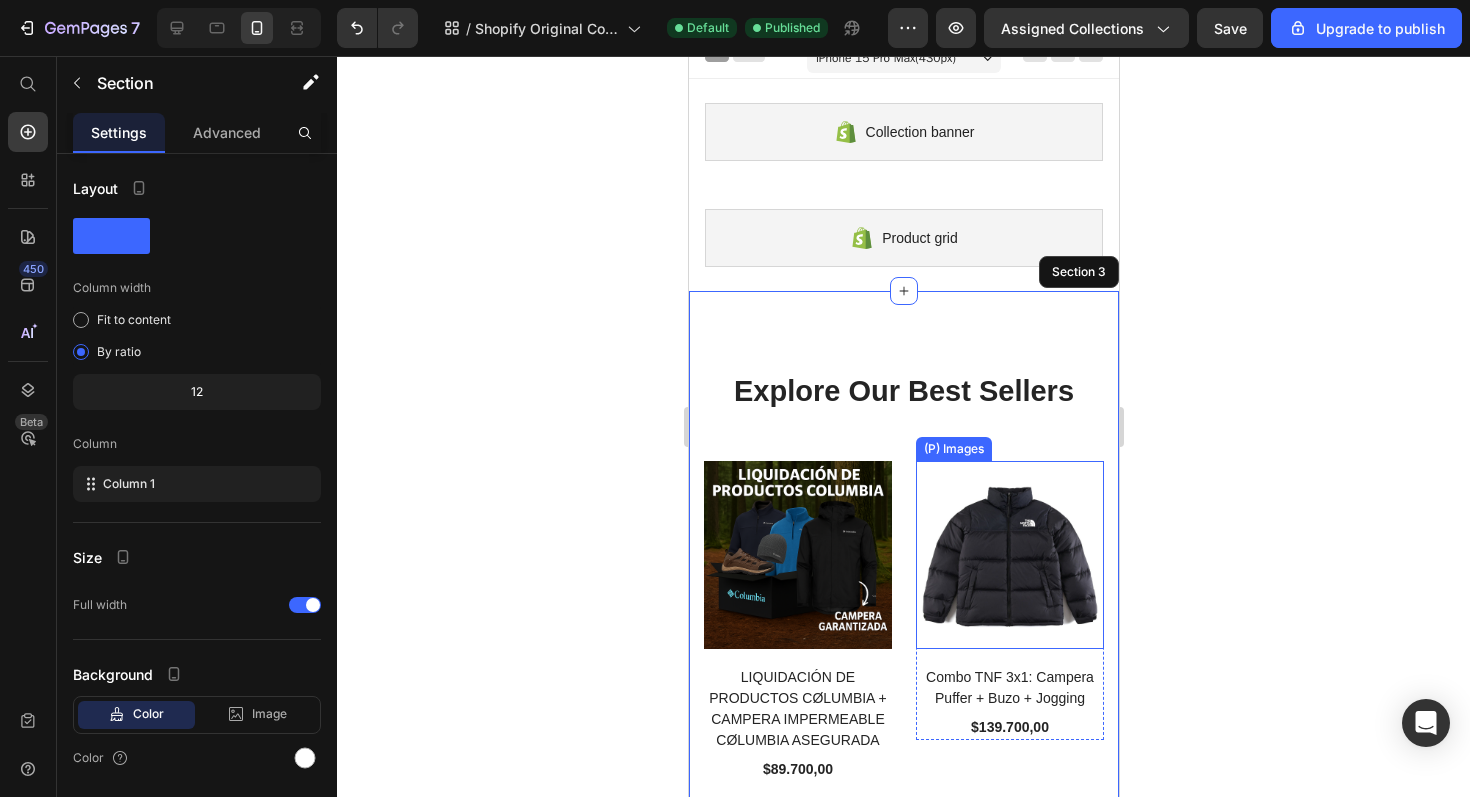 scroll, scrollTop: 0, scrollLeft: 0, axis: both 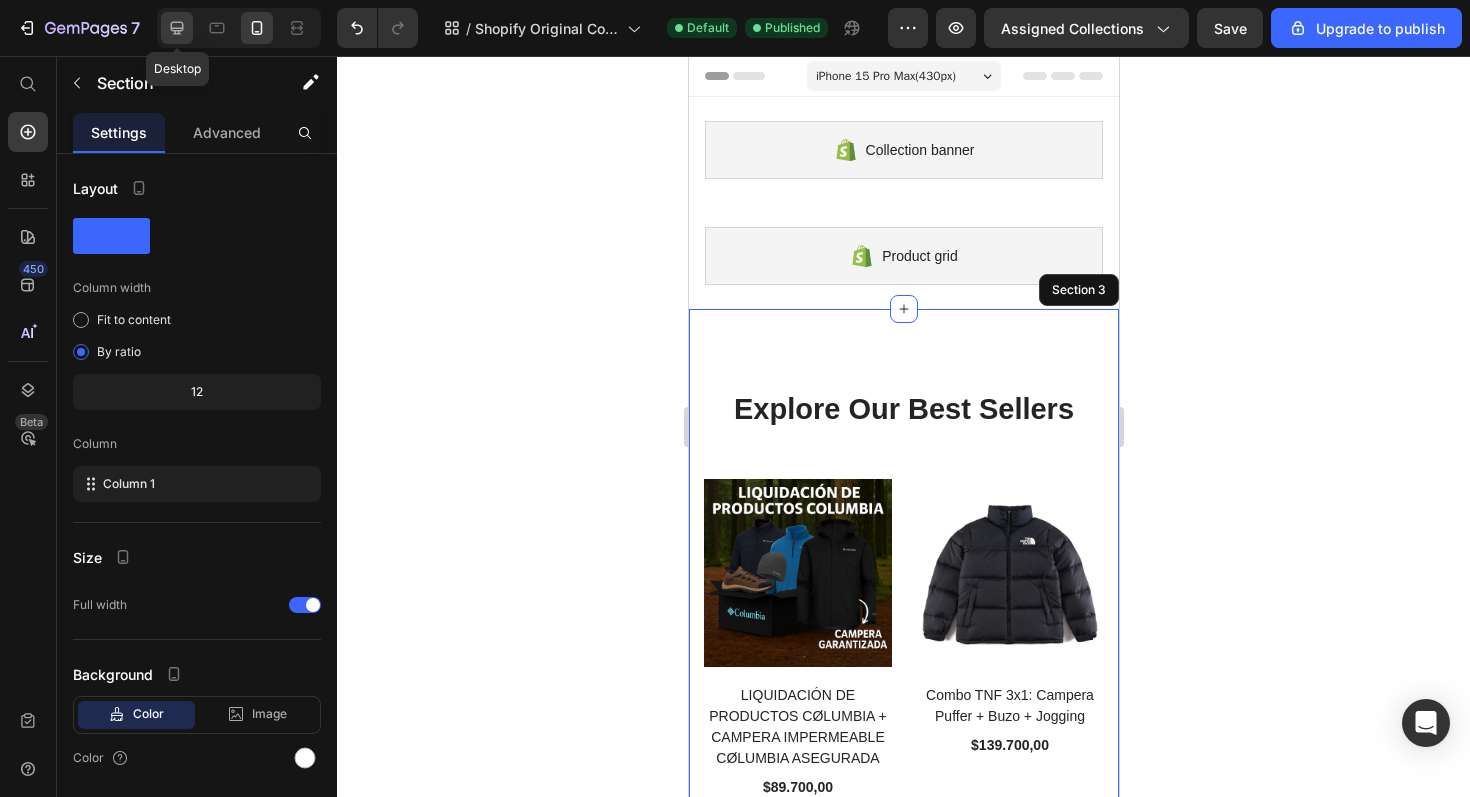 click 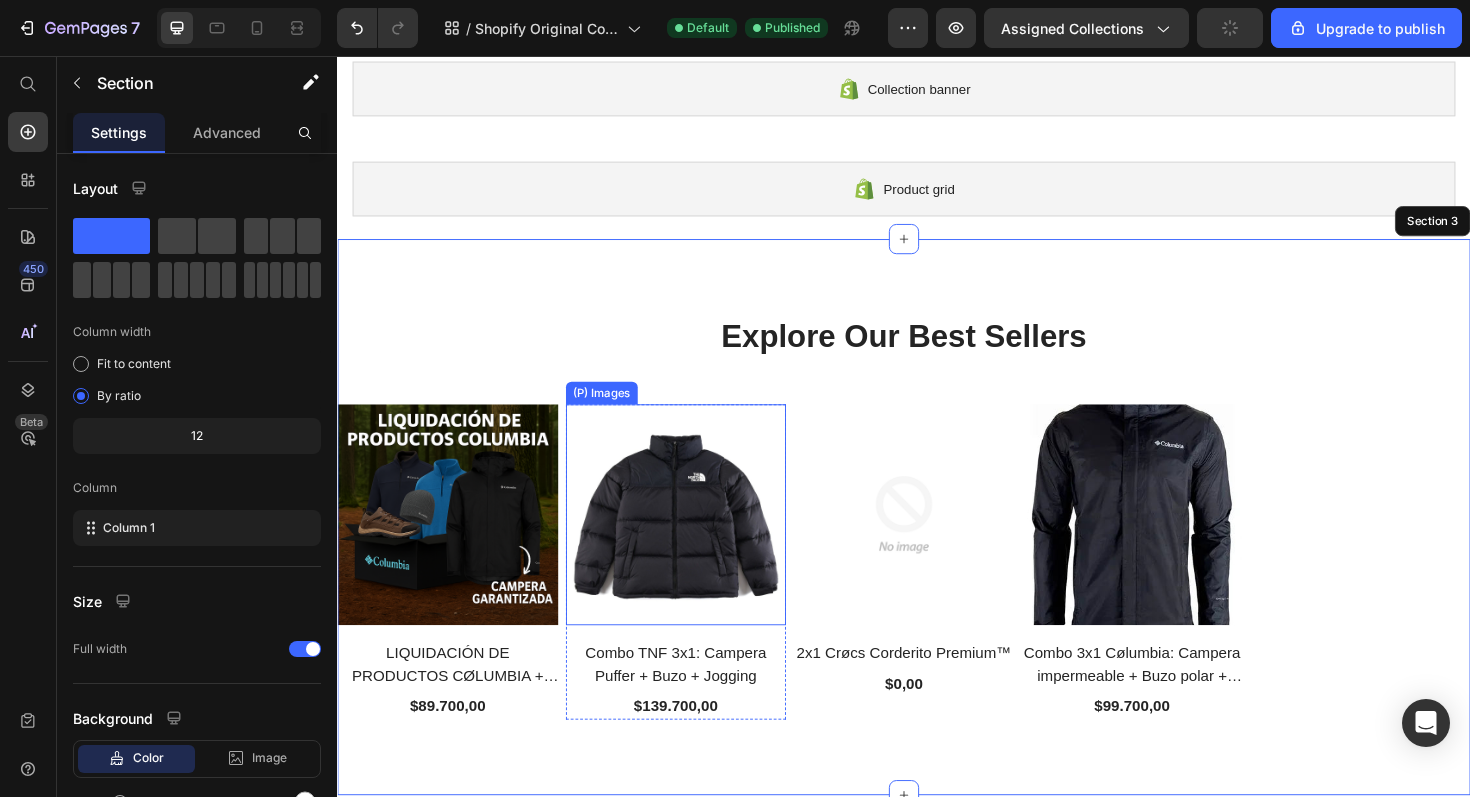 scroll, scrollTop: 0, scrollLeft: 0, axis: both 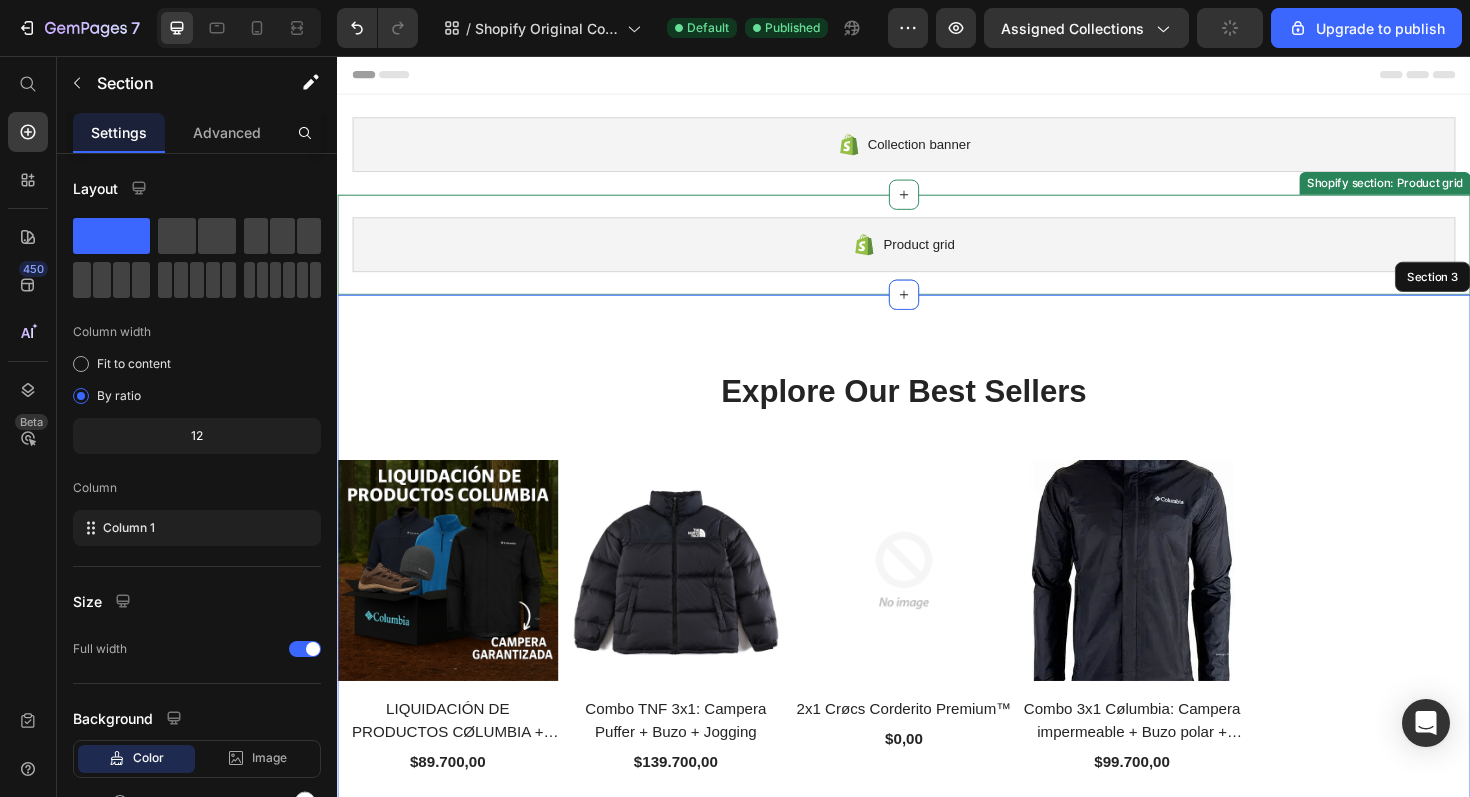 click on "Product grid" at bounding box center [937, 256] 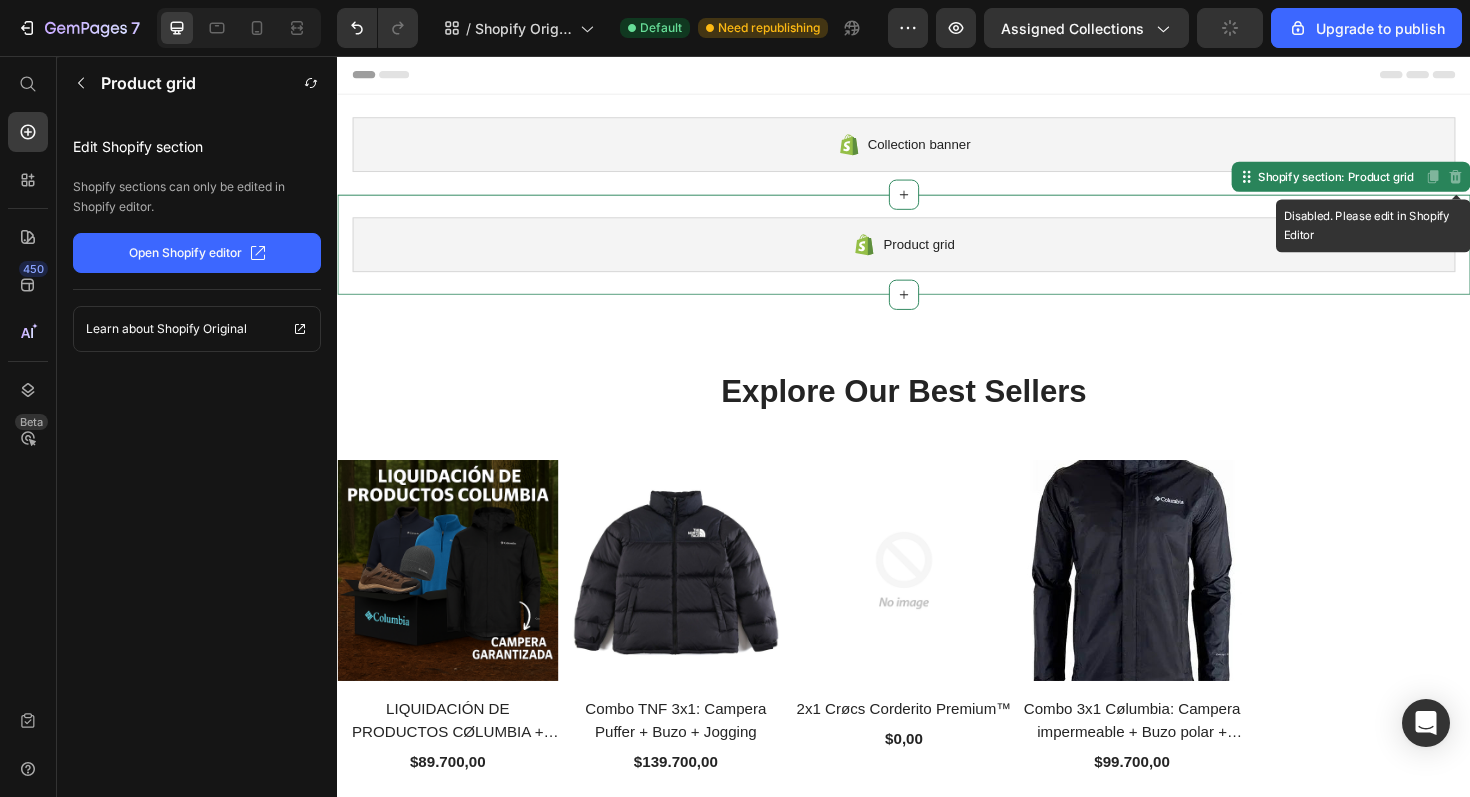 click 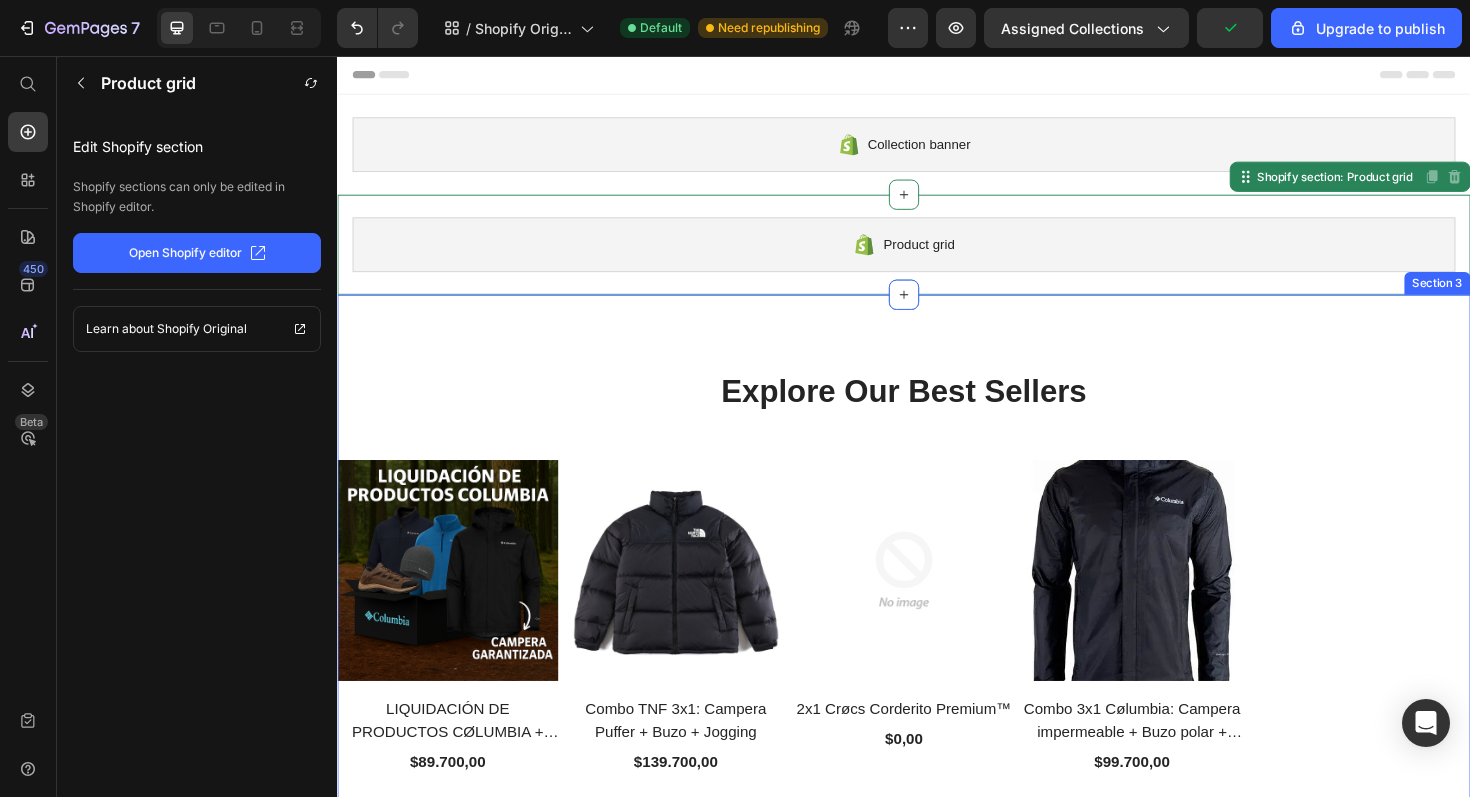 click at bounding box center [1179, 601] 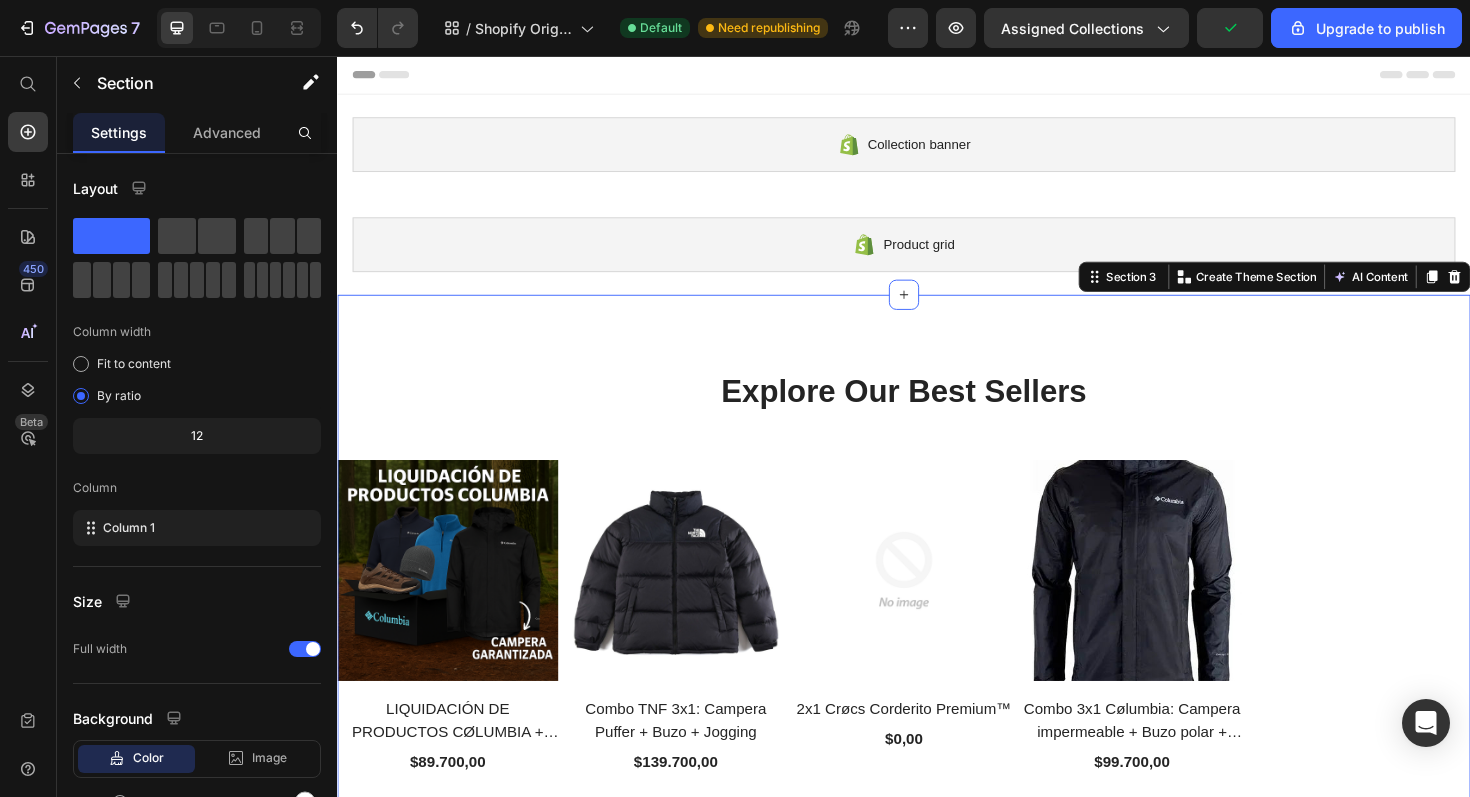 click on "Explore Our Best Sellers Heading Row (P) Images LIQUIDACIÓN DE PRODUCTOS CØLUMBIA + CAMPERA IMPERMEABLE CØLUMBIA ASEGURADA (P) Title $89.700,00 (P) Price Row (P) Images Combo TNF 3x1: Campera Puffer + Buzo + Jogging (P) Title $139.700,00 (P) Price Row (P) Images 2x1 Crøcs Corderito Premium™ (P) Title $0,00 (P) Price Row (P) Images Combo 3x1 Cølumbia: Campera impermeable + Buzo polar + Gorro térmico (P) Title $99.700,00 (P) Price Row Product List Section 3   You can create reusable sections Create Theme Section AI Content Write with GemAI What would you like to describe here? Tone and Voice Persuasive Product Getting products... Show more Generate" at bounding box center (937, 603) 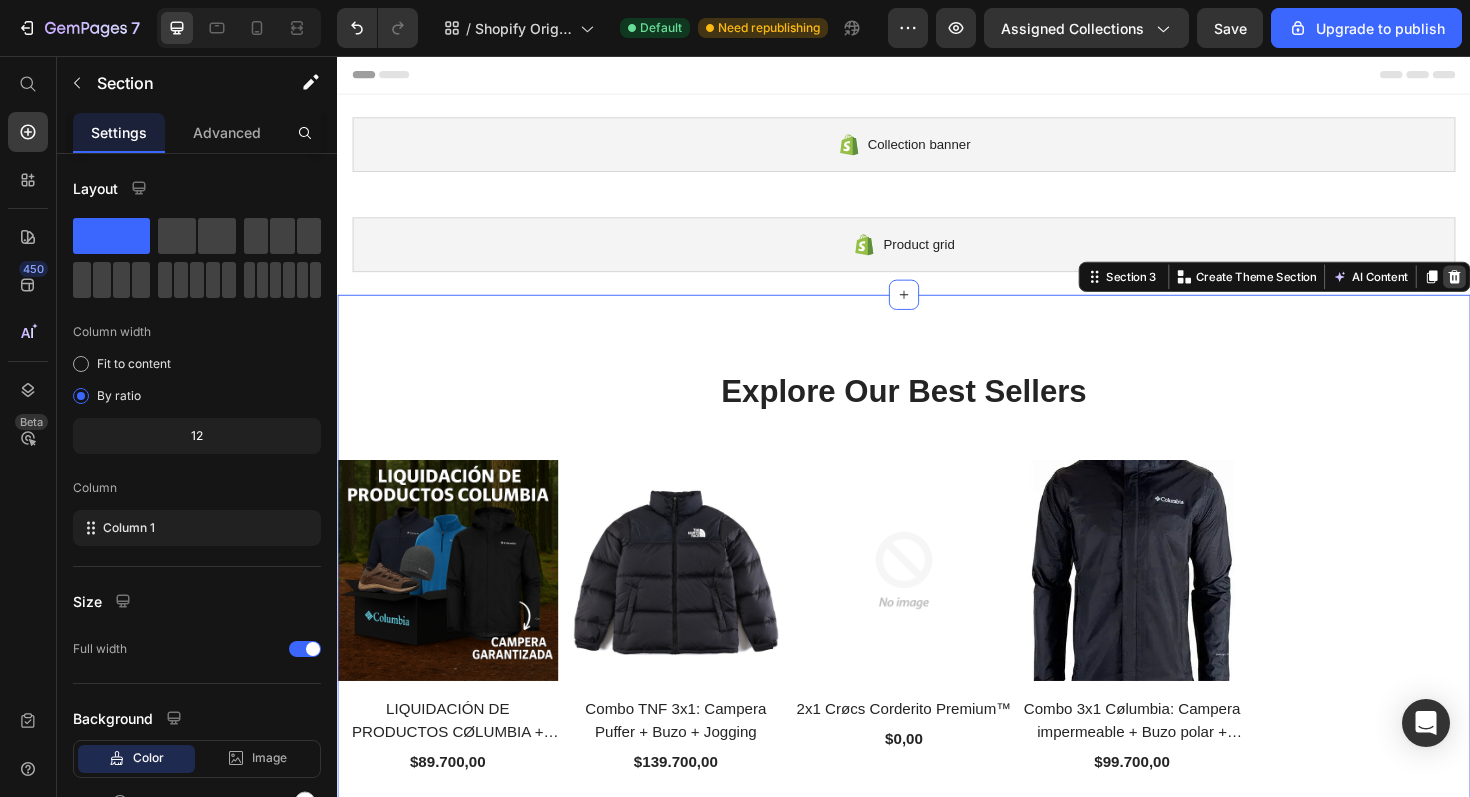 click 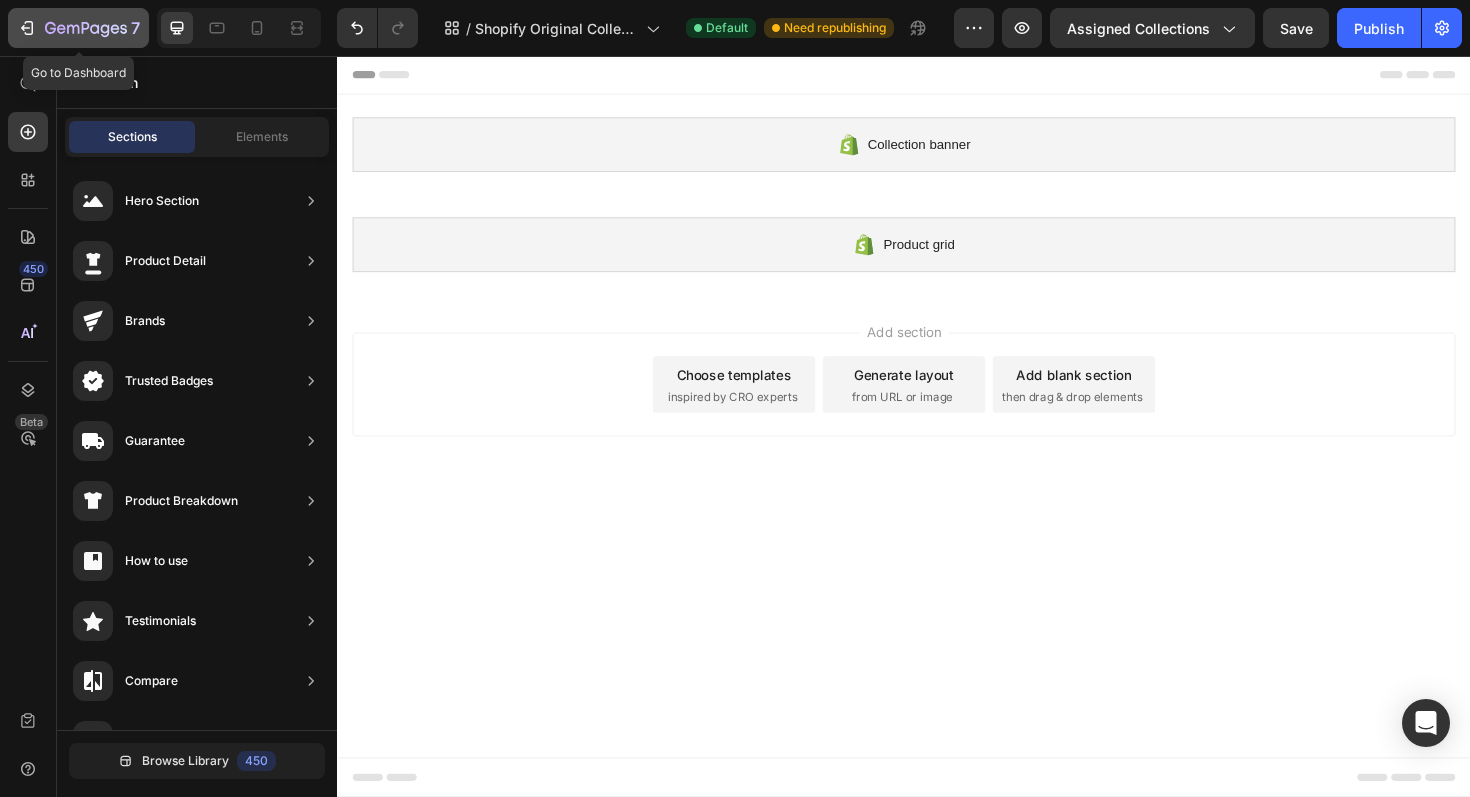 click 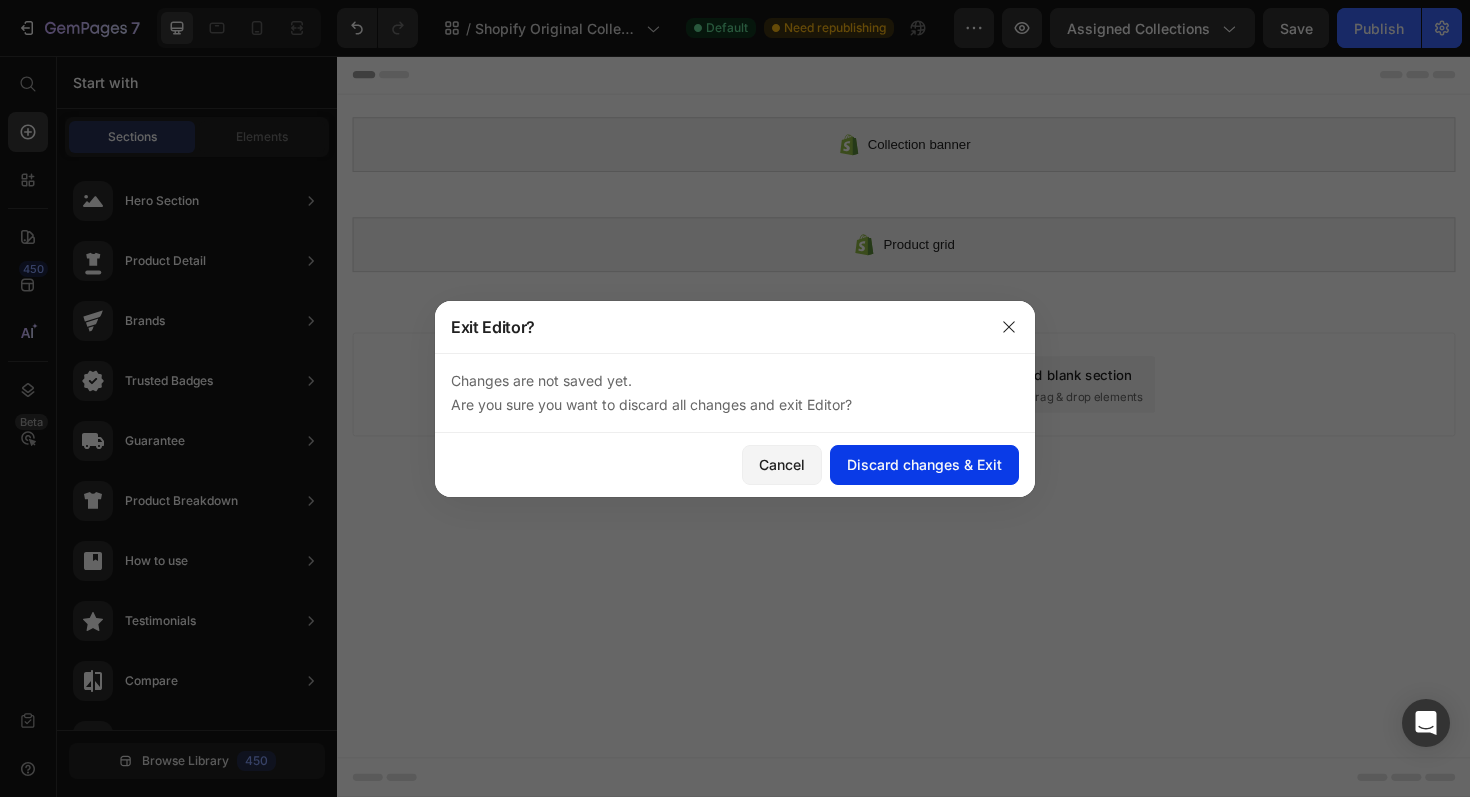 click on "Discard changes & Exit" at bounding box center (924, 464) 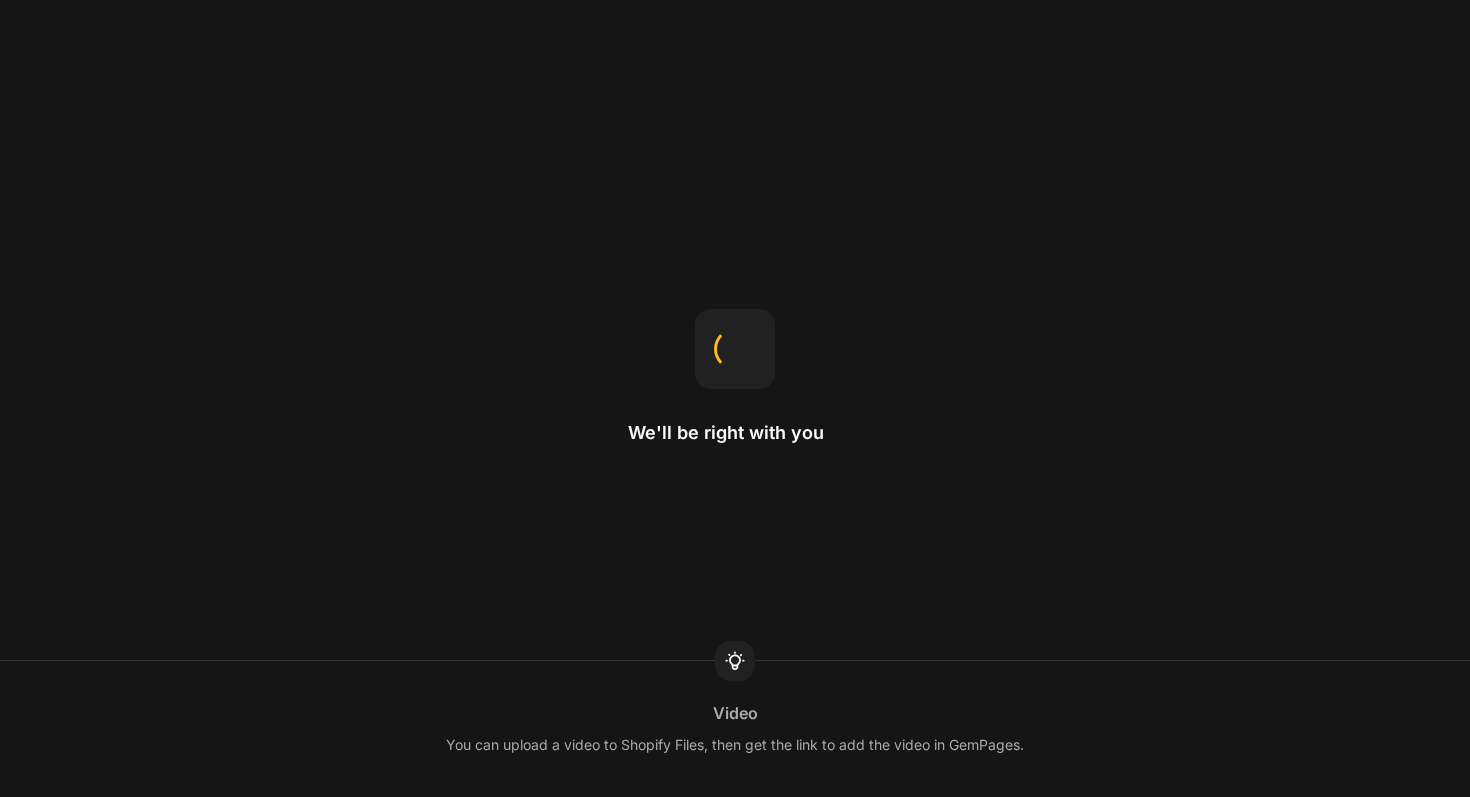 scroll, scrollTop: 0, scrollLeft: 0, axis: both 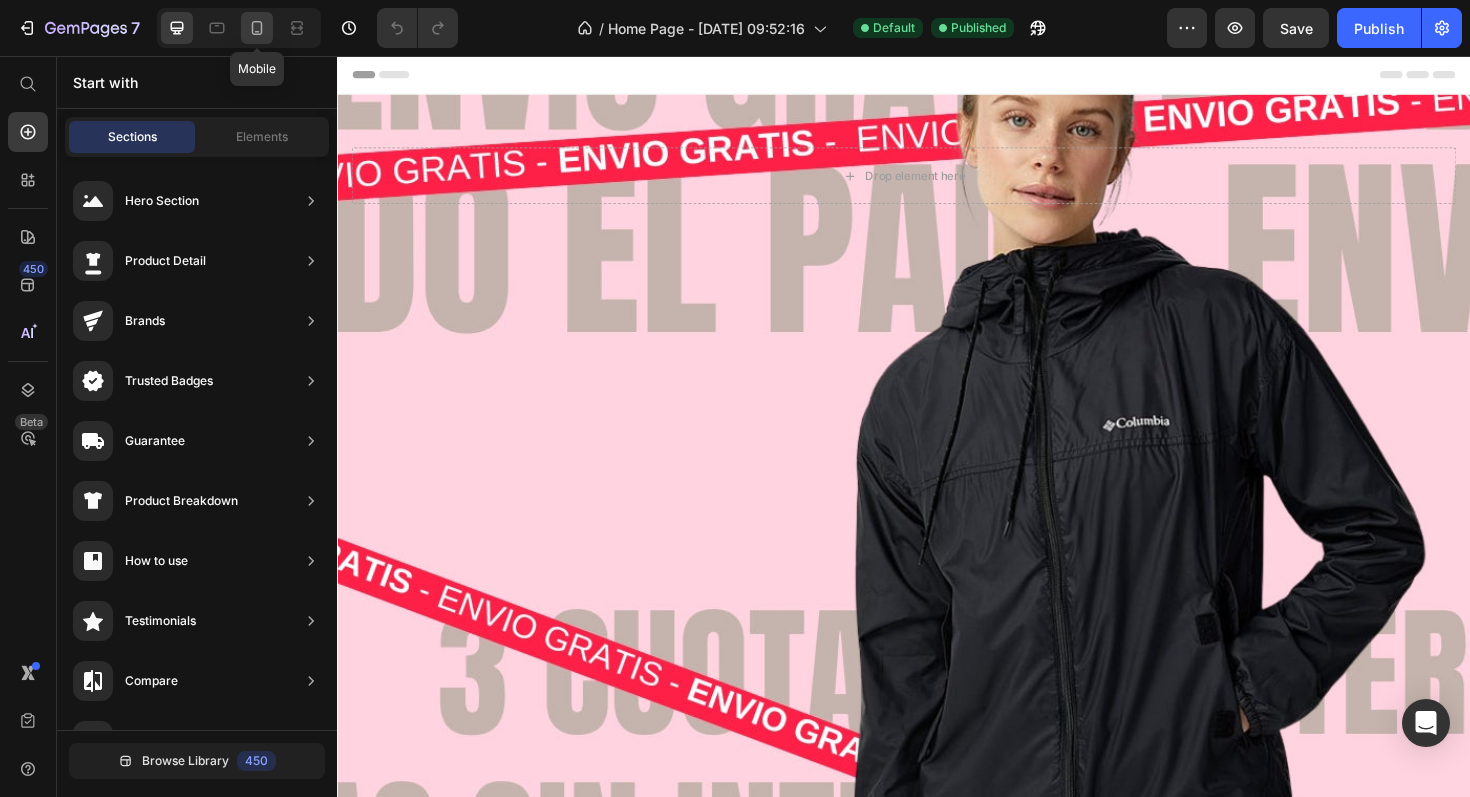 click 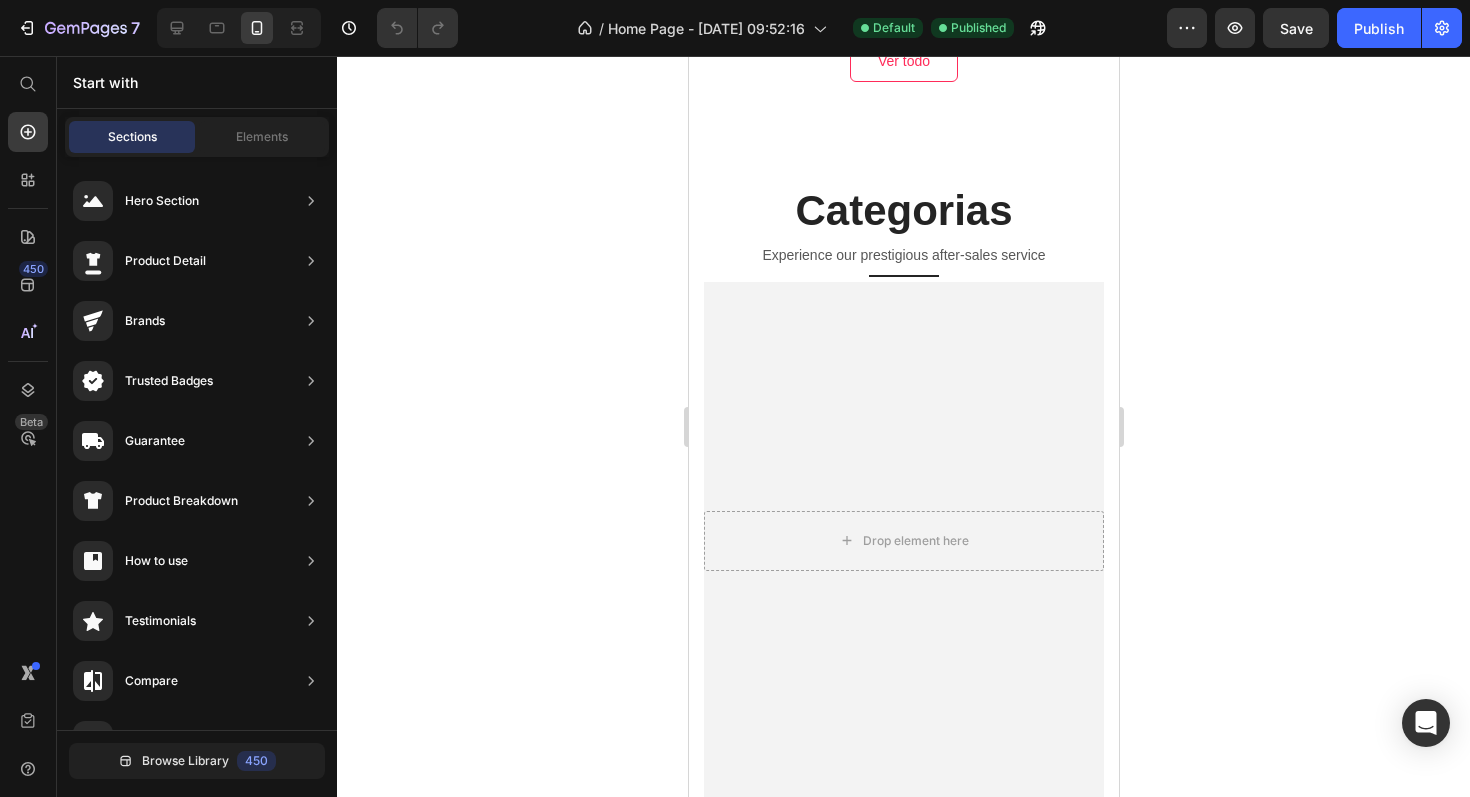 scroll, scrollTop: 1252, scrollLeft: 0, axis: vertical 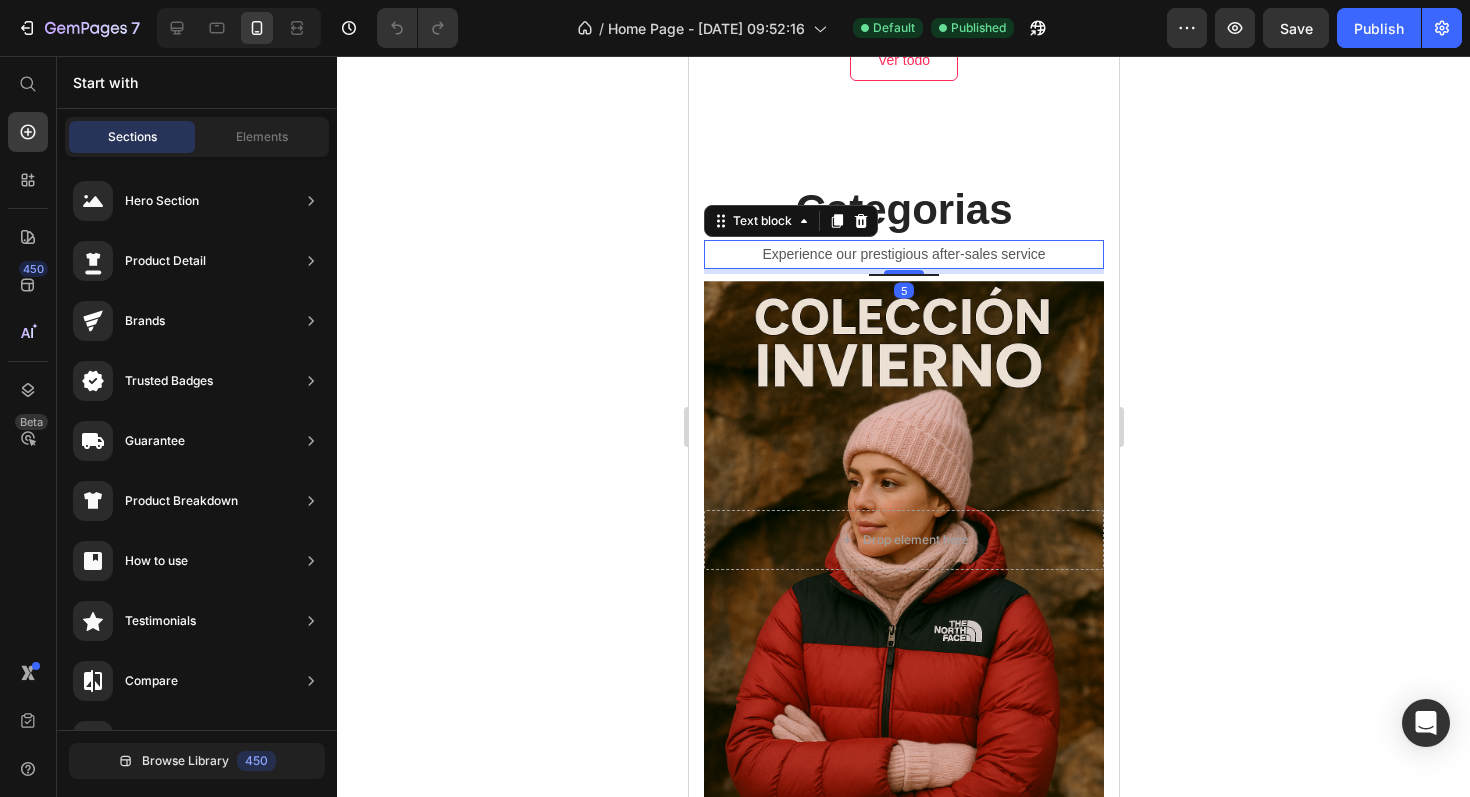 click on "Experience our prestigious after-sales service" at bounding box center [903, 254] 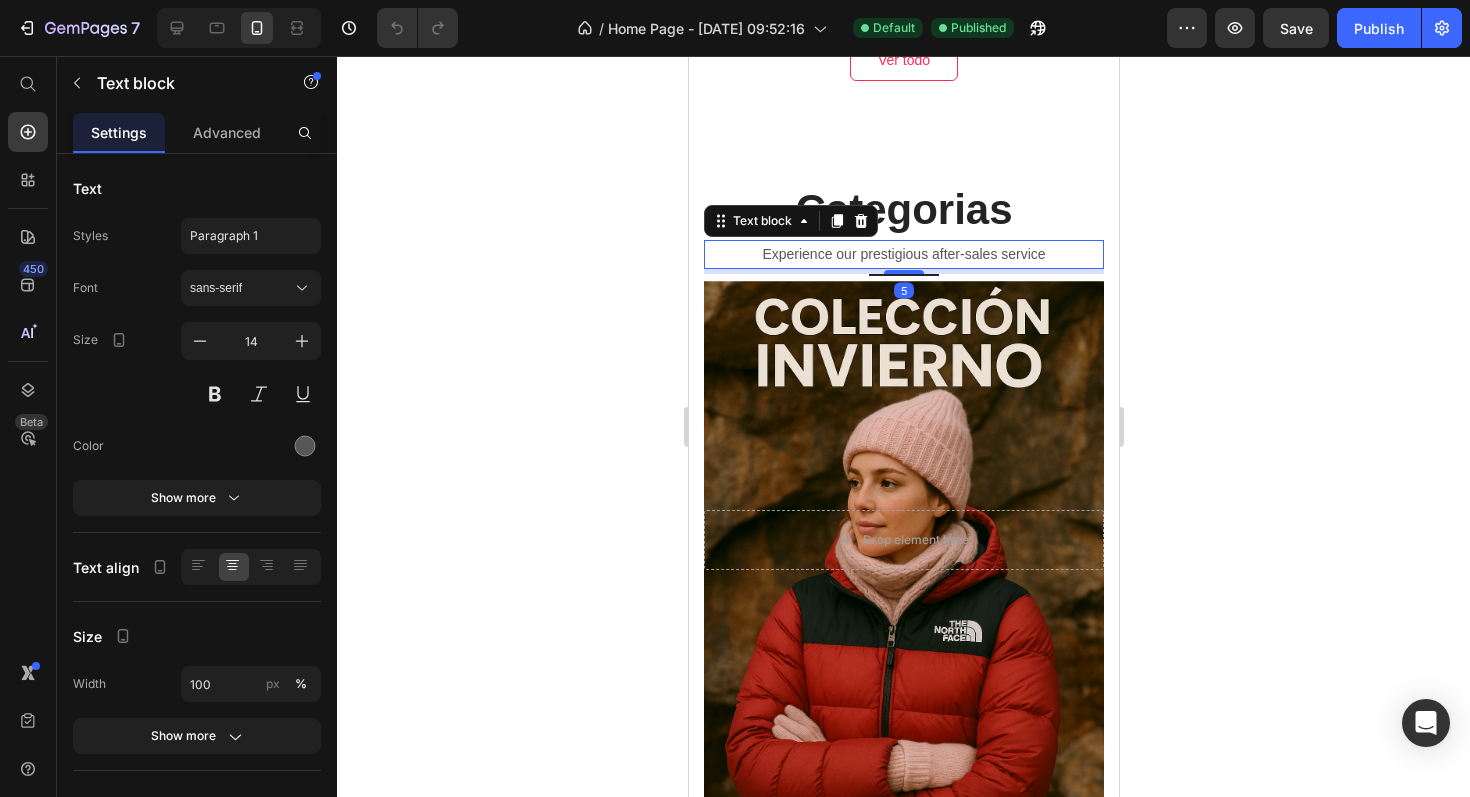 click on "Experience our prestigious after-sales service" at bounding box center [903, 254] 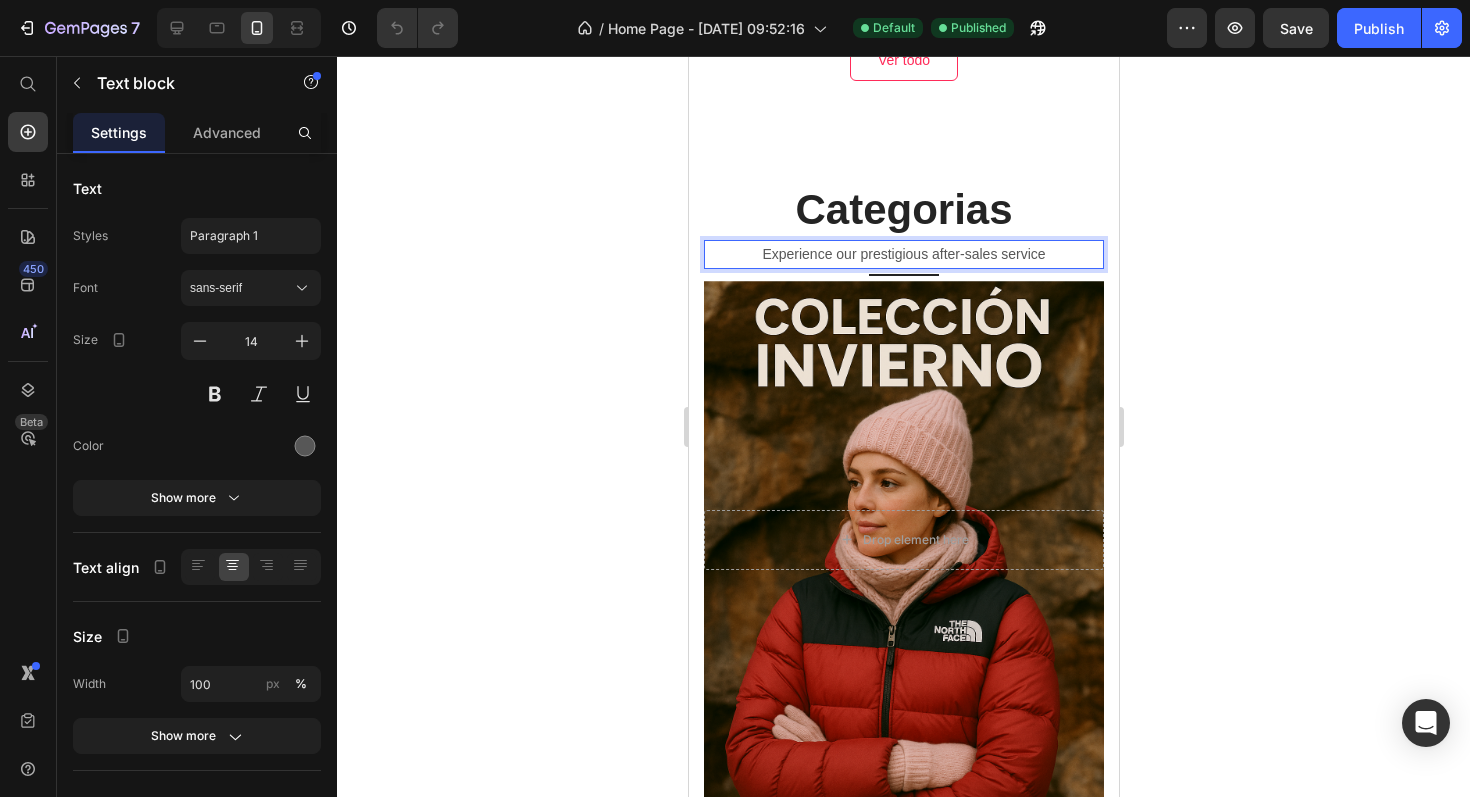 click on "Experience our prestigious after-sales service" at bounding box center [903, 254] 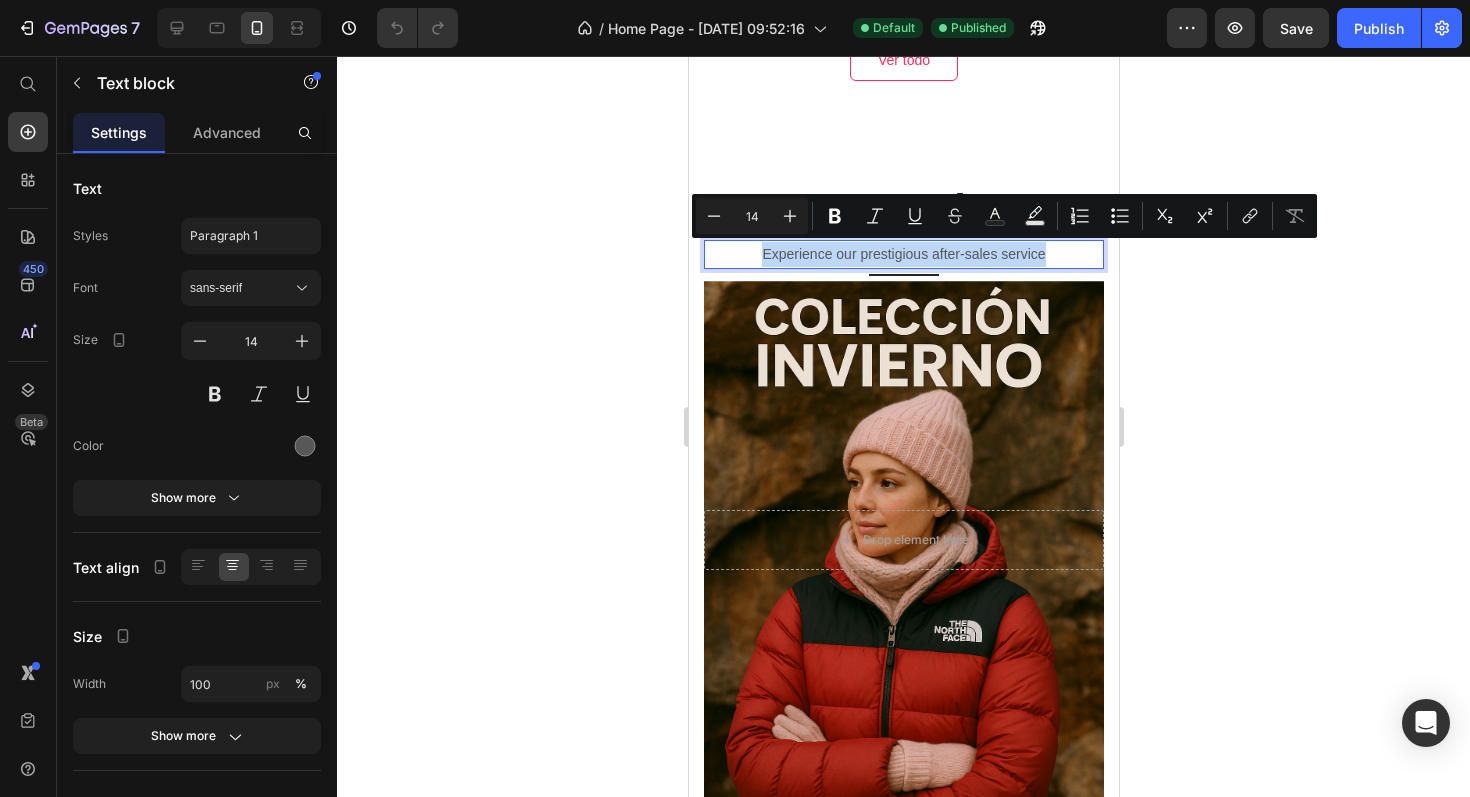 click on "Experience our prestigious after-sales service" at bounding box center (903, 254) 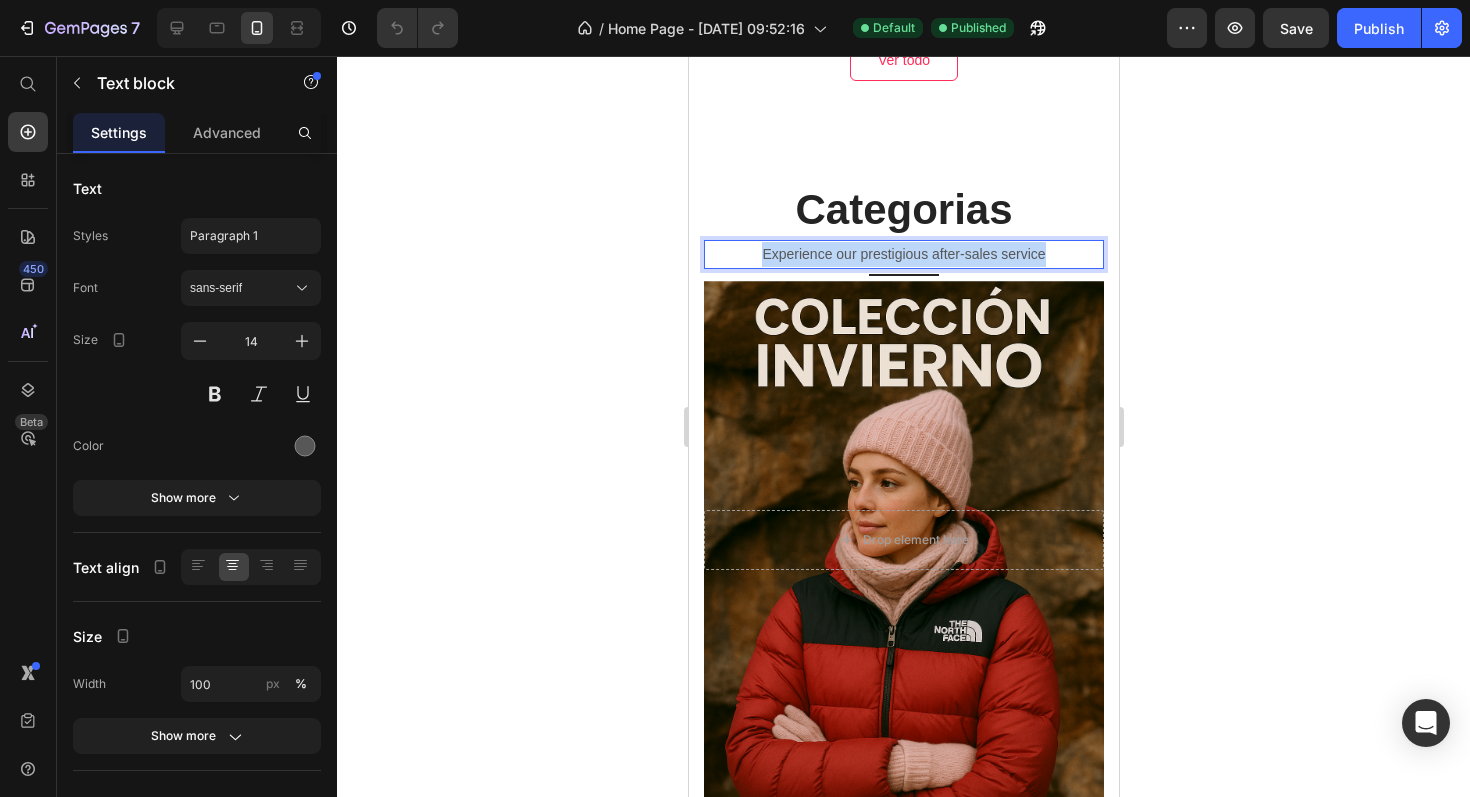 click on "Experience our prestigious after-sales service" at bounding box center (903, 254) 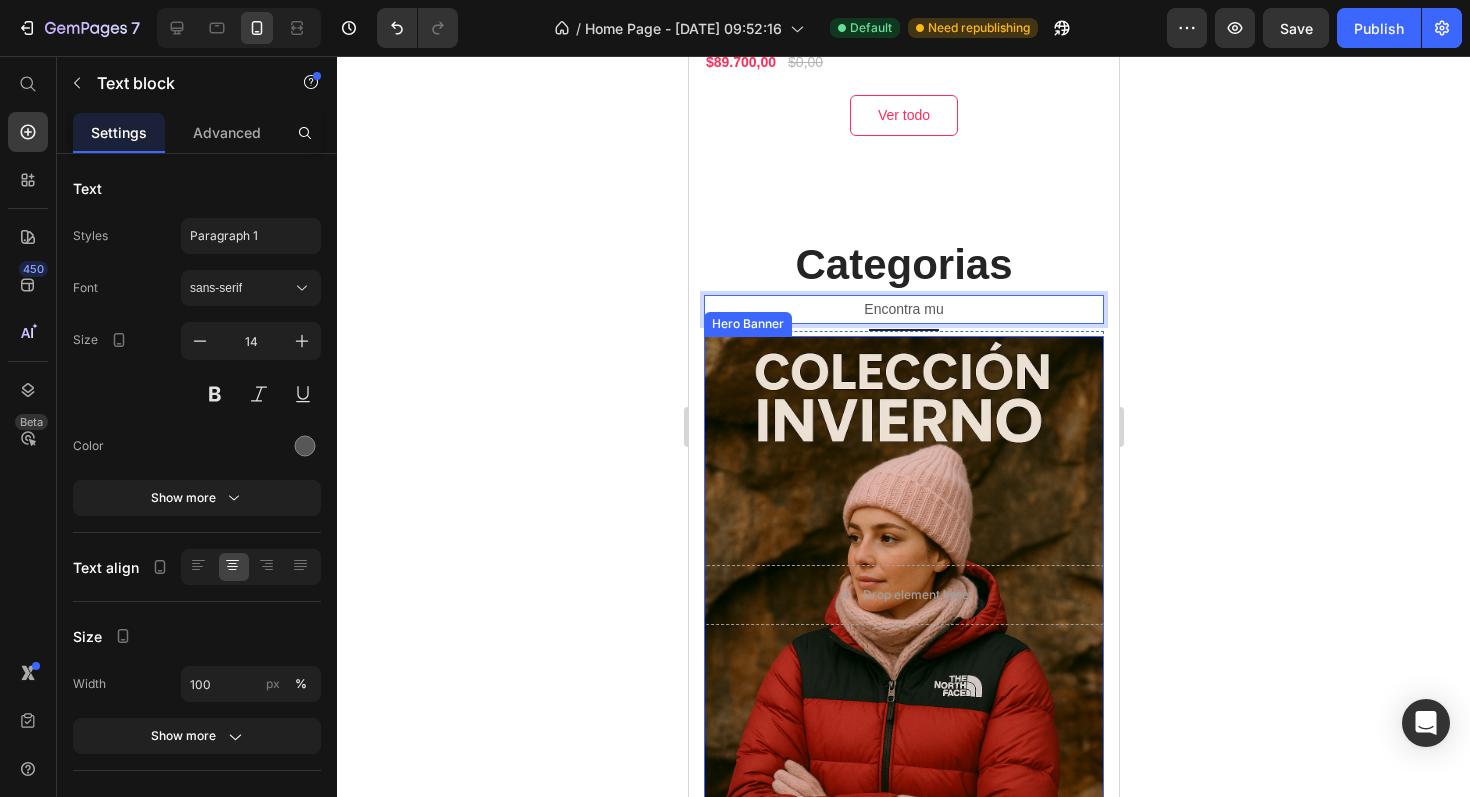 scroll, scrollTop: 1183, scrollLeft: 0, axis: vertical 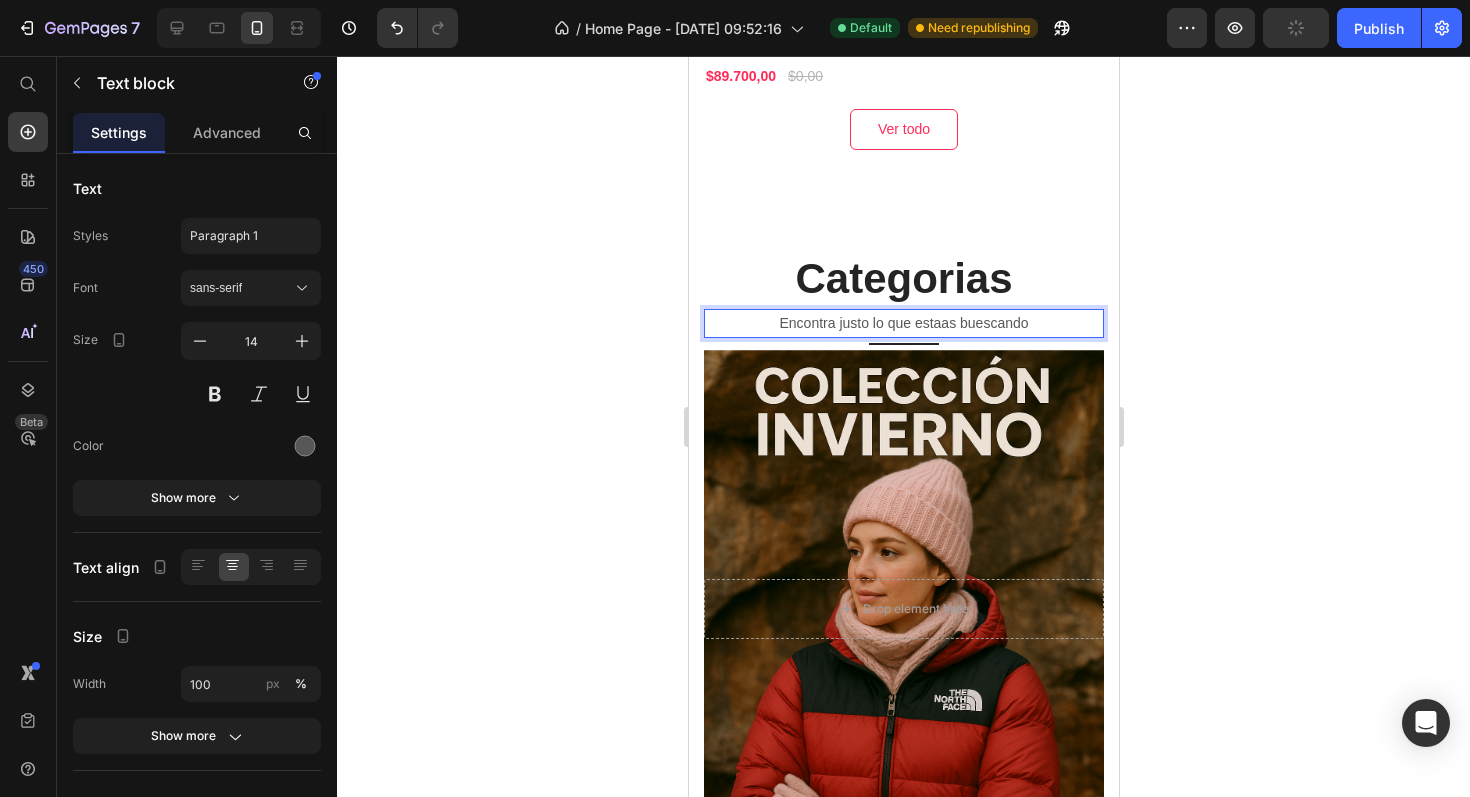 click on "Encontra justo lo que estaas buescando" at bounding box center (903, 323) 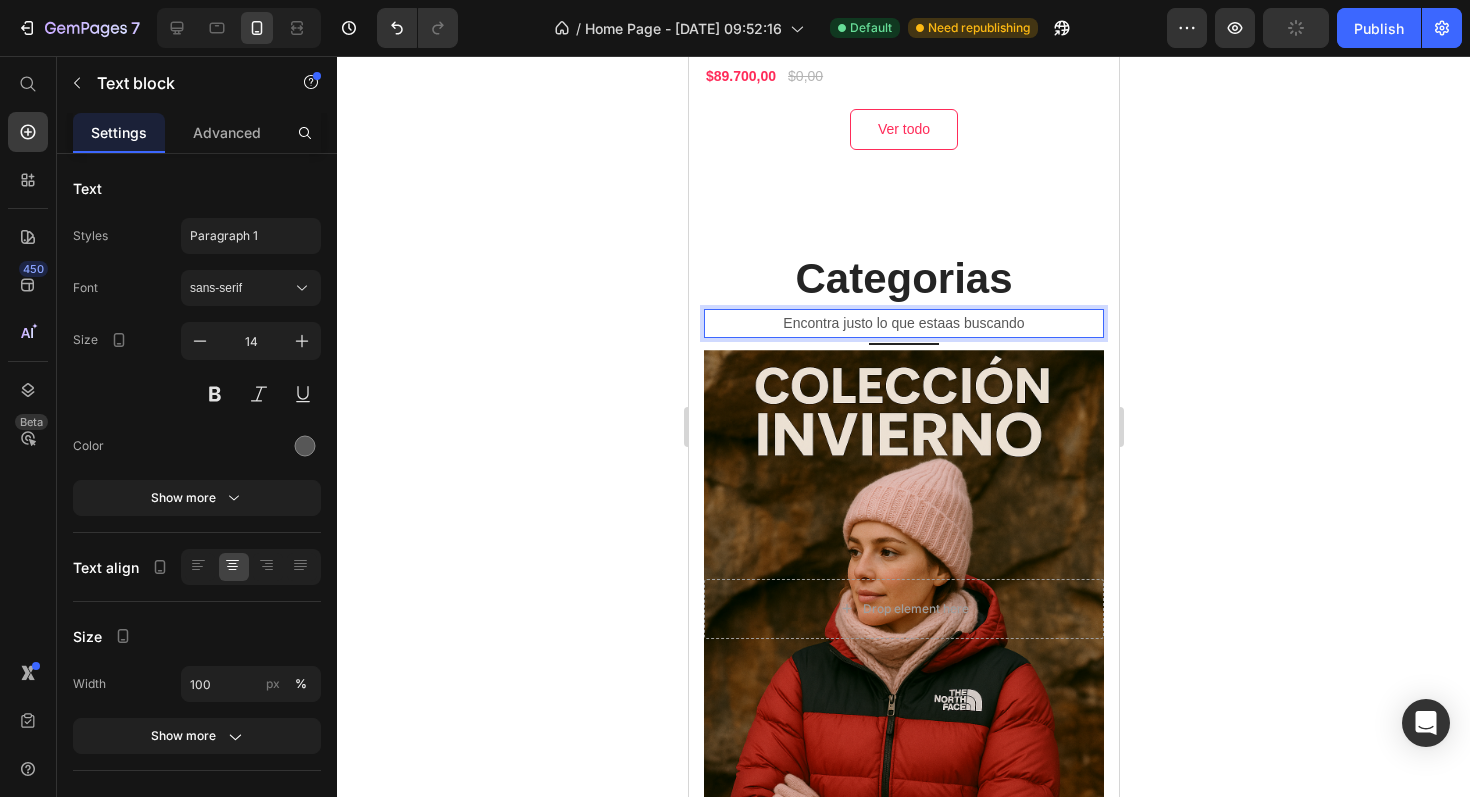 click on "Encontra justo lo que estaas buscando" at bounding box center [903, 323] 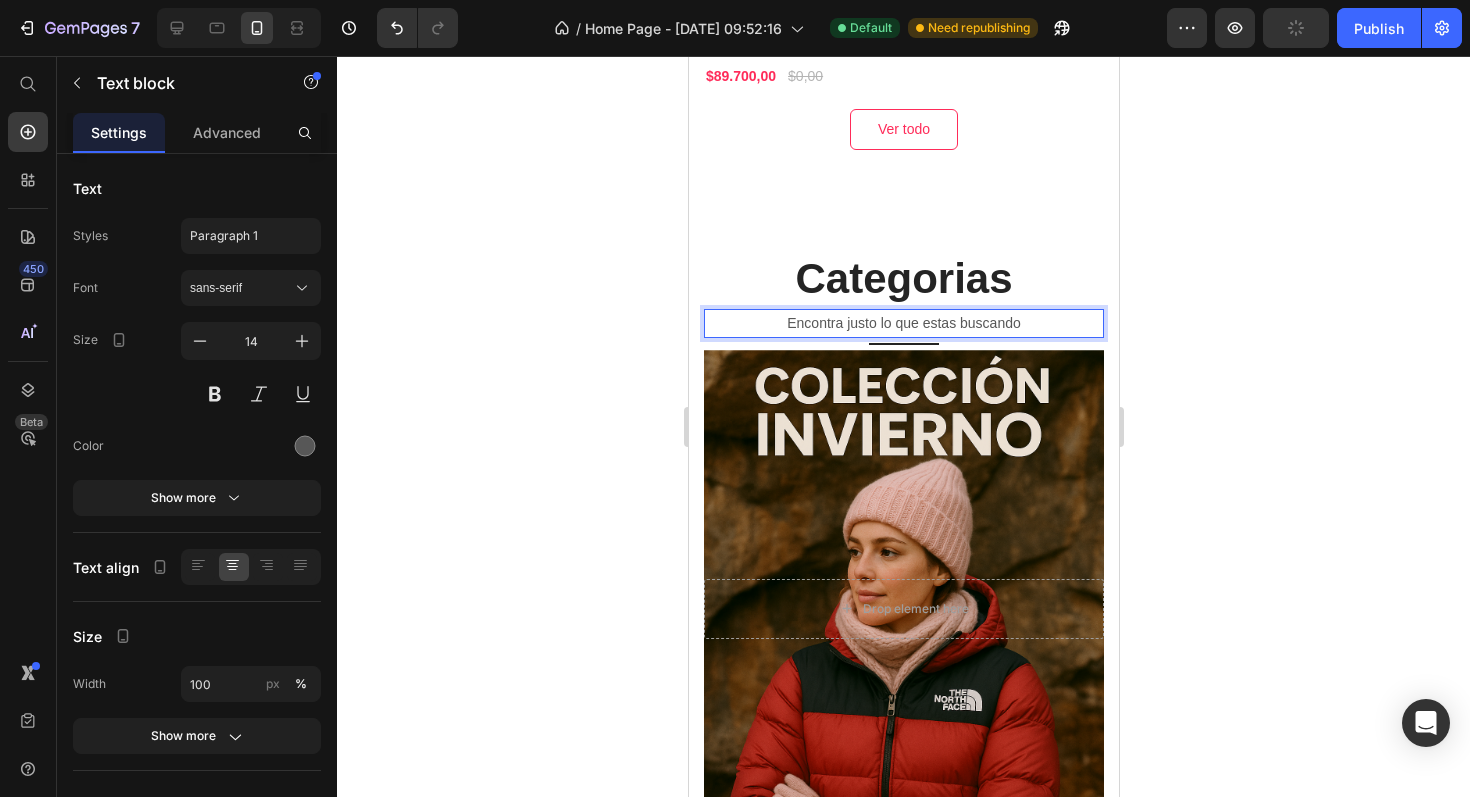 click on "Encontra justo lo que estas buscando" at bounding box center (903, 323) 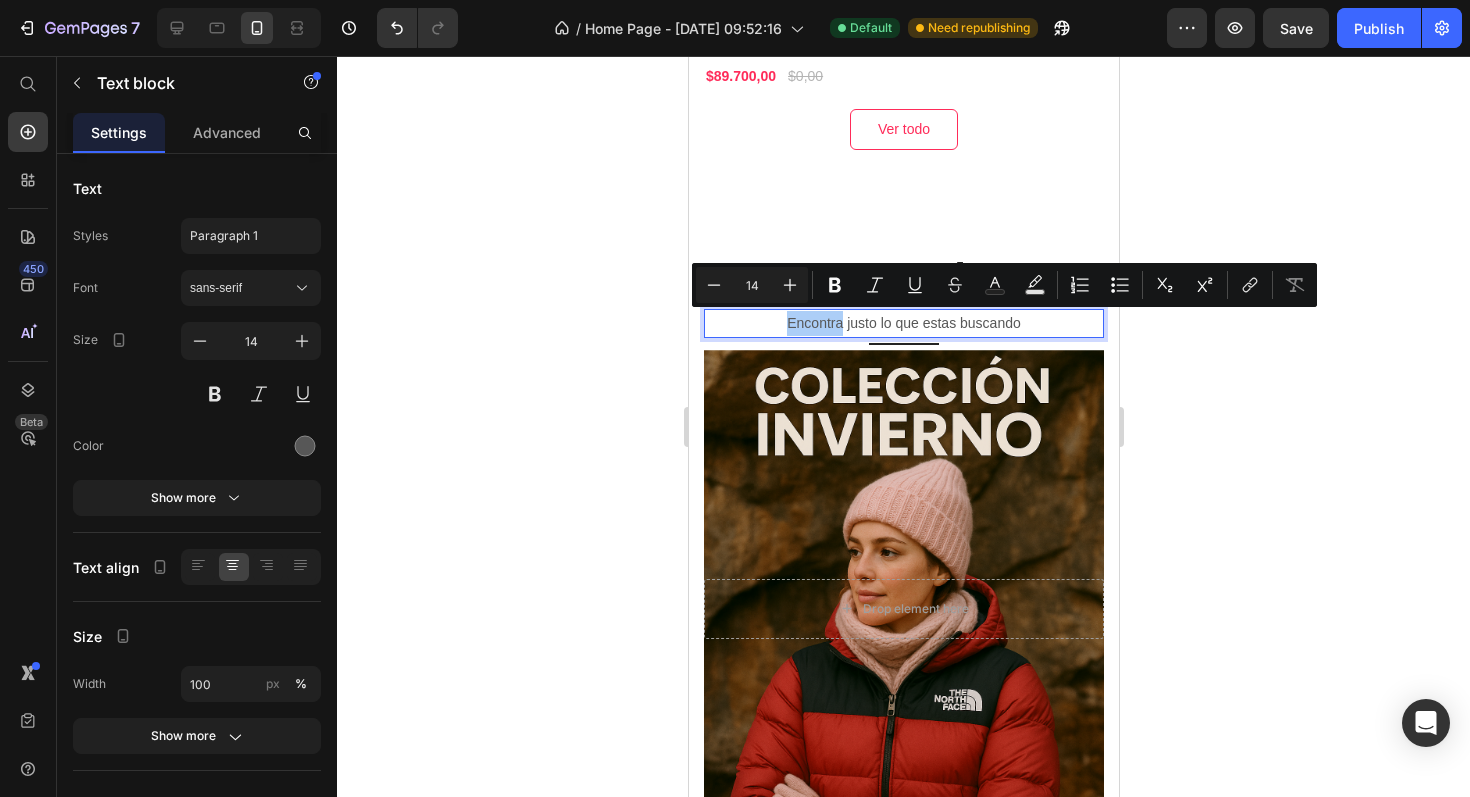 click 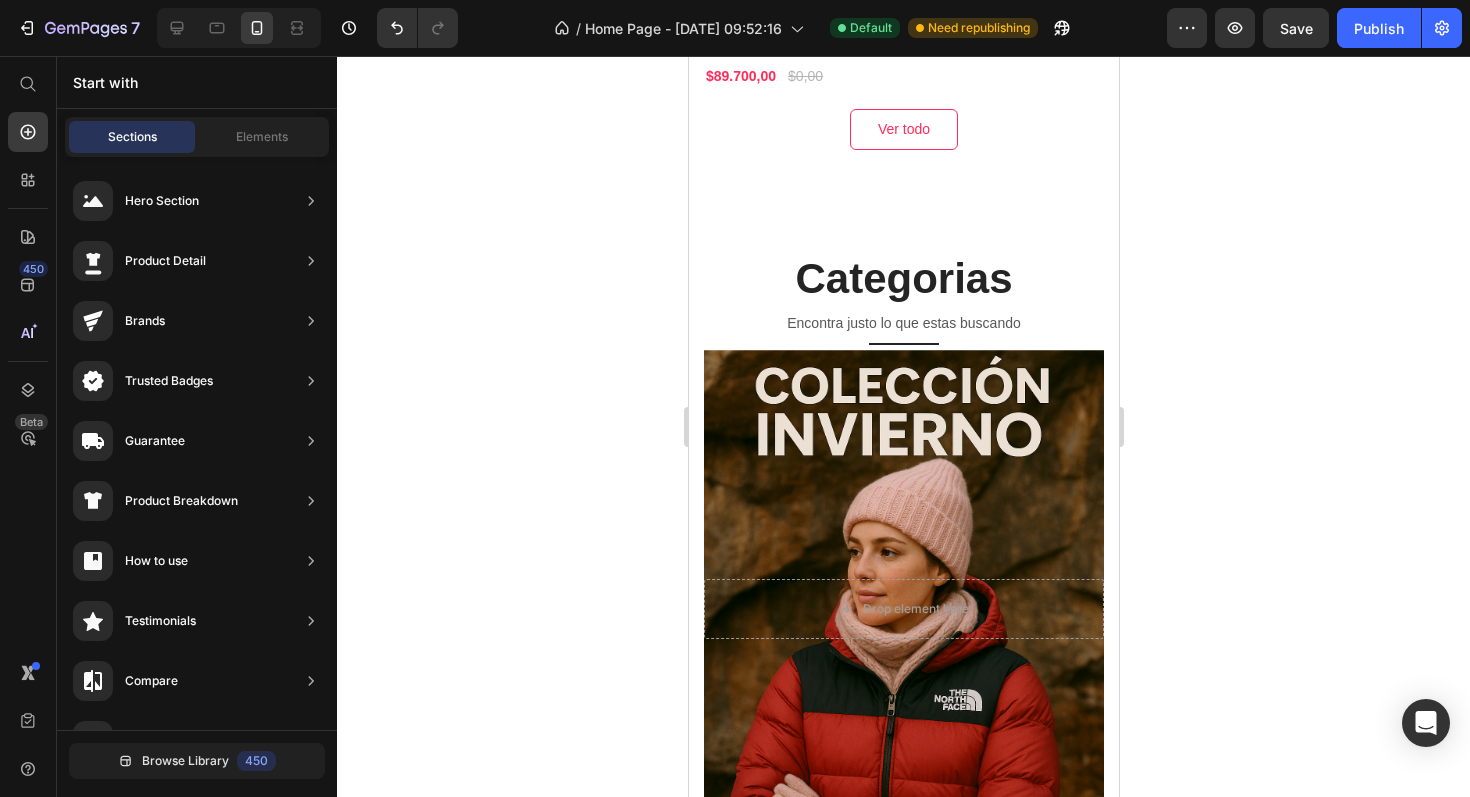 click 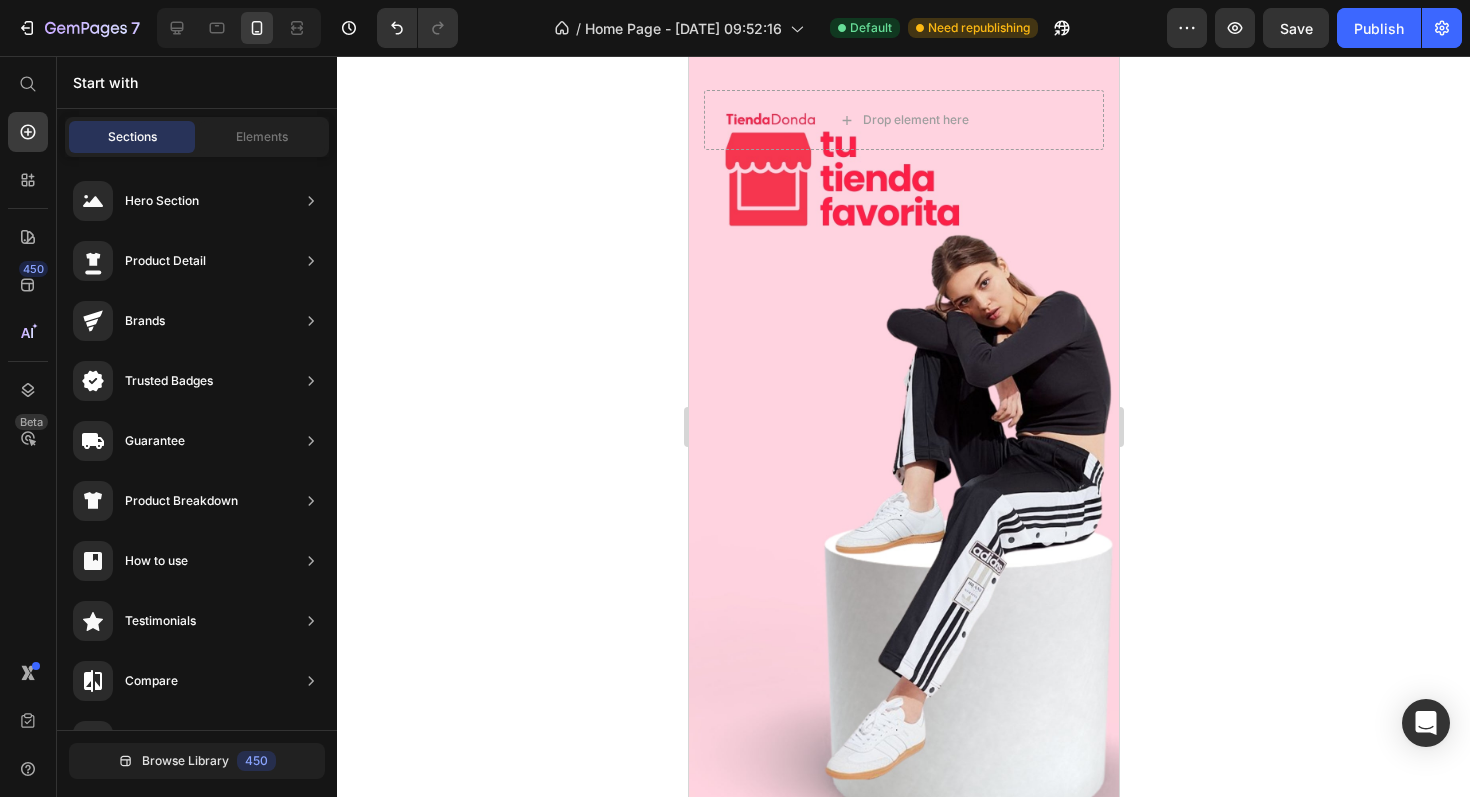 scroll, scrollTop: 0, scrollLeft: 0, axis: both 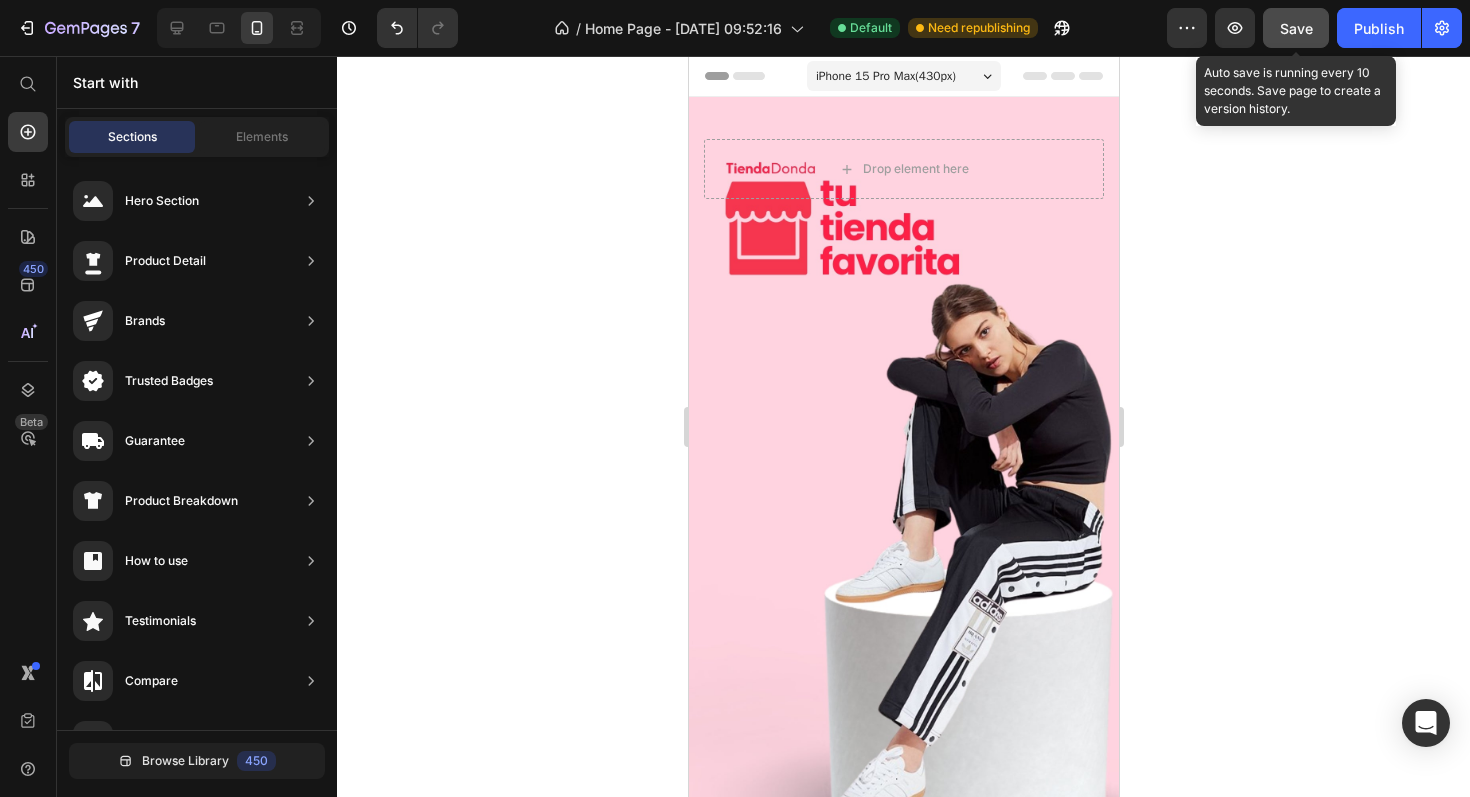 click on "Save" 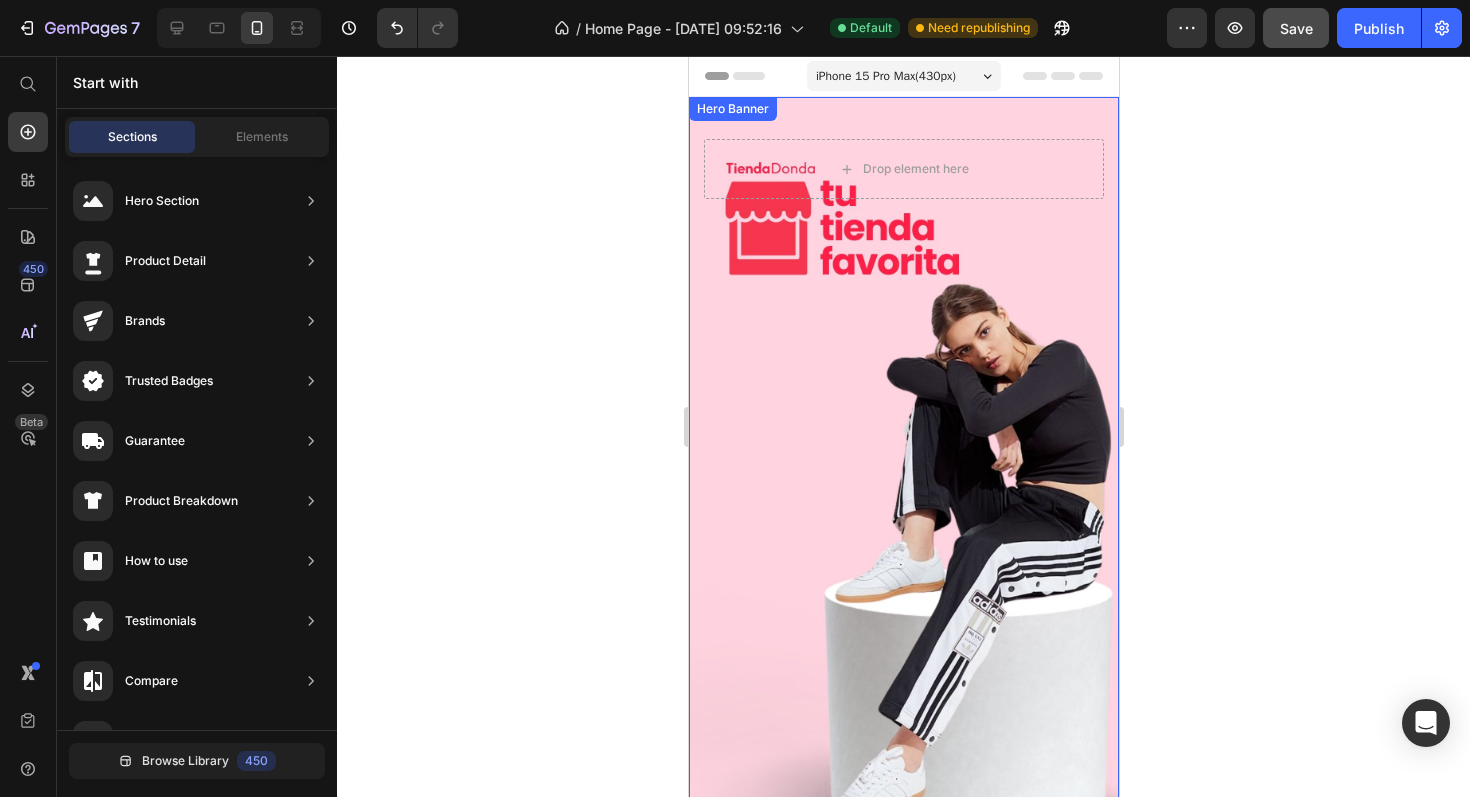 scroll, scrollTop: 679, scrollLeft: 0, axis: vertical 